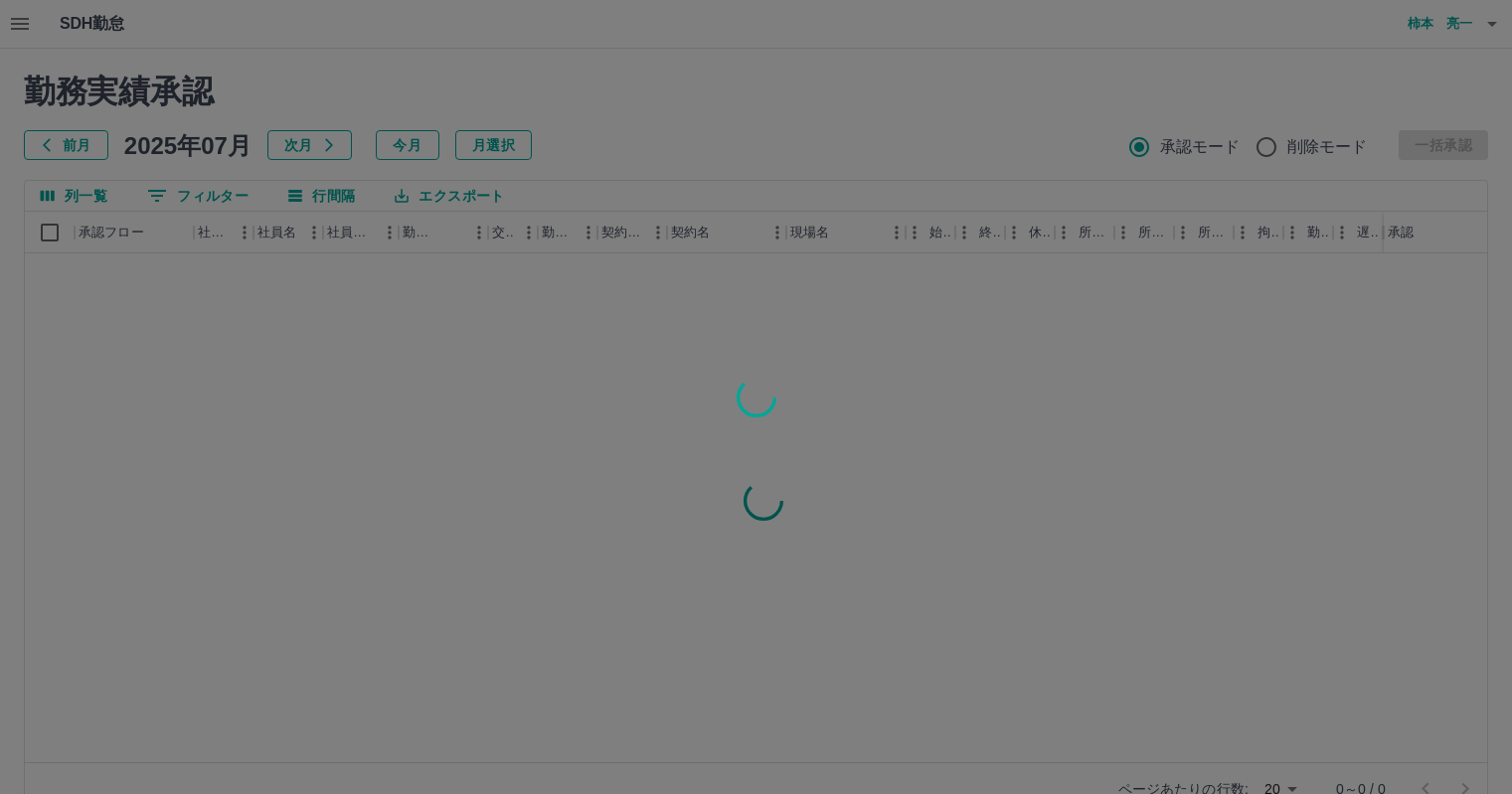 scroll, scrollTop: 0, scrollLeft: 0, axis: both 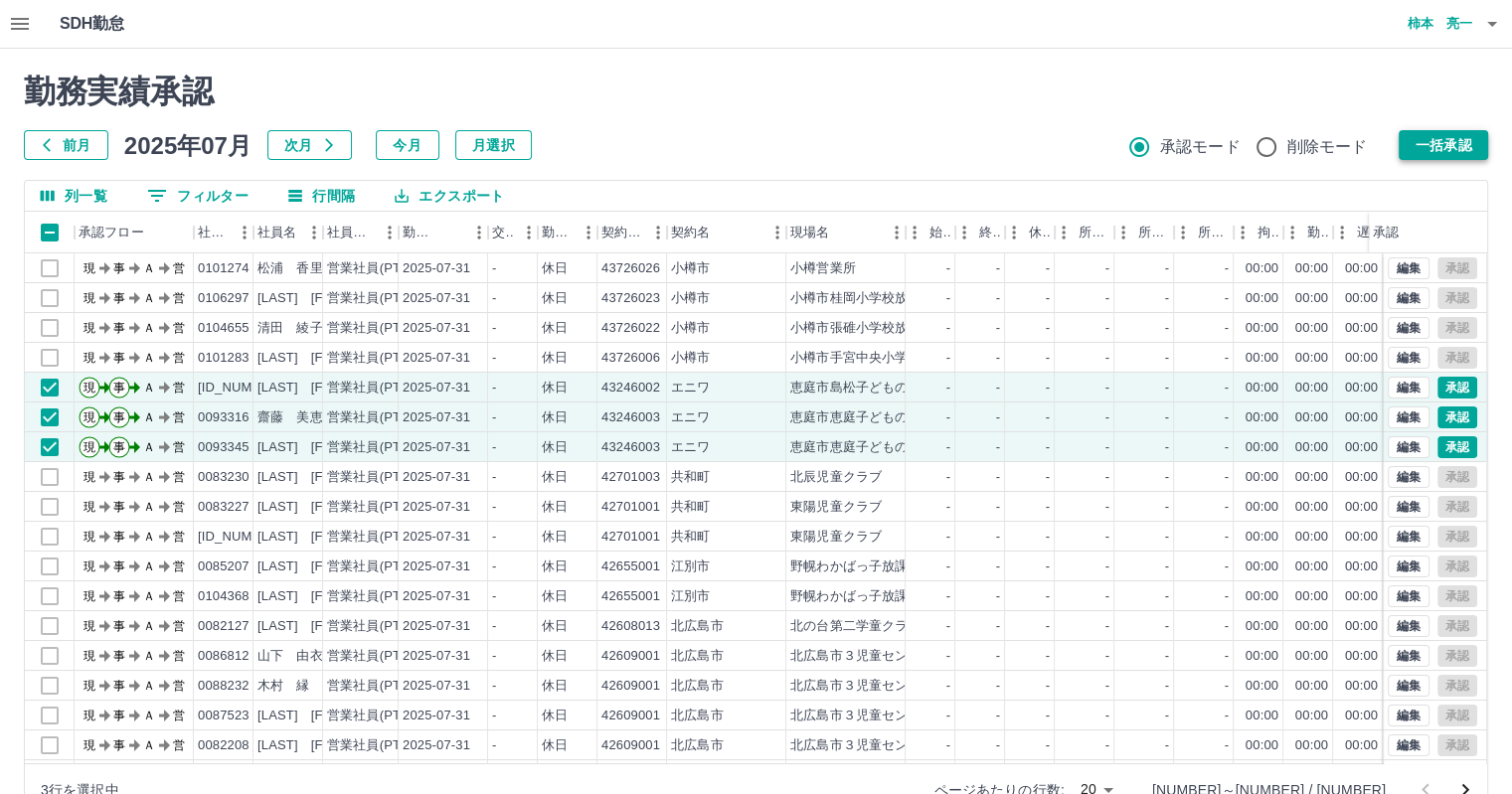 click on "一括承認" at bounding box center [1443, 145] 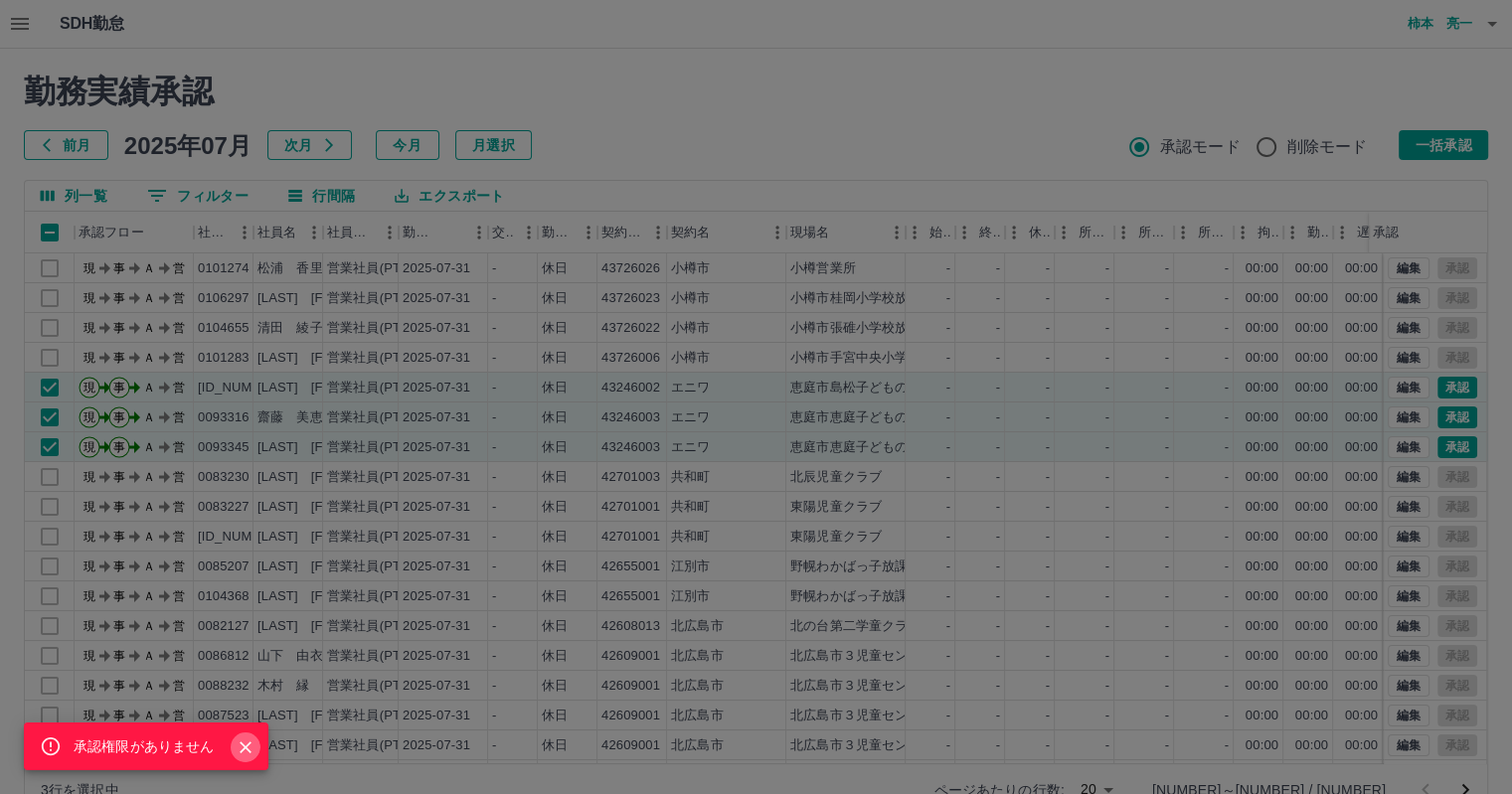 click 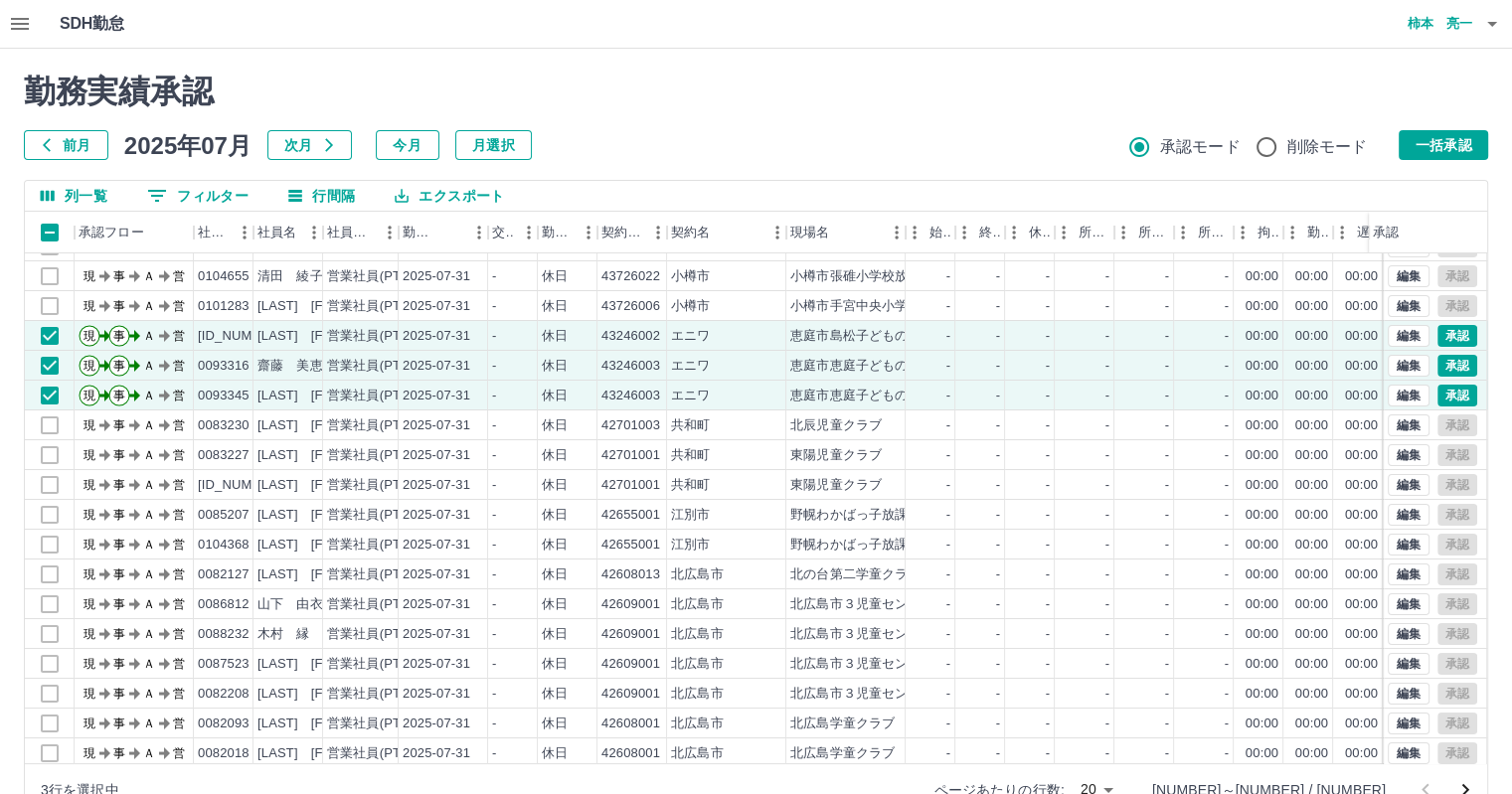 scroll, scrollTop: 100, scrollLeft: 0, axis: vertical 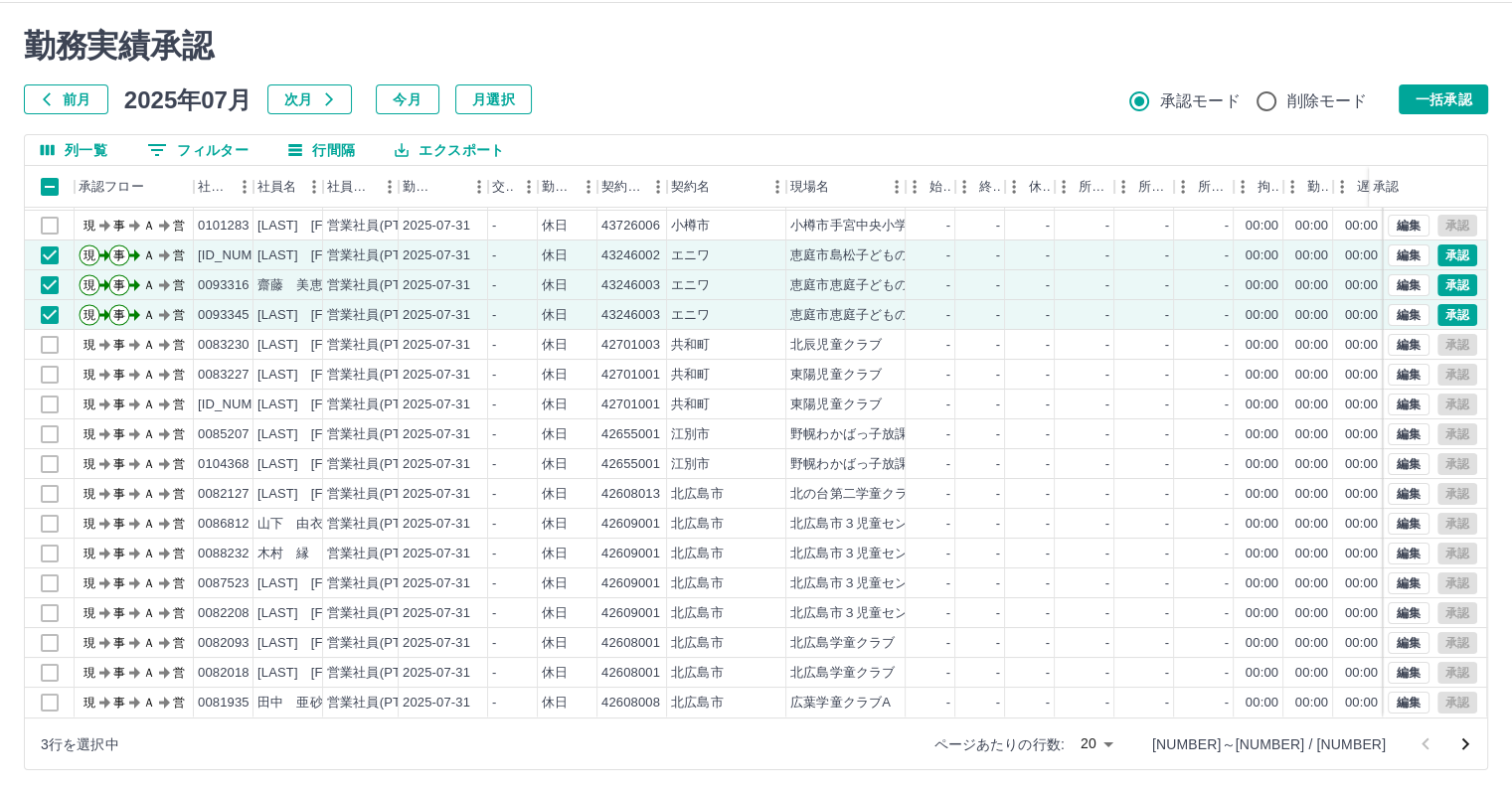 click on "SDH勤怠 柿本　亮一 承認権限がありません 勤務実績承認 前月 2025年07月 次月 今月 月選択 承認モード 削除モード 一括承認 列一覧 0 フィルター 行間隔 エクスポート 承認フロー 社員番号 社員名 社員区分 勤務日 交通費 勤務区分 契約コード 契約名 現場名 始業 終業 休憩 所定開始 所定終業 所定休憩 拘束 勤務 遅刻等 コメント ステータス 承認 現 事 Ａ 営 0106297 中井　莉菜 営業社員(PT契約) 2025-07-31  -  休日 43726023 小樽市 小樽市桂岡小学校放課後児童クラブ - - - - - - 00:00 00:00 00:00 現場責任者承認待 現 事 Ａ 営 0104655 清田　綾子 営業社員(PT契約) 2025-07-31  -  休日 43726022 小樽市 小樽市張碓小学校放課後児童クラブ - - - - - - 00:00 00:00 00:00 現場責任者承認待 現 事 Ａ 営 0101283 金澤　縁 営業社員(PT契約) 2025-07-31  -  休日 43726006 小樽市 - - - - - - 00:00 00:00 00:00 現 事 Ａ -" at bounding box center (756, 374) 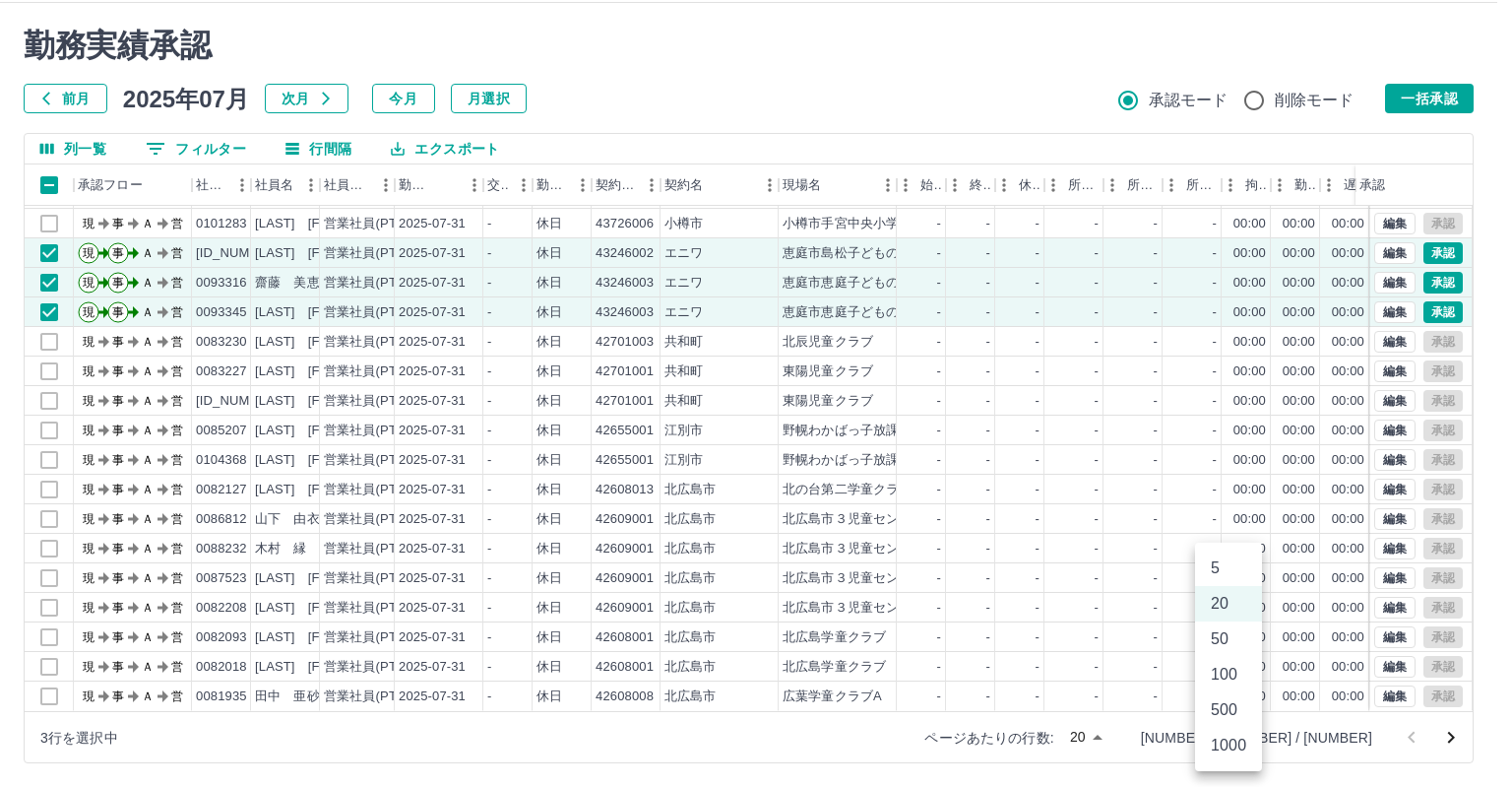 click on "500" at bounding box center (1228, 710) 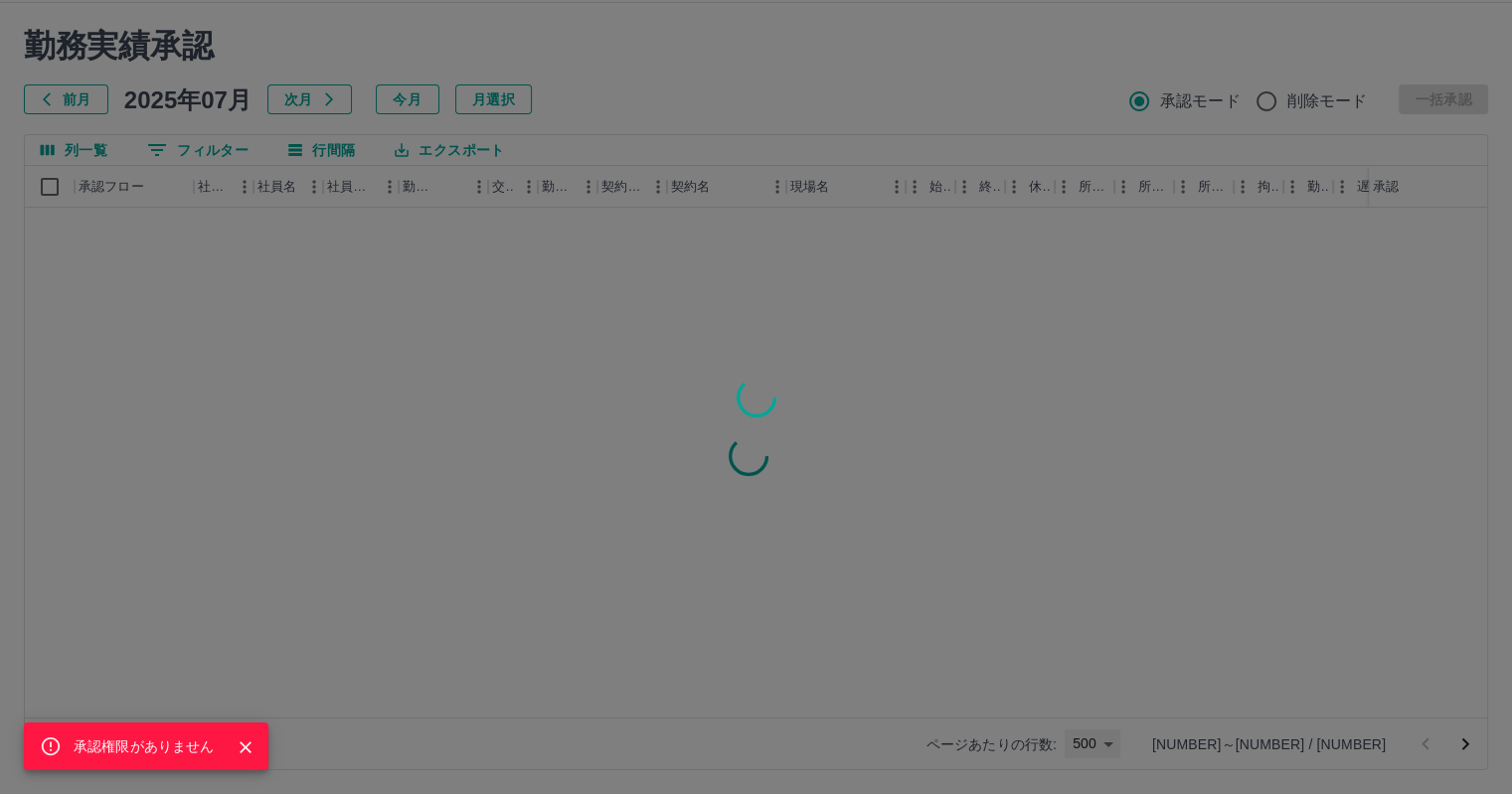 scroll, scrollTop: 0, scrollLeft: 0, axis: both 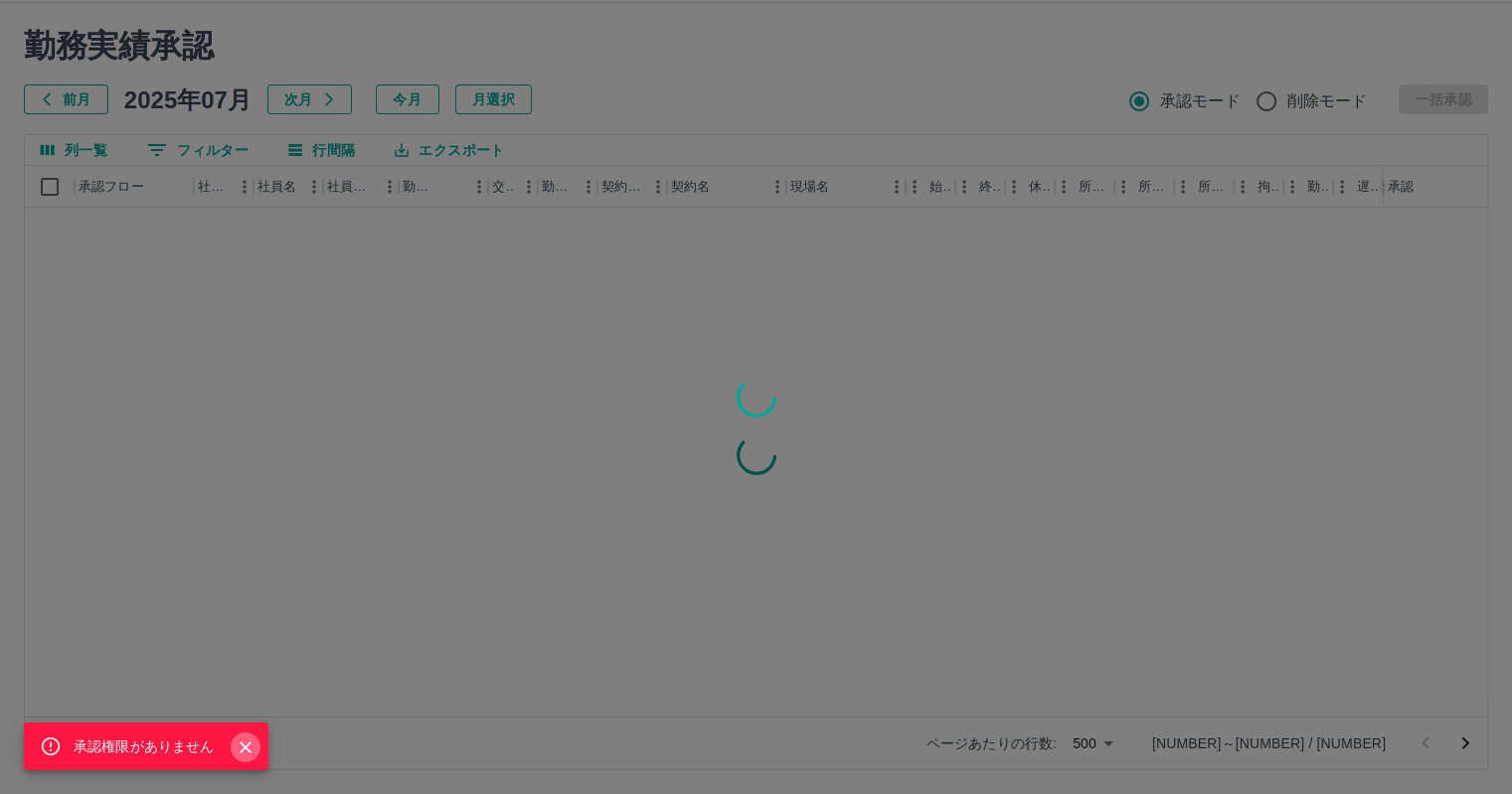 click 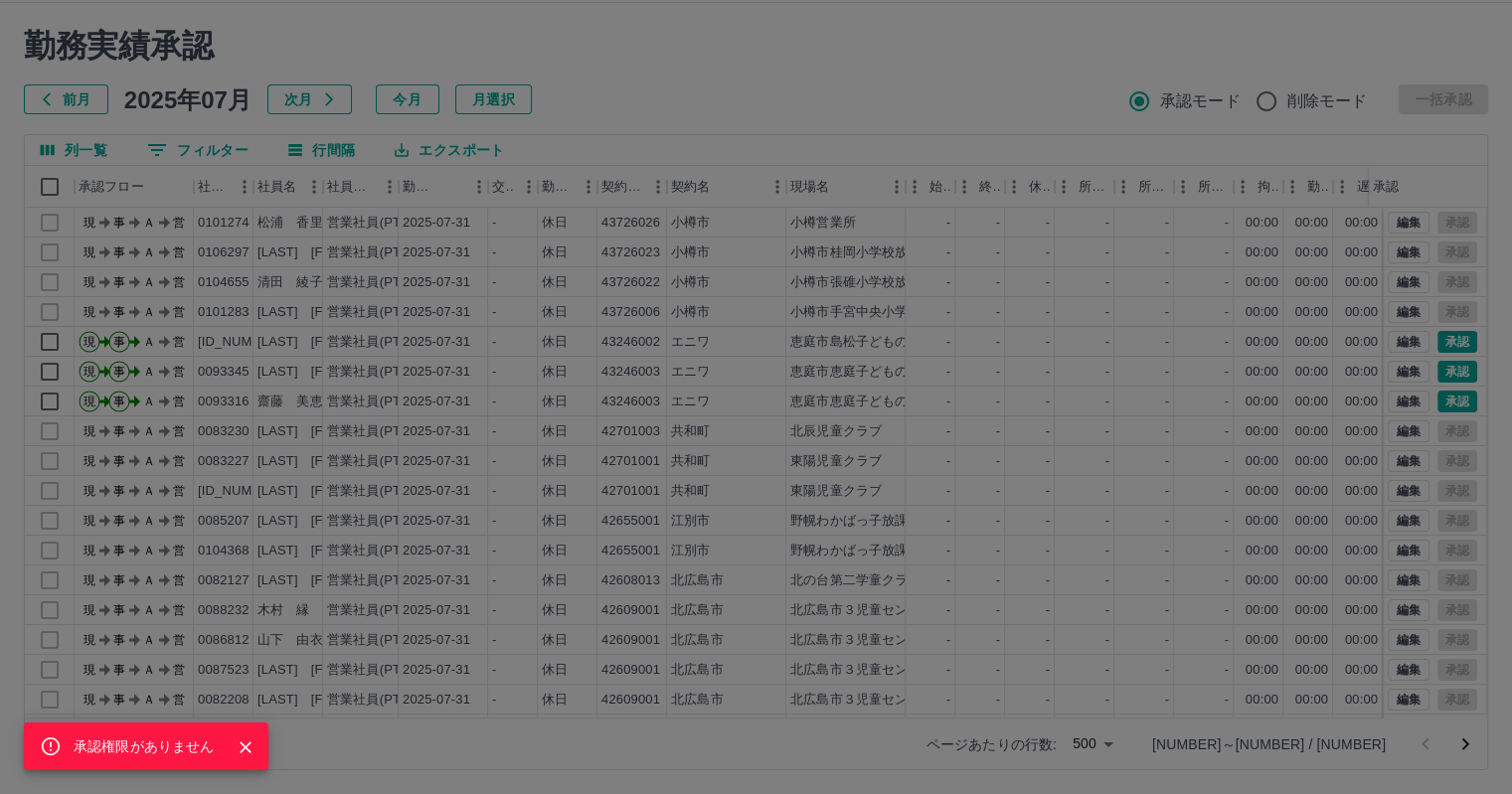 click at bounding box center [238, 746] 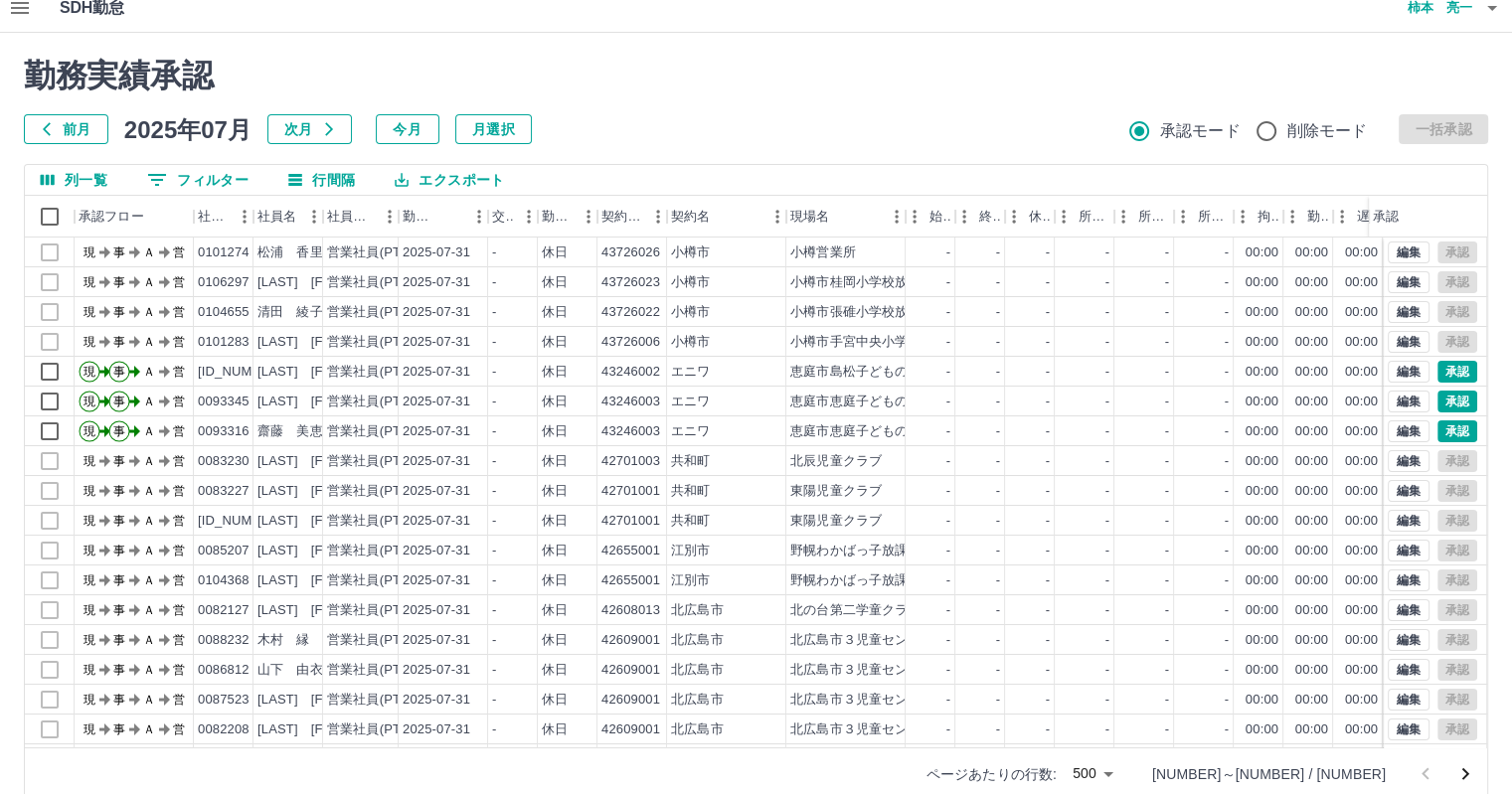 scroll, scrollTop: 0, scrollLeft: 0, axis: both 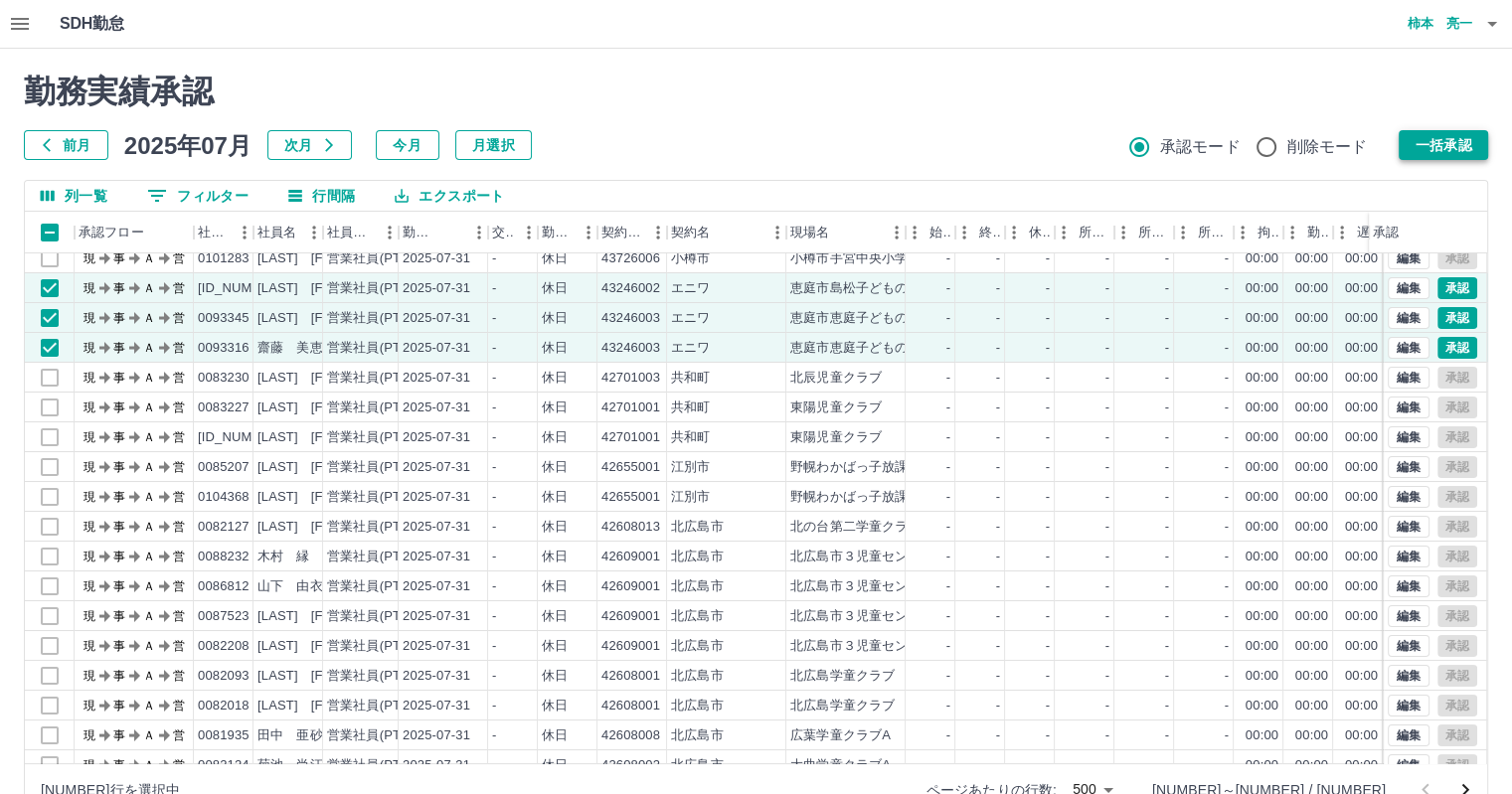 click on "一括承認" at bounding box center (1443, 145) 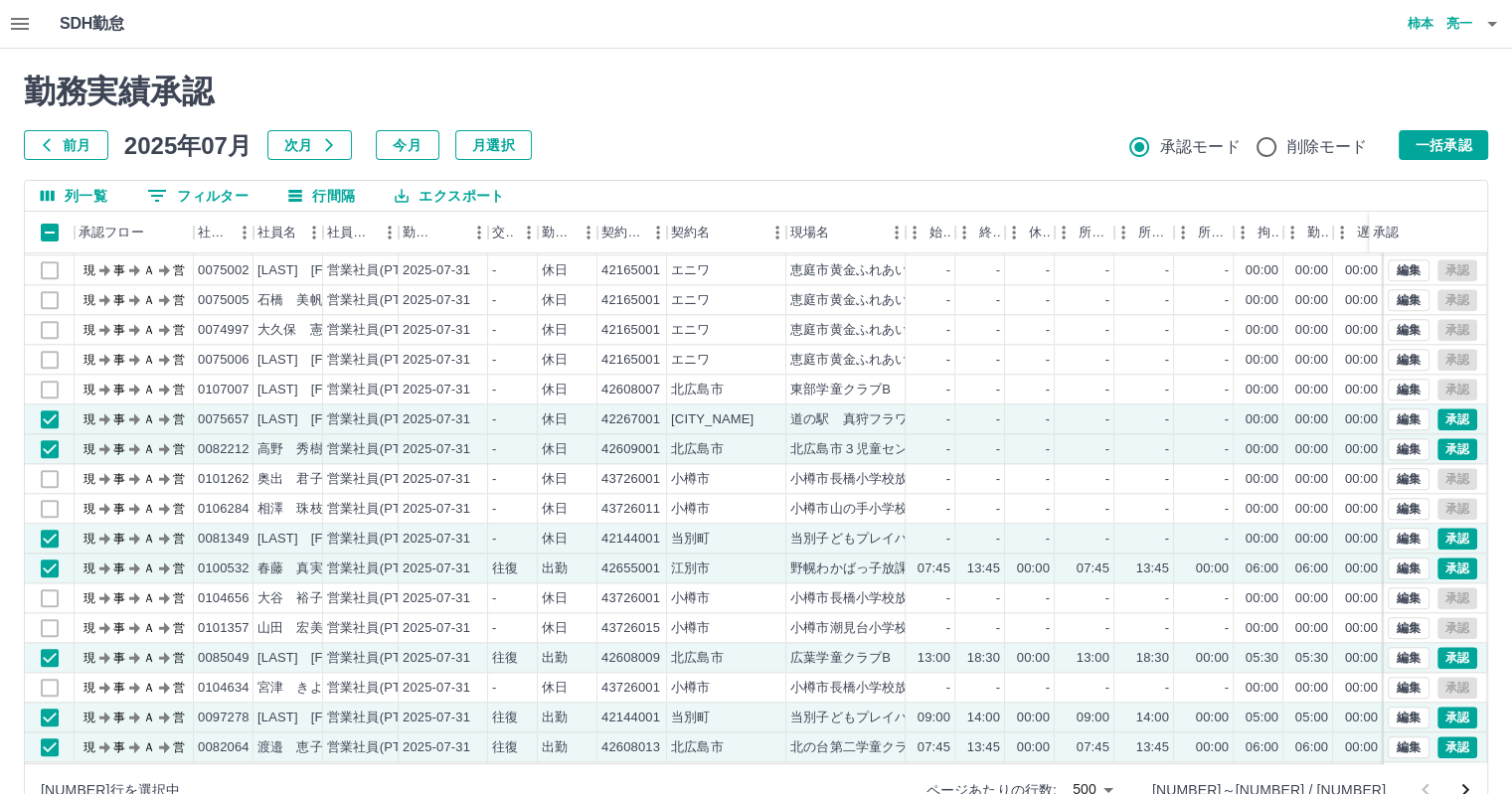 scroll, scrollTop: 2087, scrollLeft: 0, axis: vertical 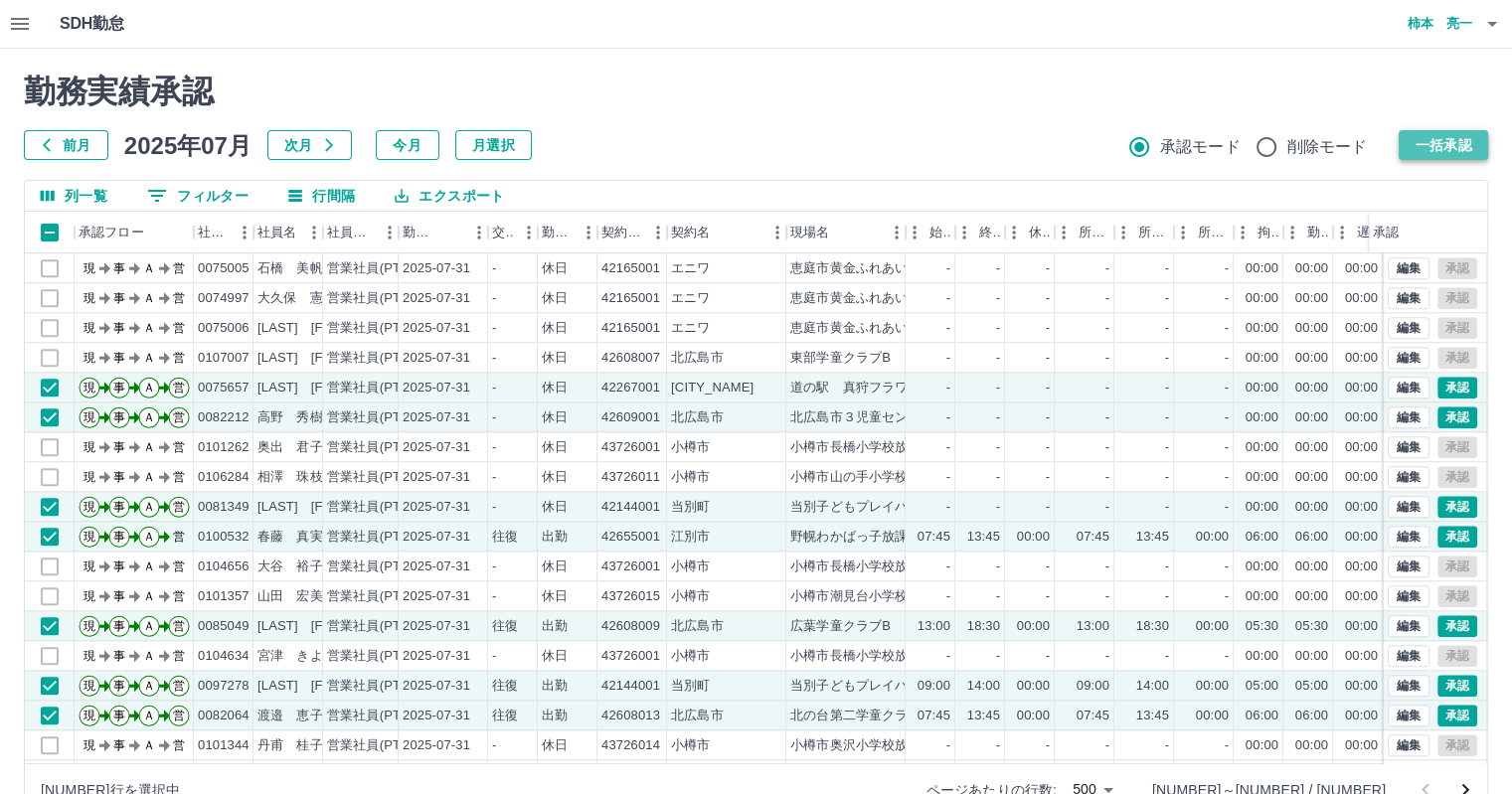 click on "一括承認" at bounding box center [1443, 145] 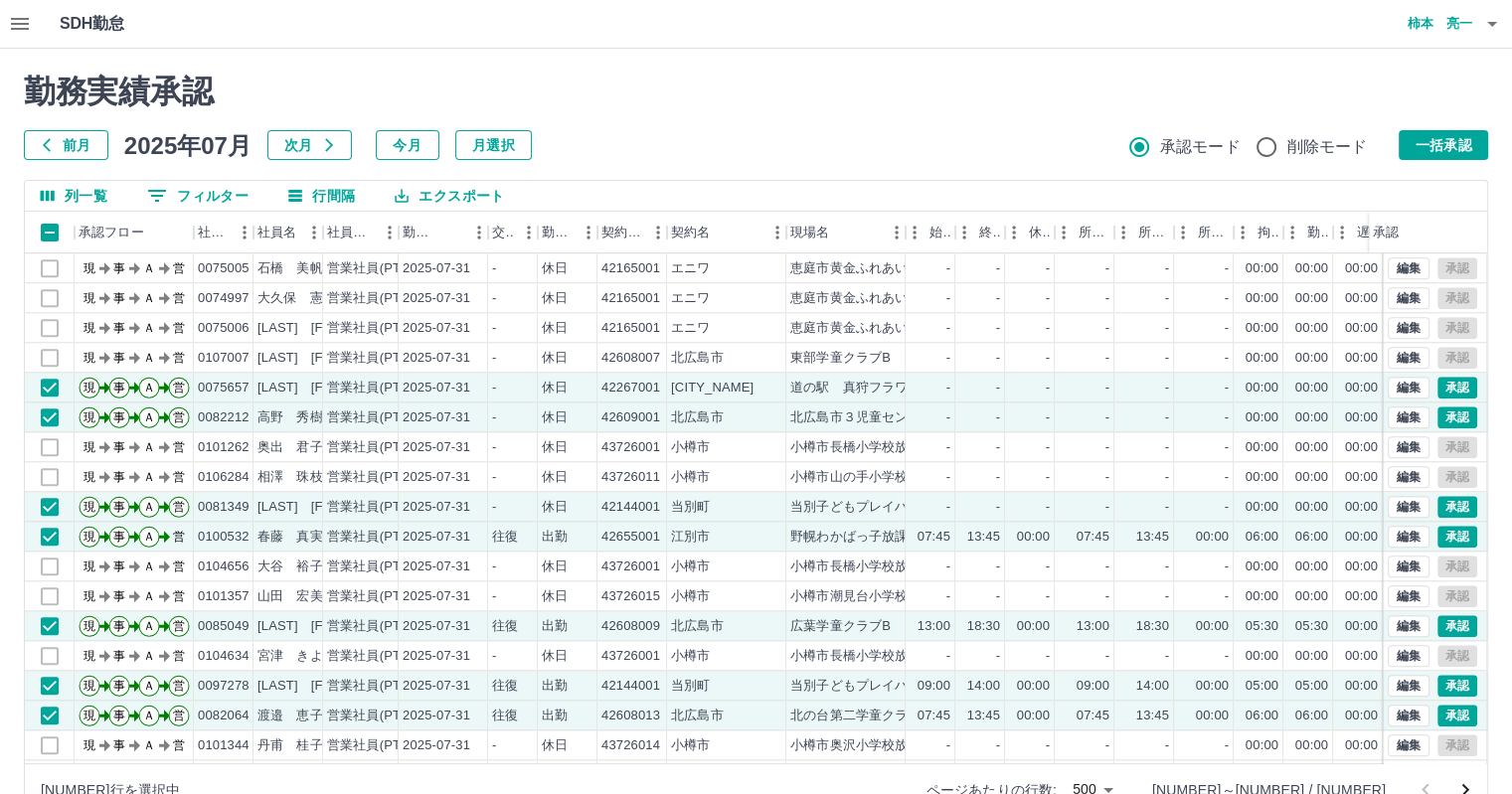 scroll, scrollTop: 2186, scrollLeft: 0, axis: vertical 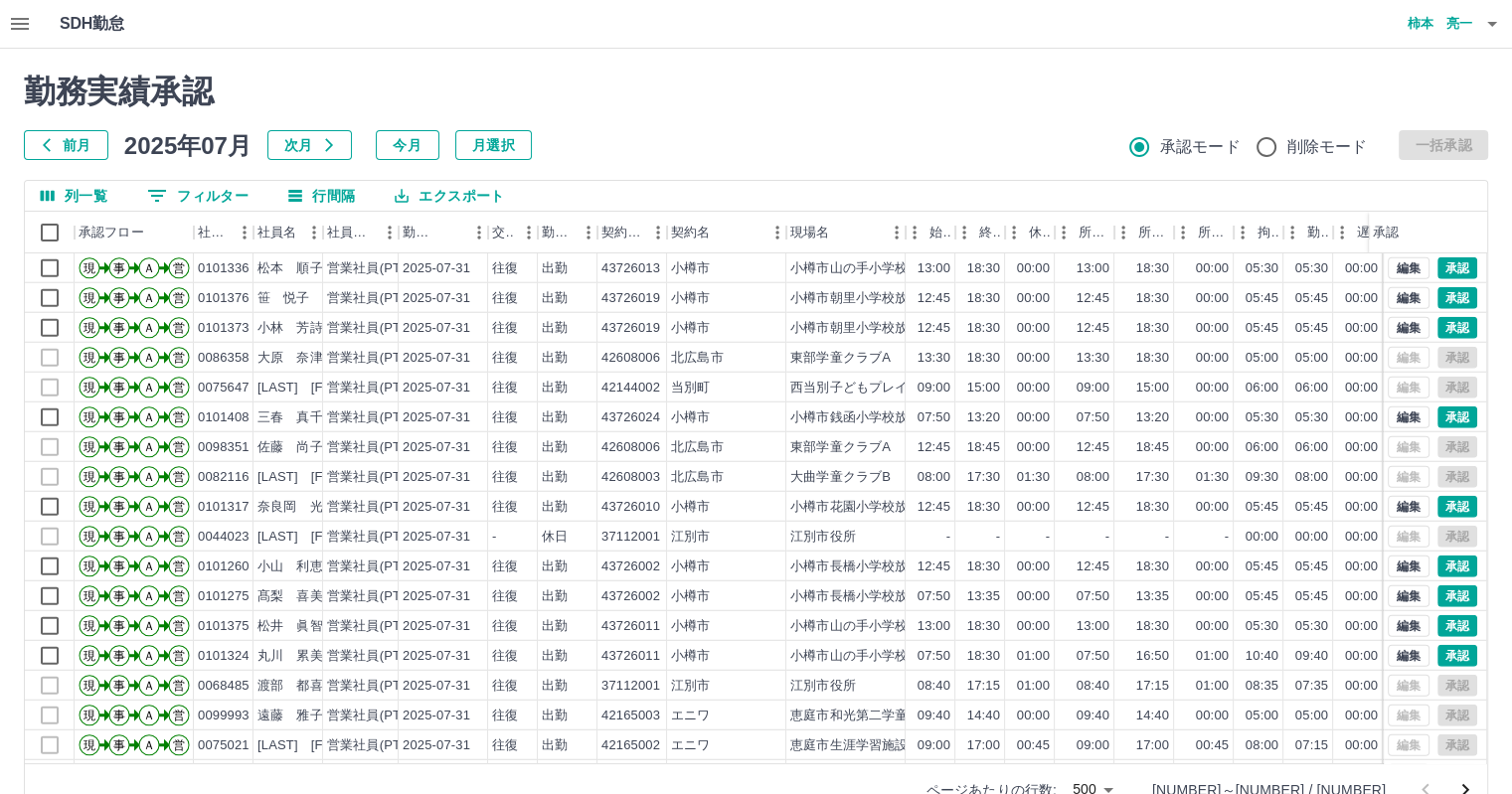 click on "勤務実績承認" at bounding box center (756, 91) 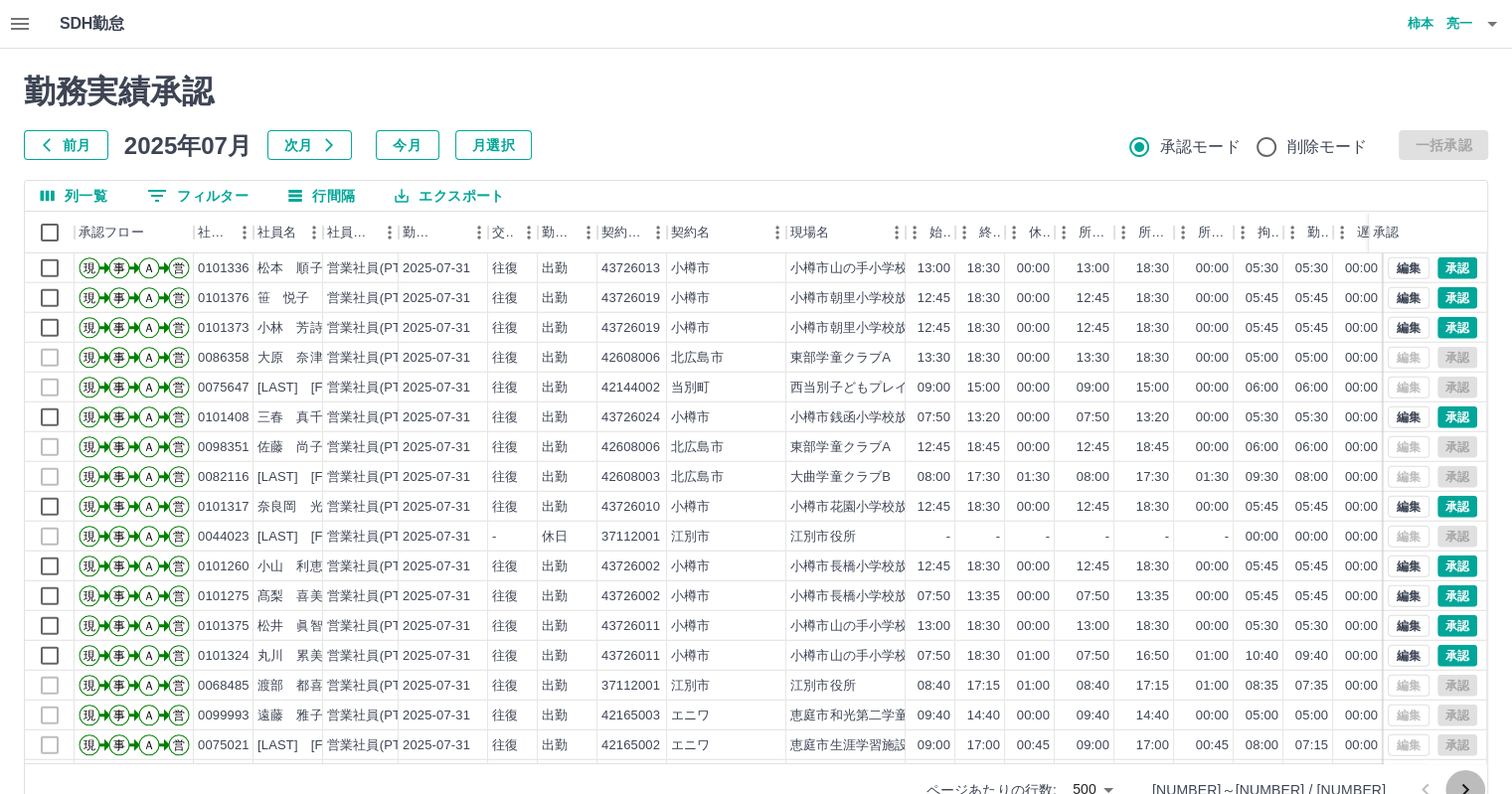 click 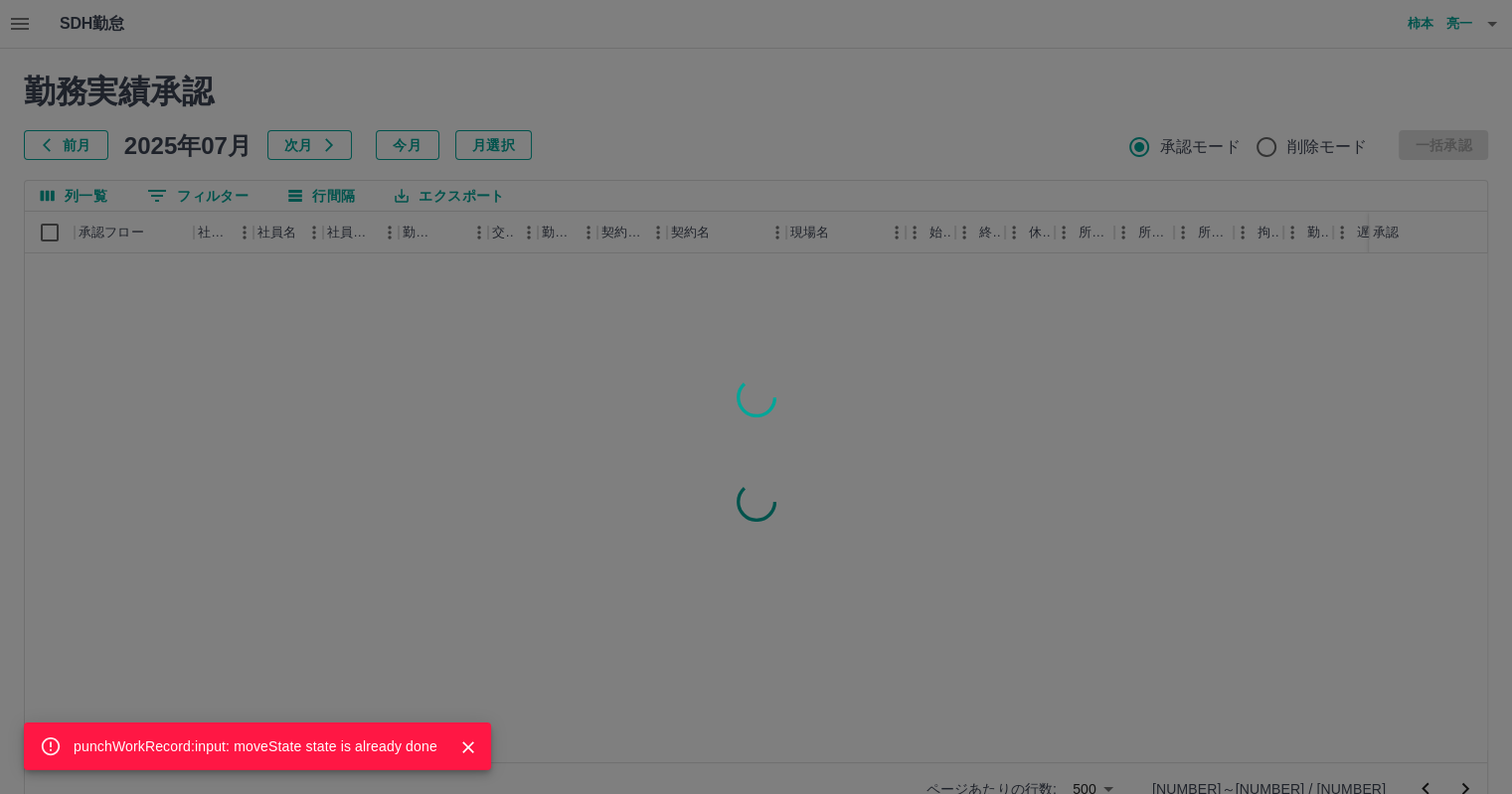 scroll, scrollTop: 0, scrollLeft: 0, axis: both 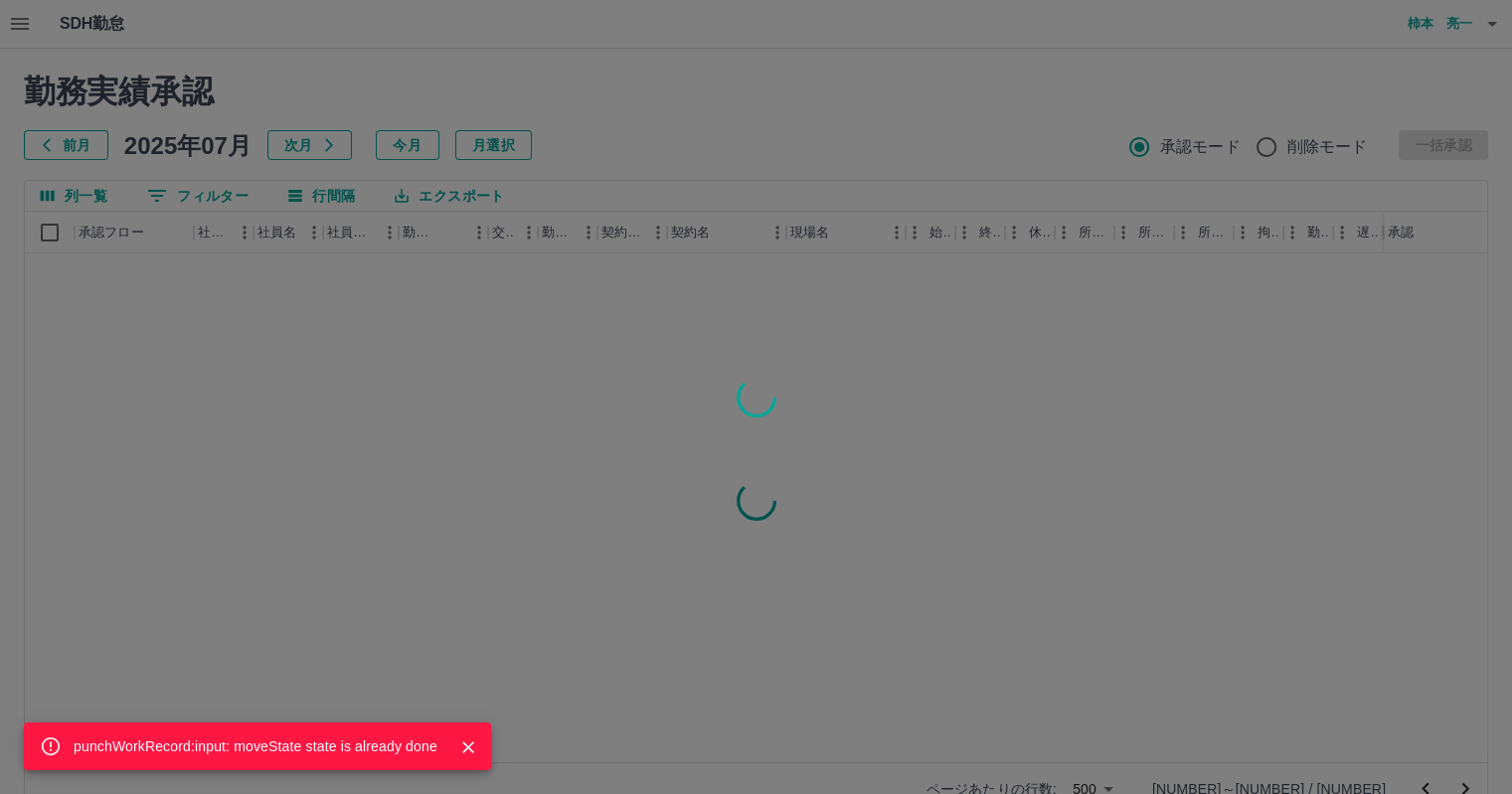 click 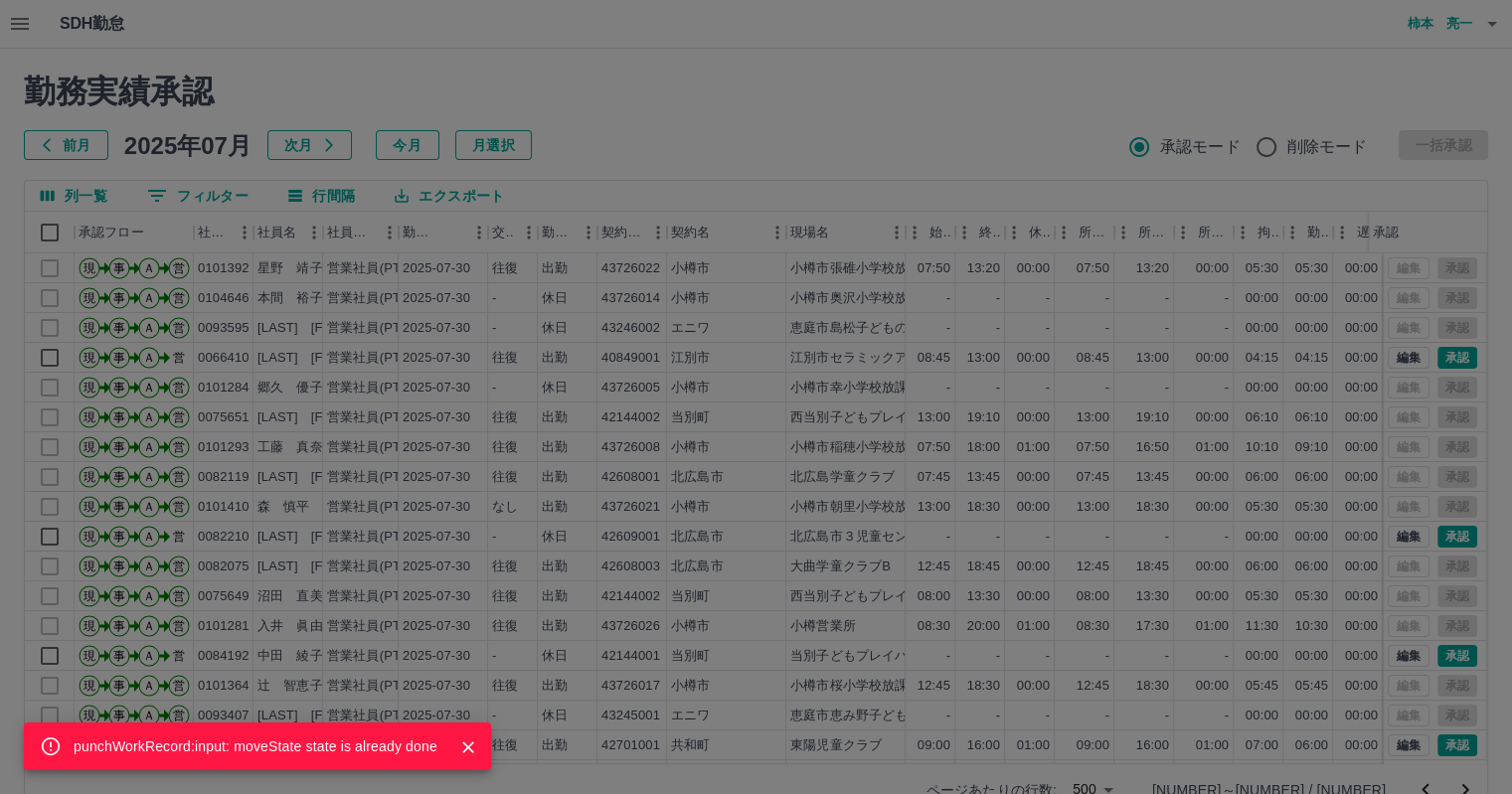 click 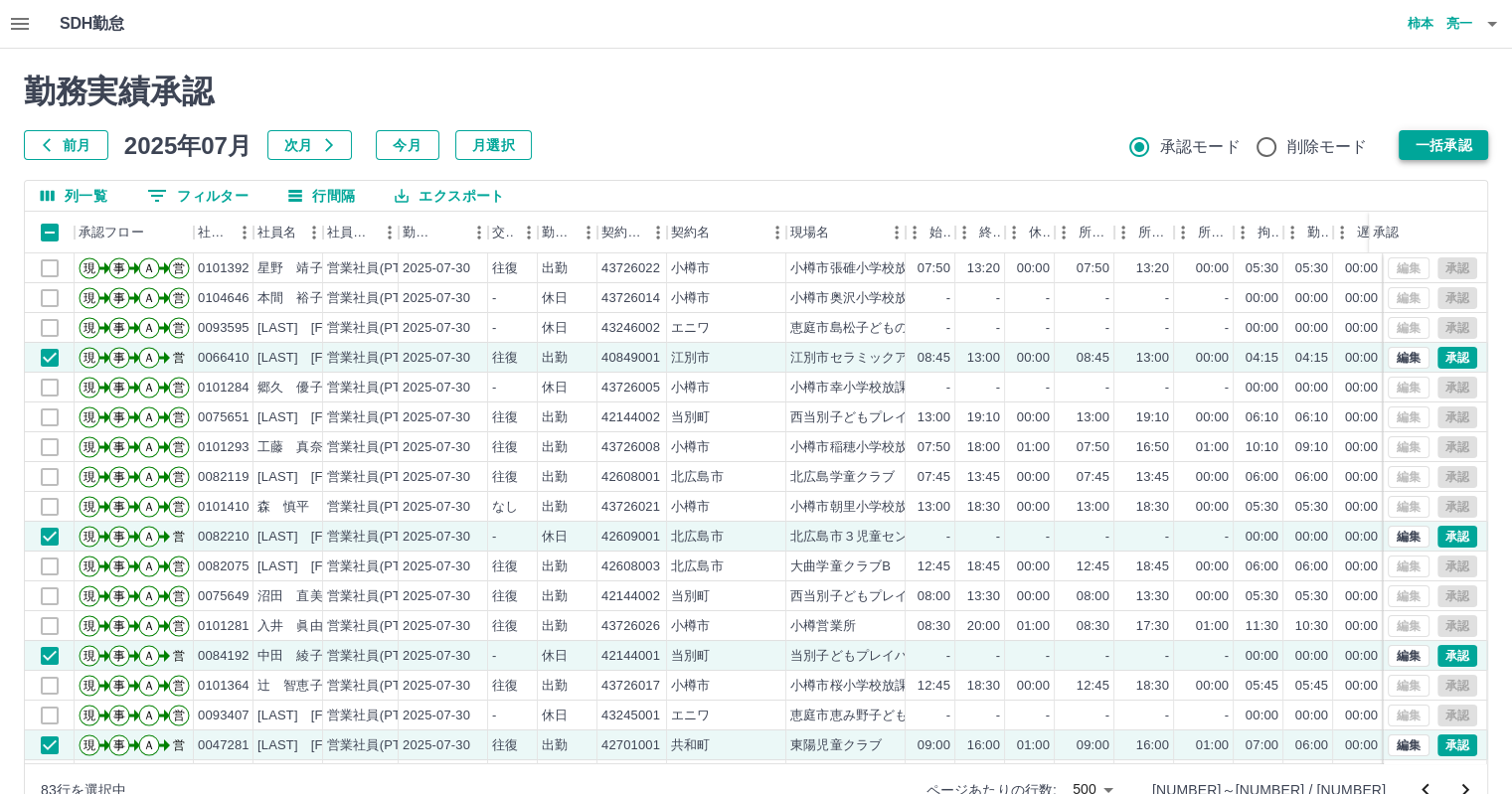 click on "一括承認" at bounding box center (1443, 145) 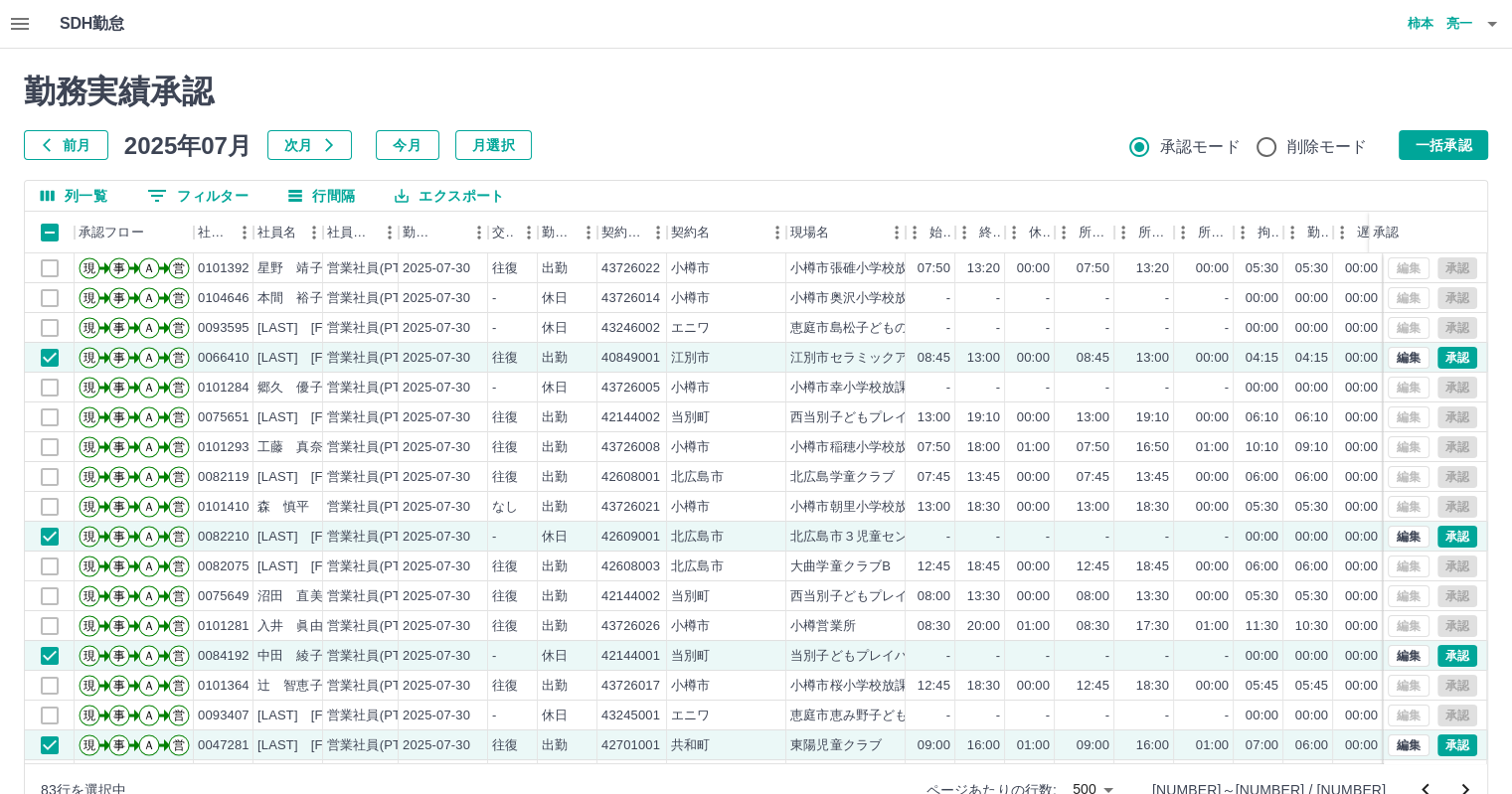 click 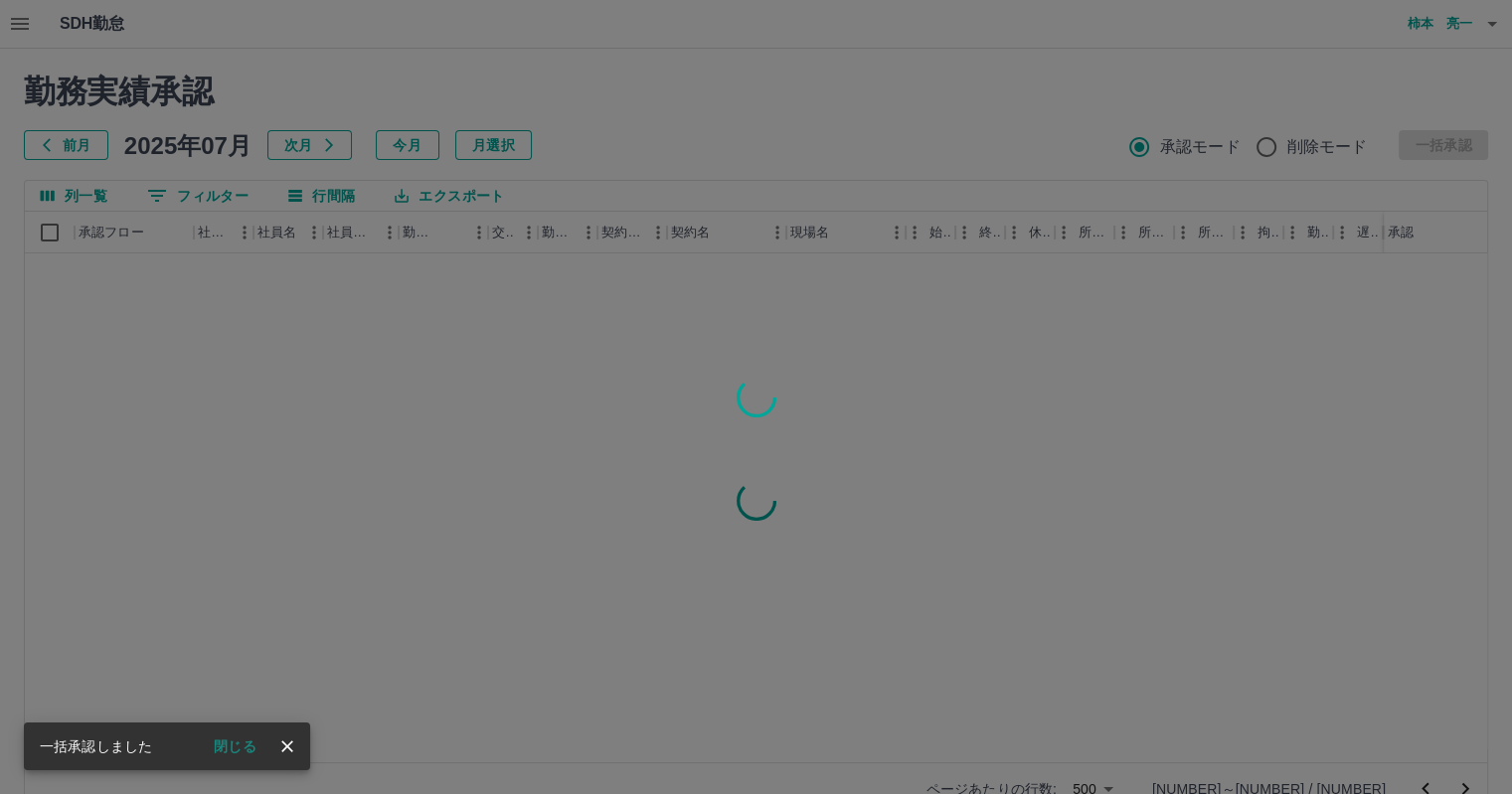 click 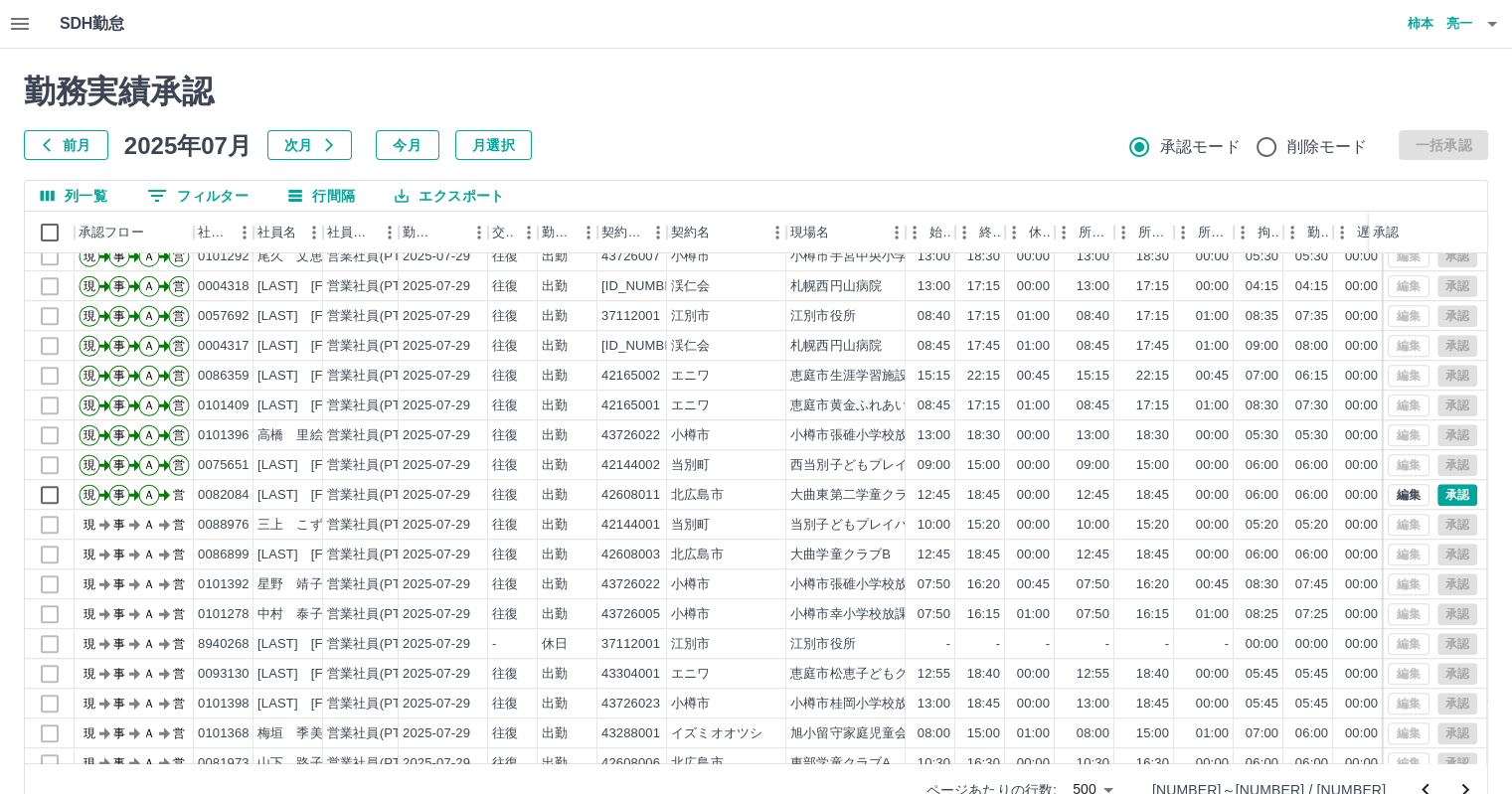 scroll, scrollTop: 1590, scrollLeft: 0, axis: vertical 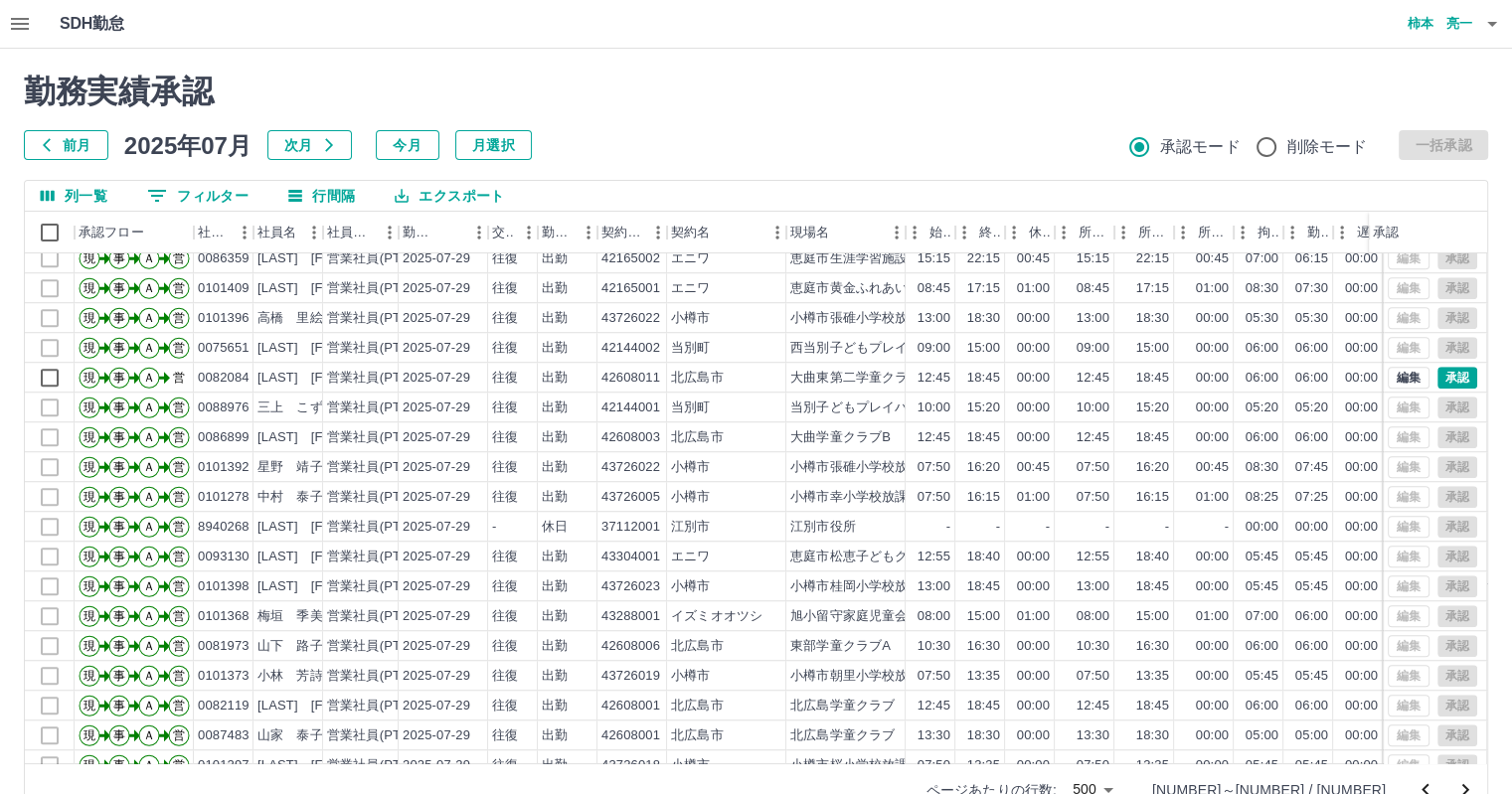 drag, startPoint x: 1463, startPoint y: 786, endPoint x: 1439, endPoint y: 741, distance: 51 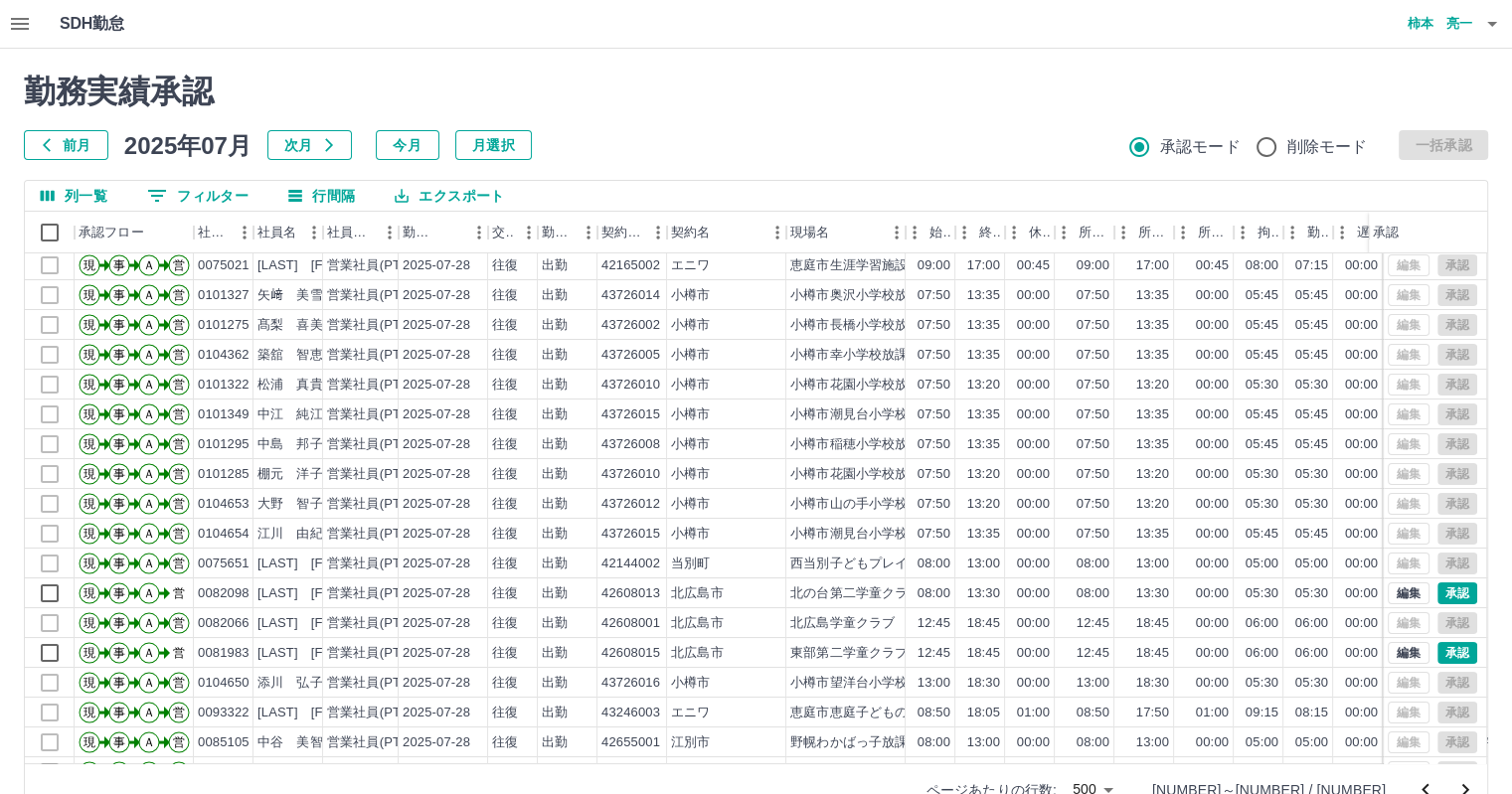 scroll, scrollTop: 199, scrollLeft: 0, axis: vertical 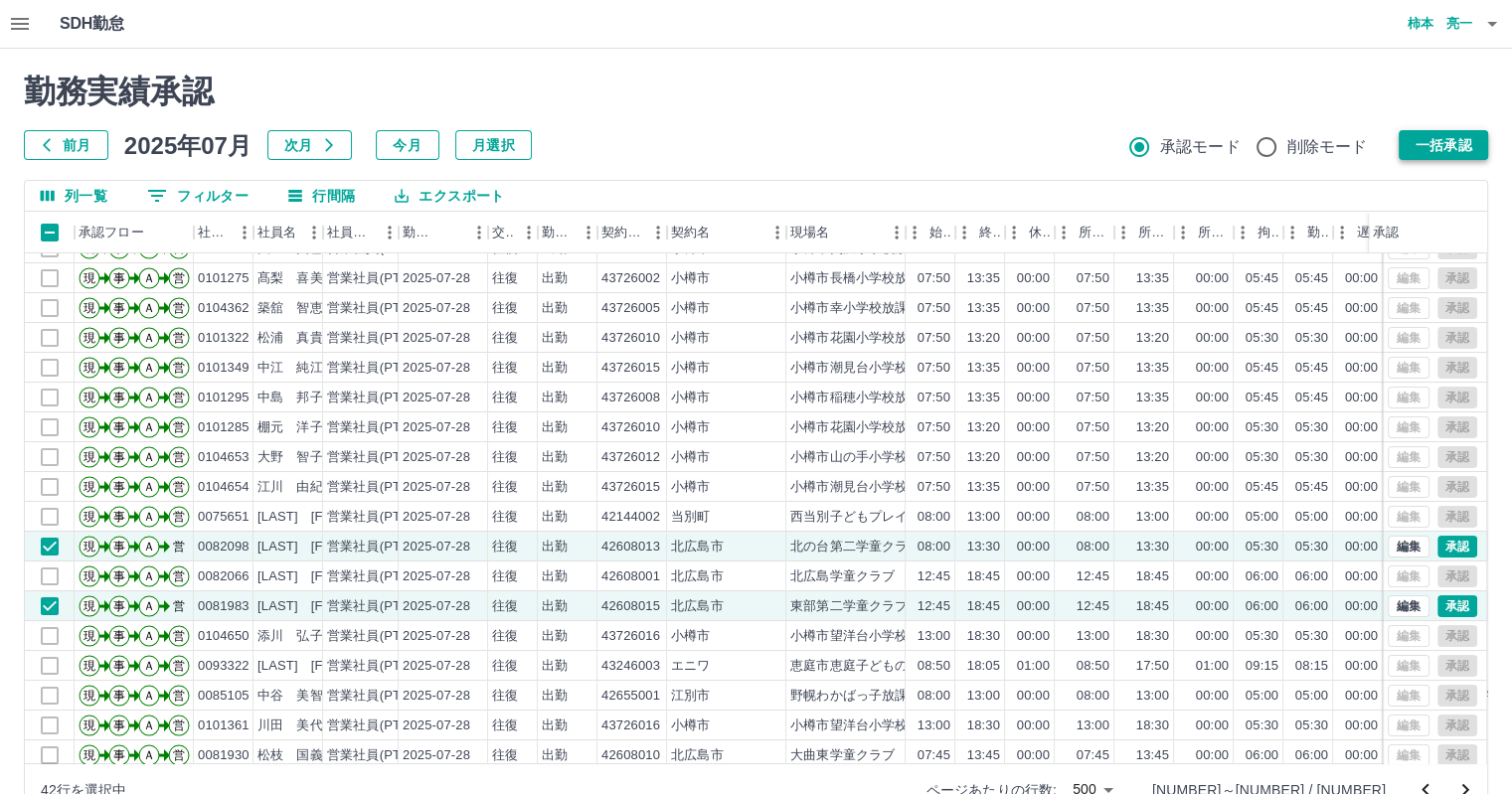 click on "一括承認" at bounding box center (1443, 145) 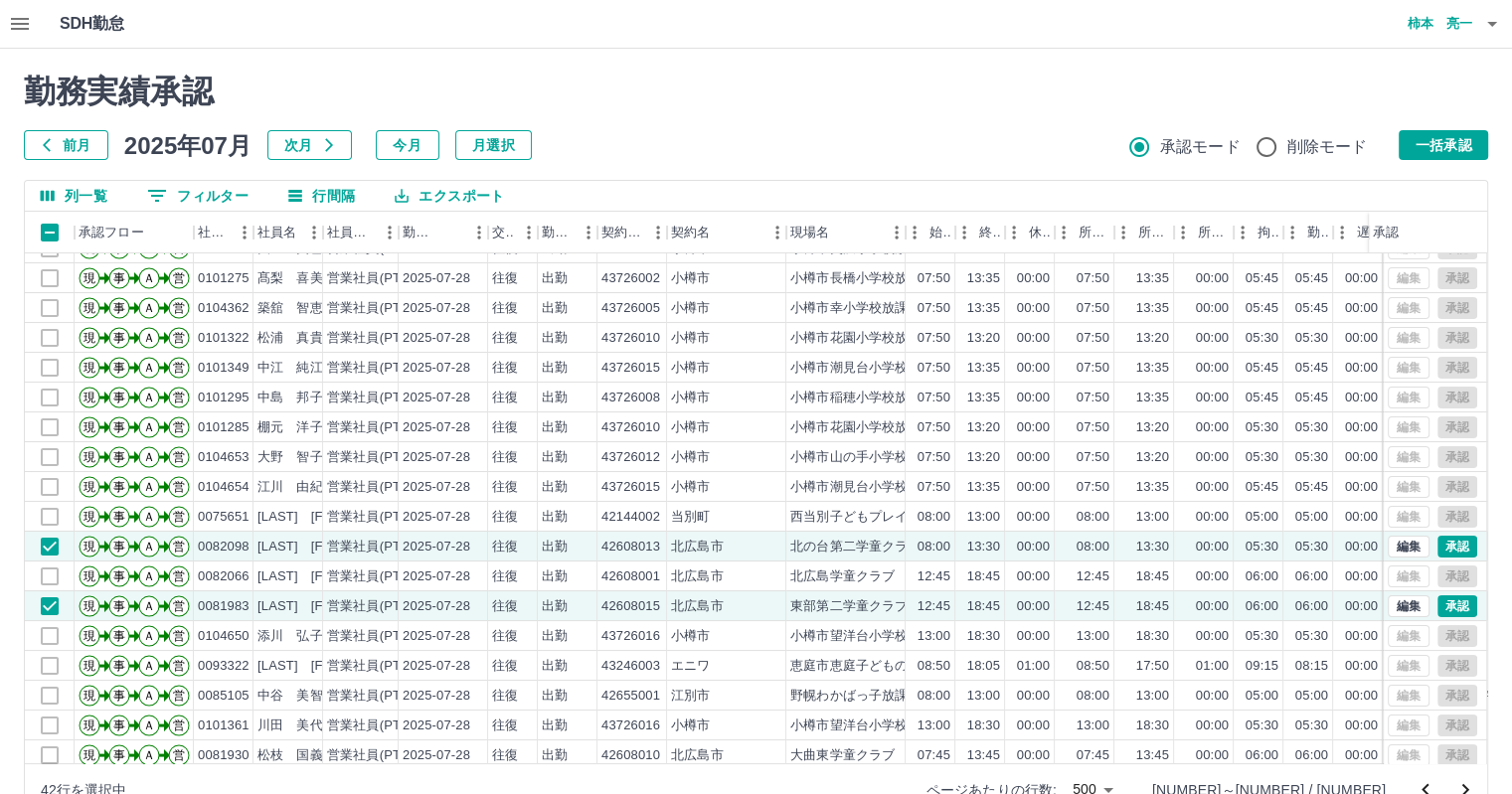click at bounding box center (756, 397) 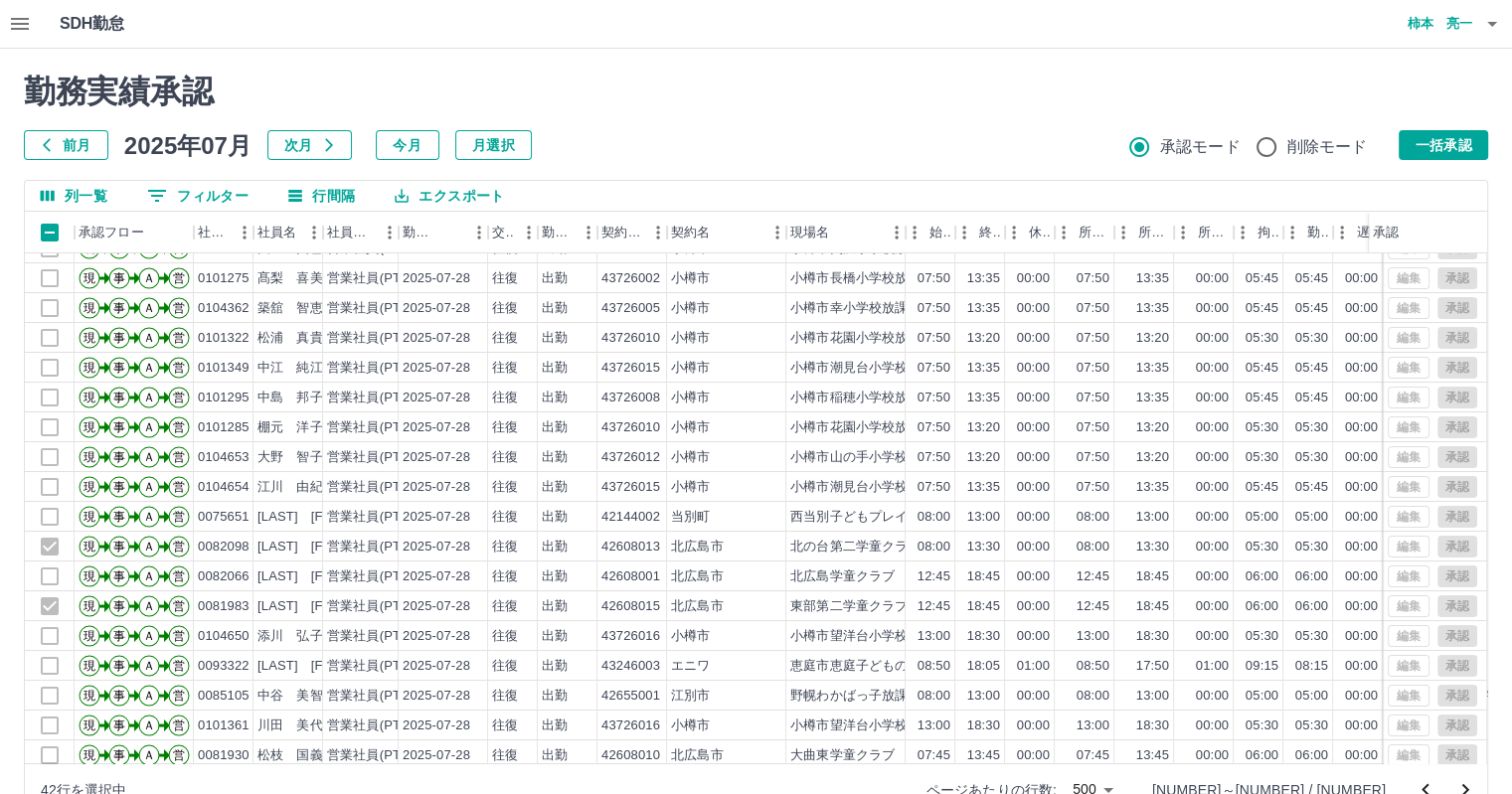 click at bounding box center [756, 397] 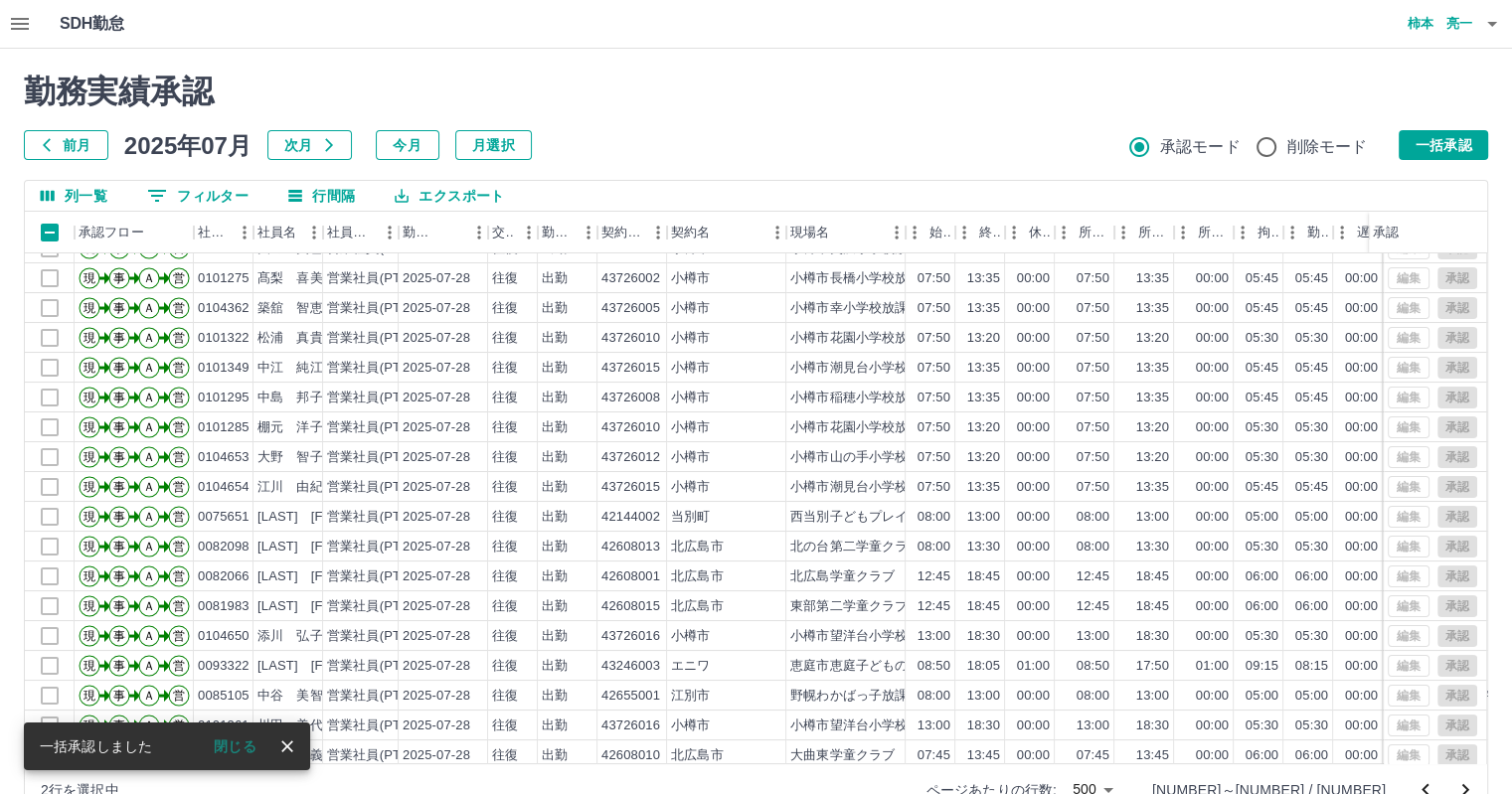 click 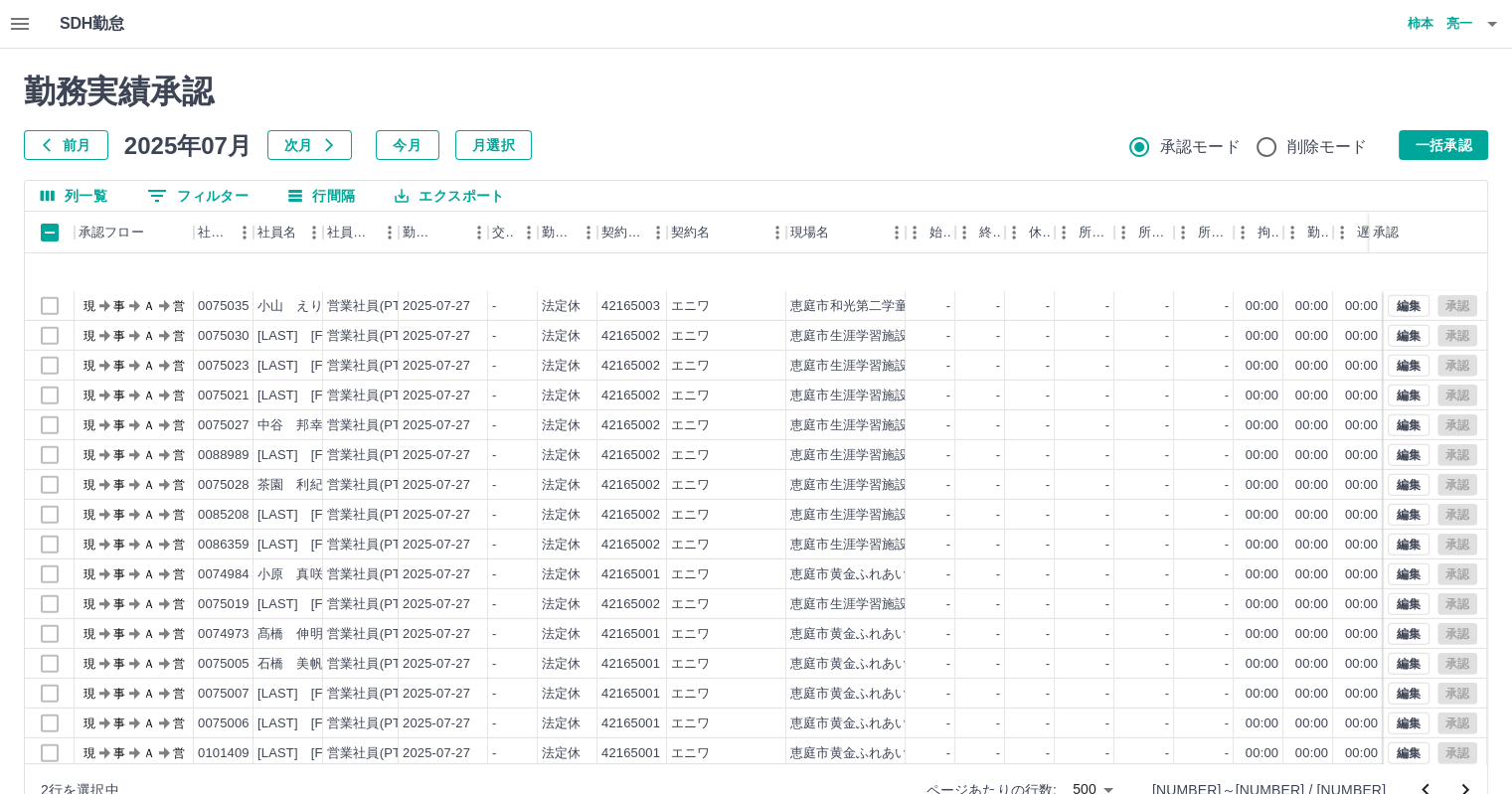scroll, scrollTop: 6188, scrollLeft: 0, axis: vertical 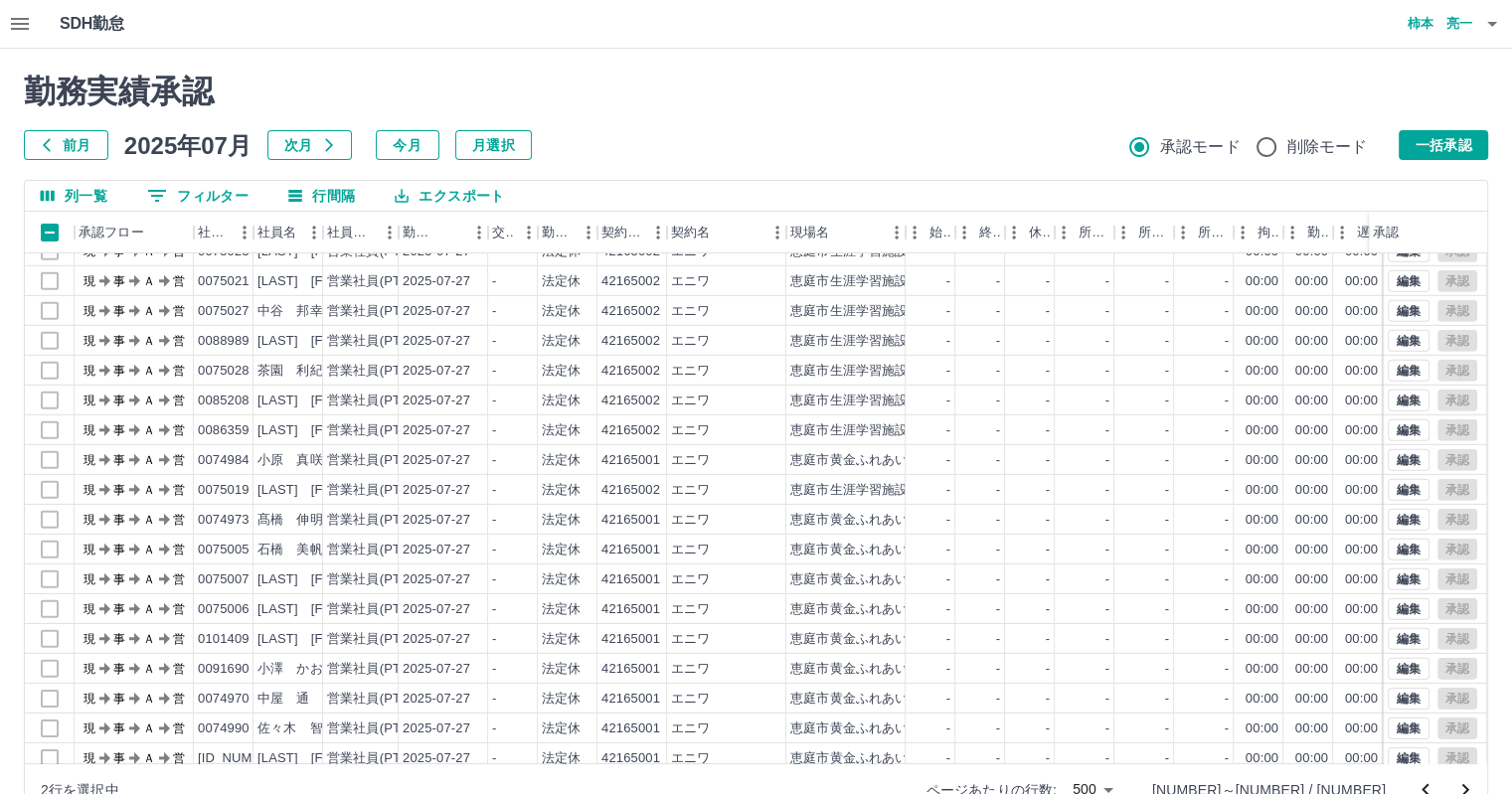 click 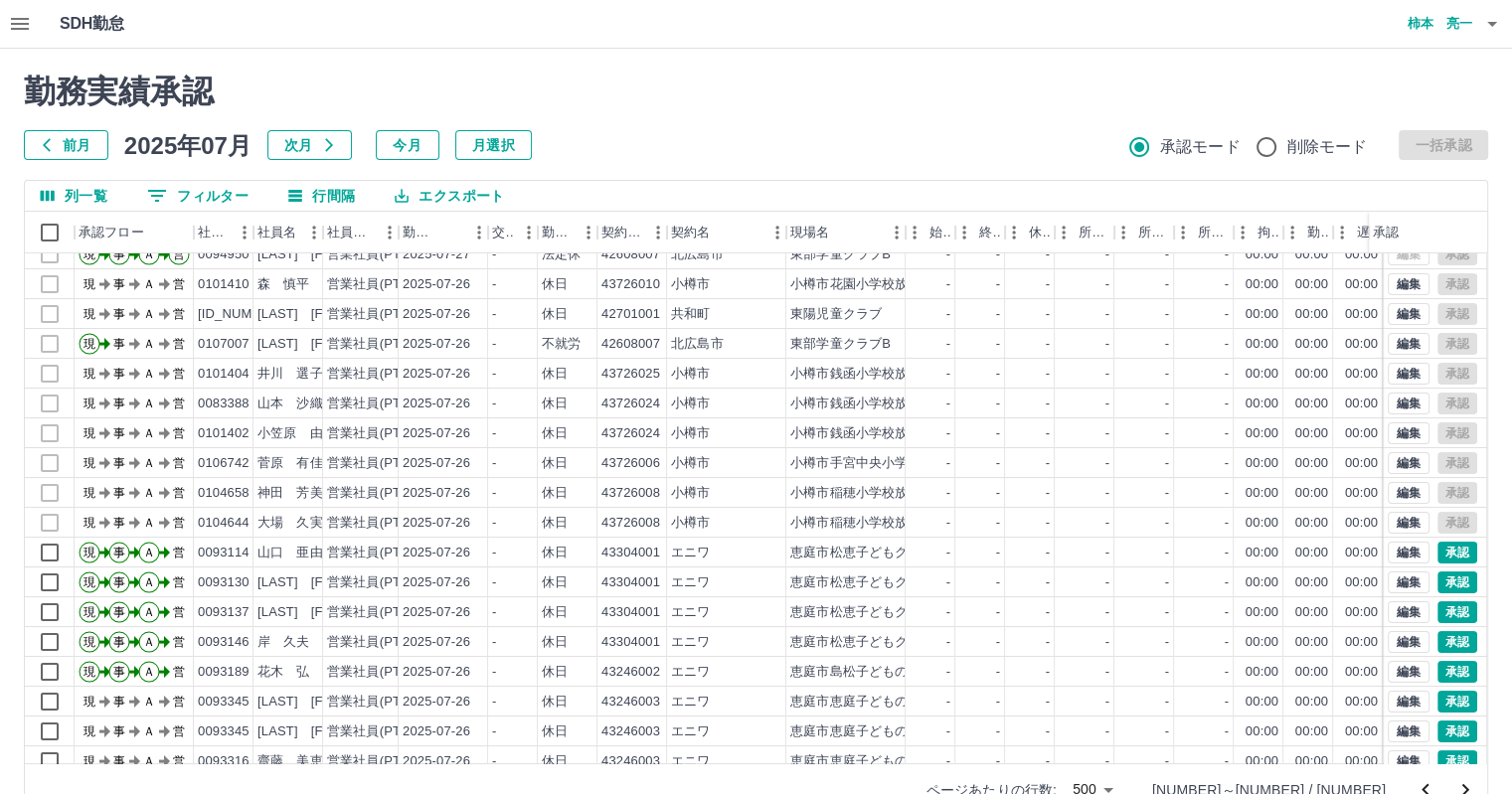 scroll, scrollTop: 298, scrollLeft: 0, axis: vertical 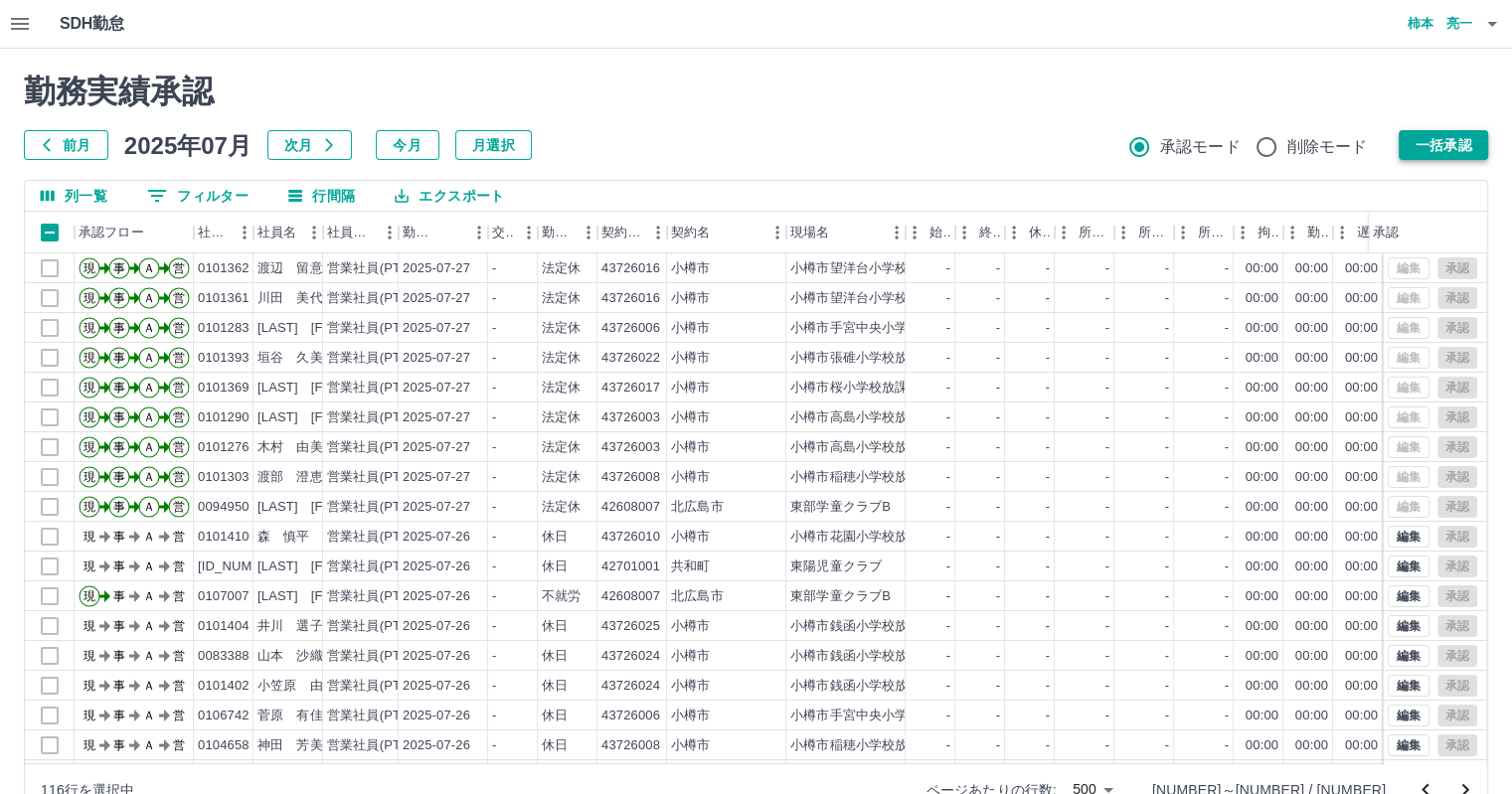 click on "一括承認" at bounding box center (1443, 145) 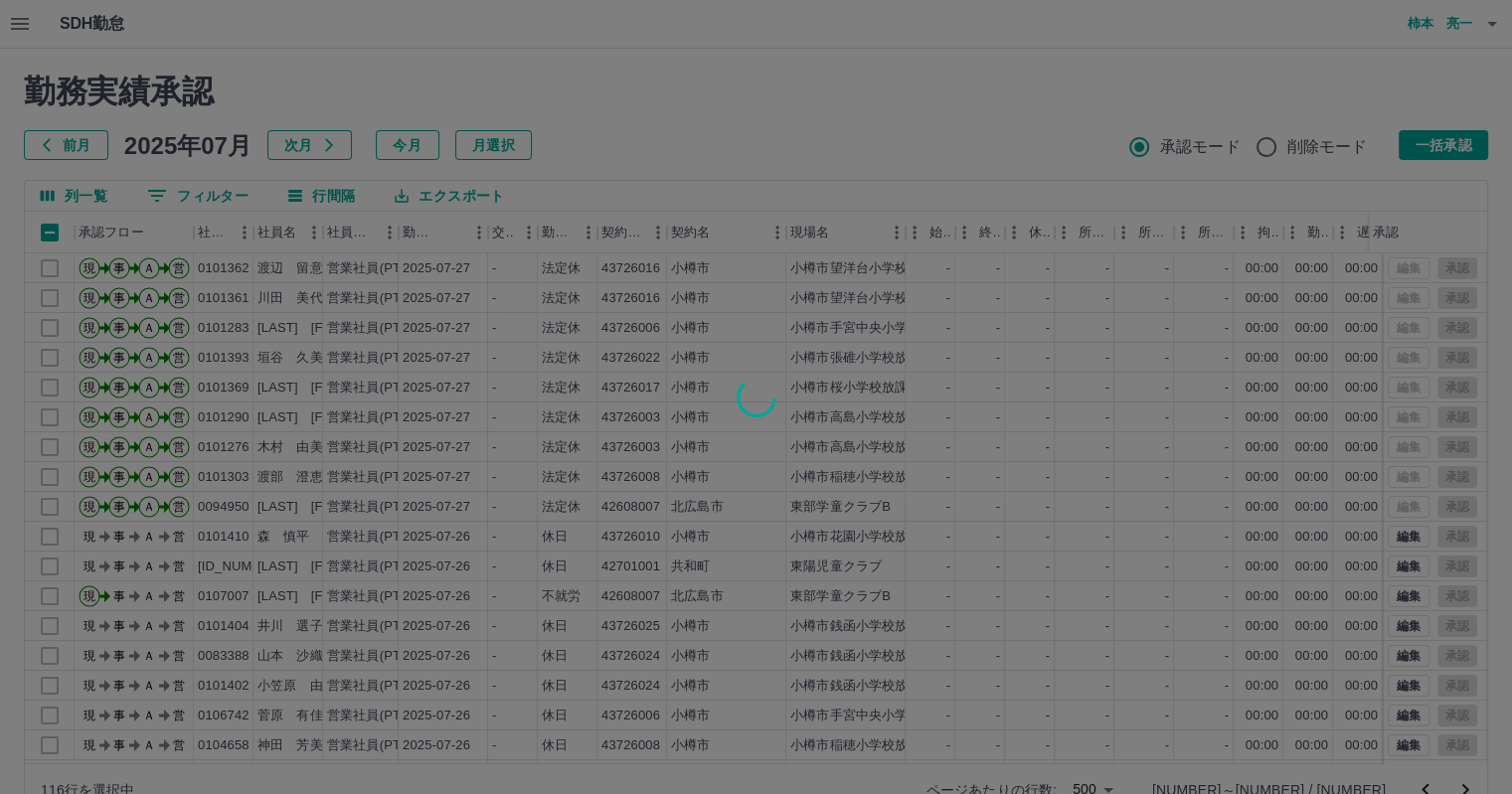 scroll, scrollTop: 46, scrollLeft: 0, axis: vertical 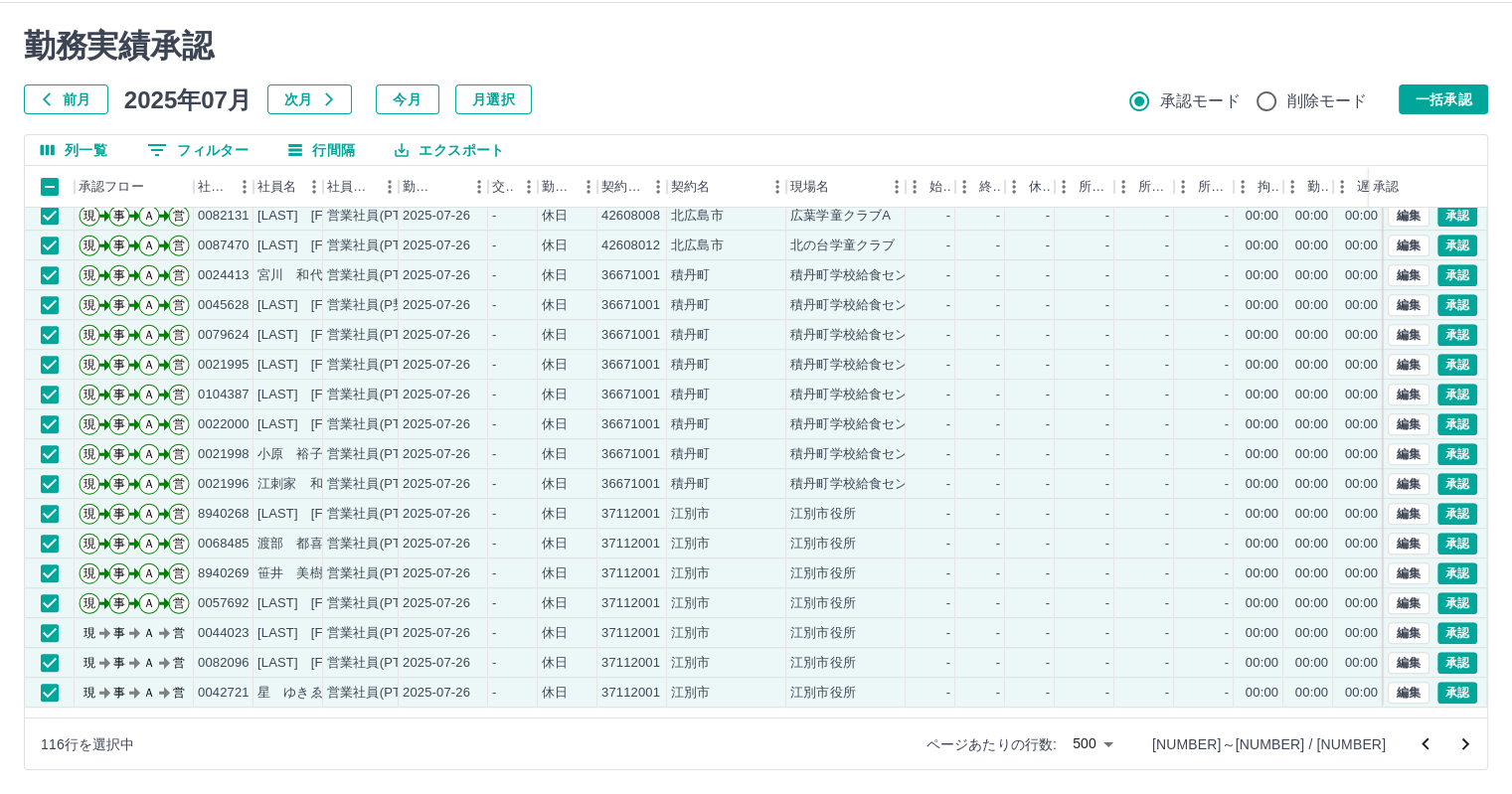 click at bounding box center (756, 397) 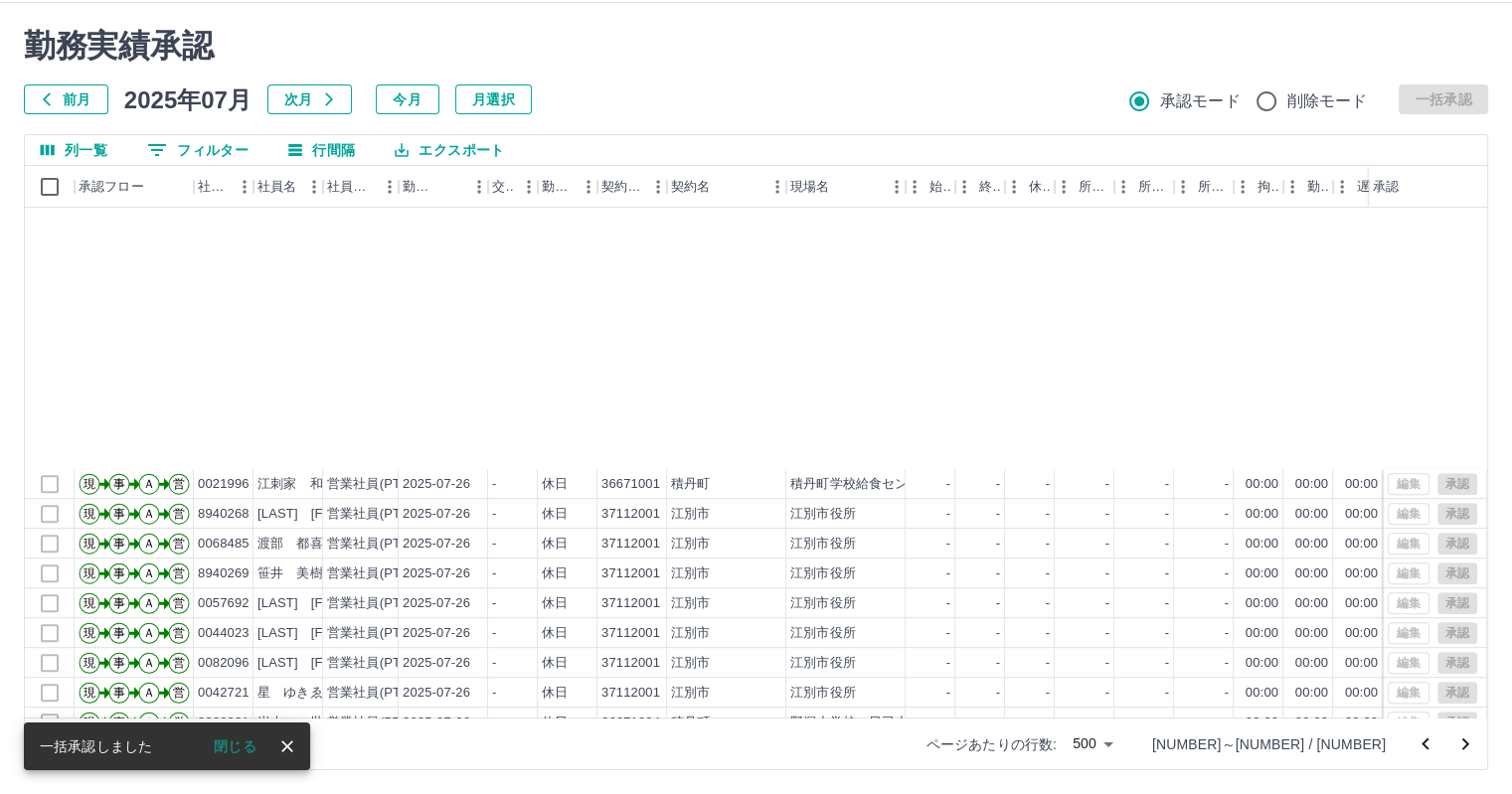 scroll, scrollTop: 1491, scrollLeft: 0, axis: vertical 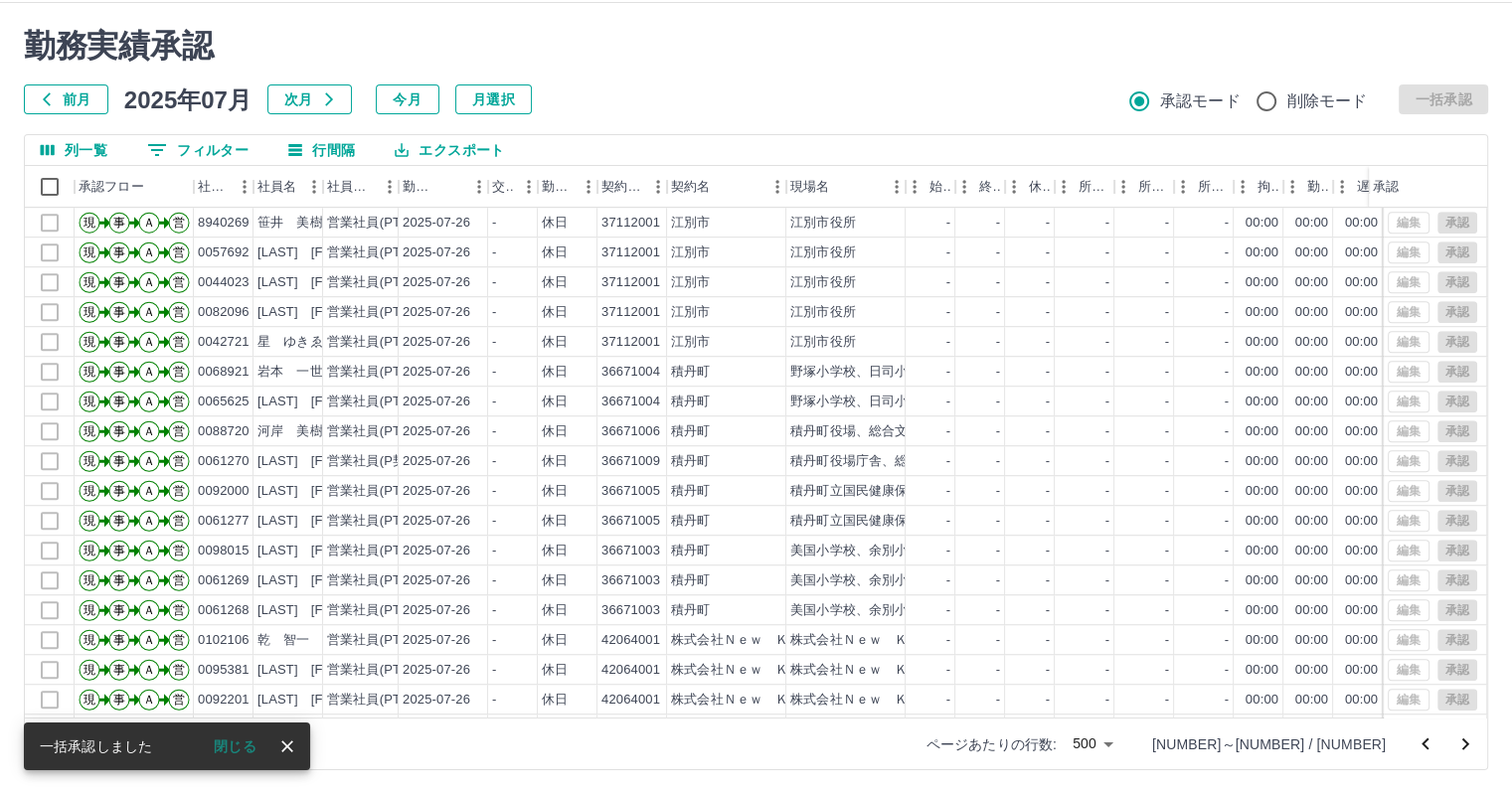 click 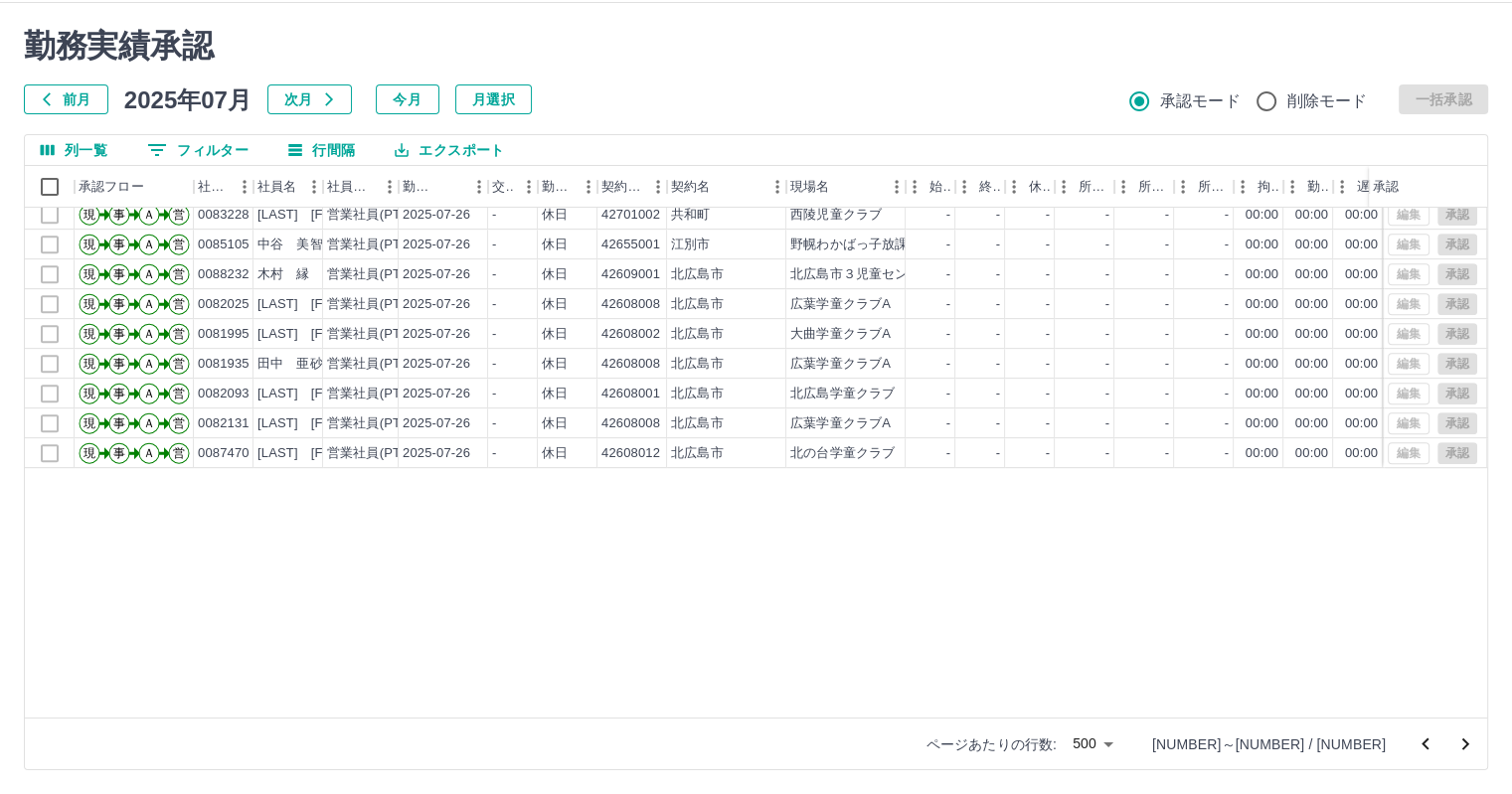 scroll, scrollTop: 596, scrollLeft: 0, axis: vertical 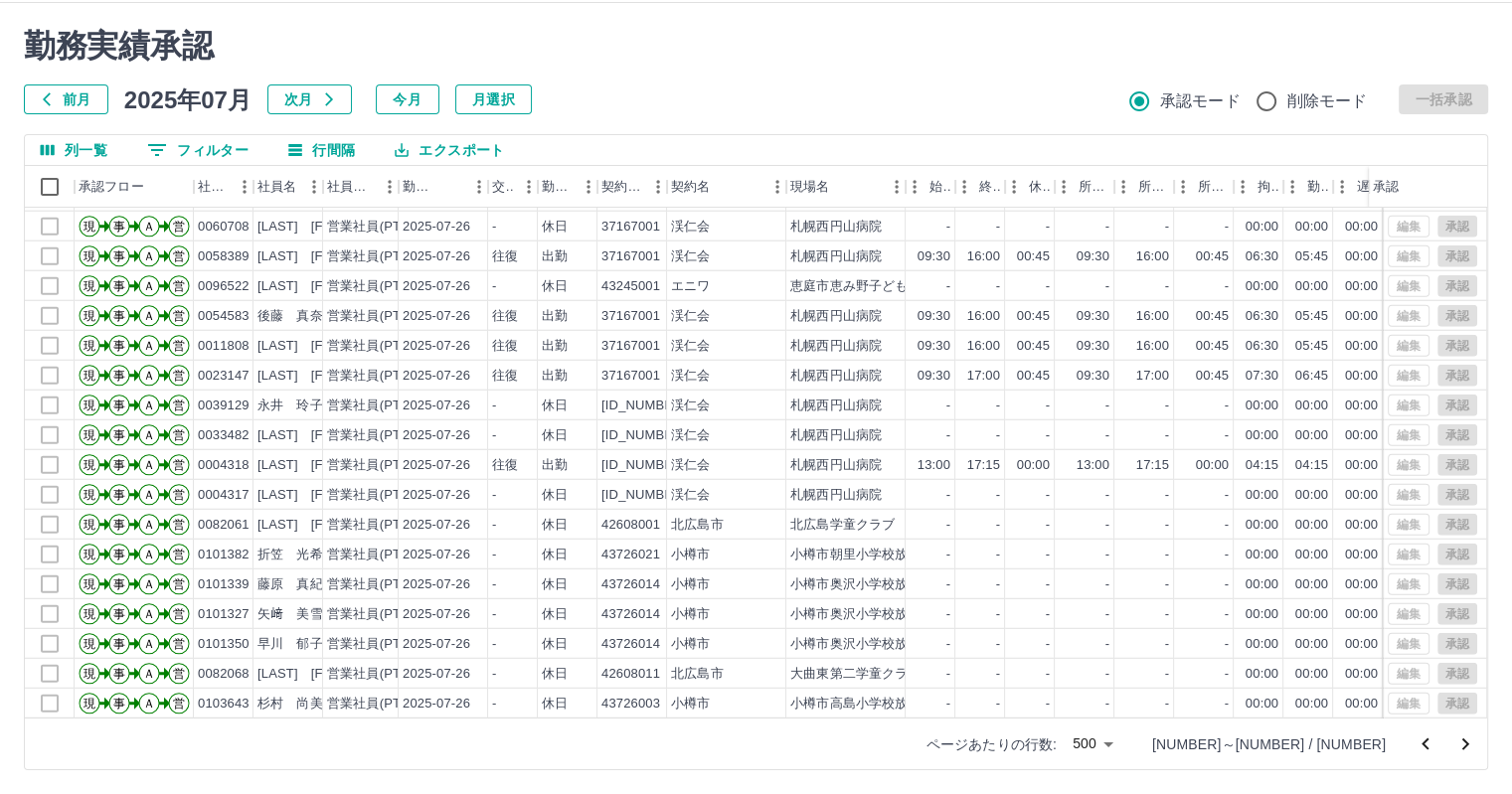 click 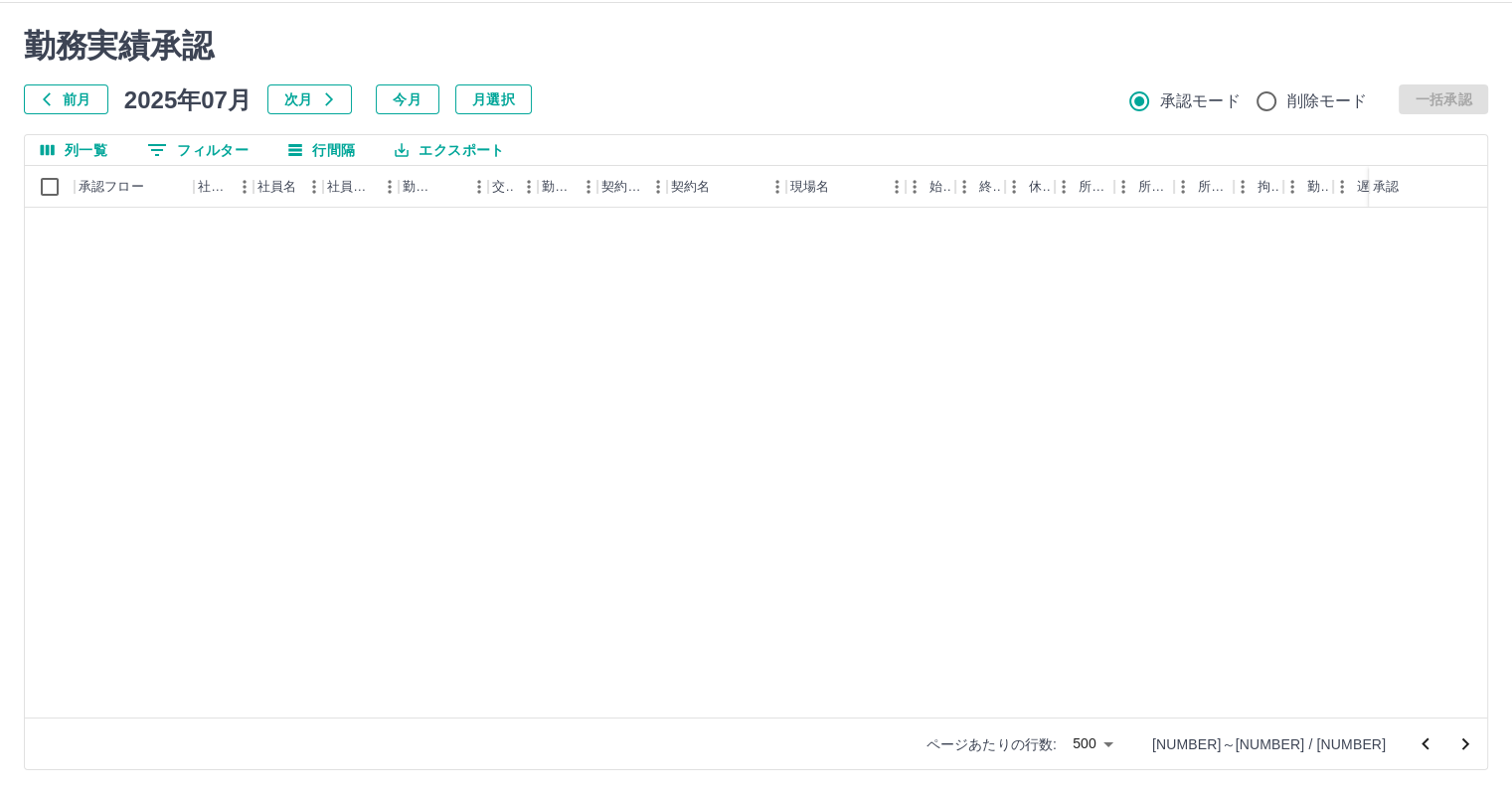 scroll, scrollTop: 0, scrollLeft: 0, axis: both 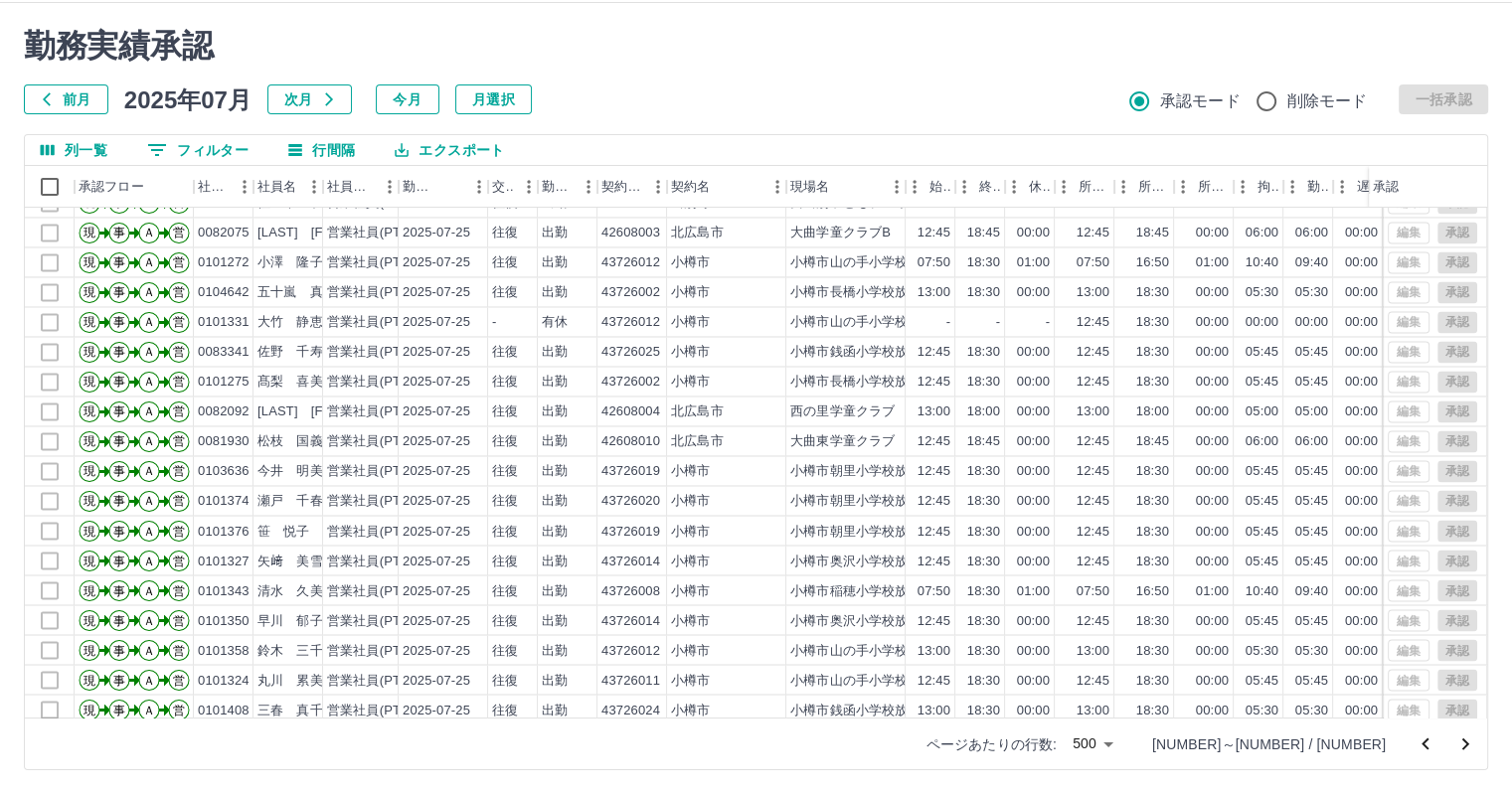click 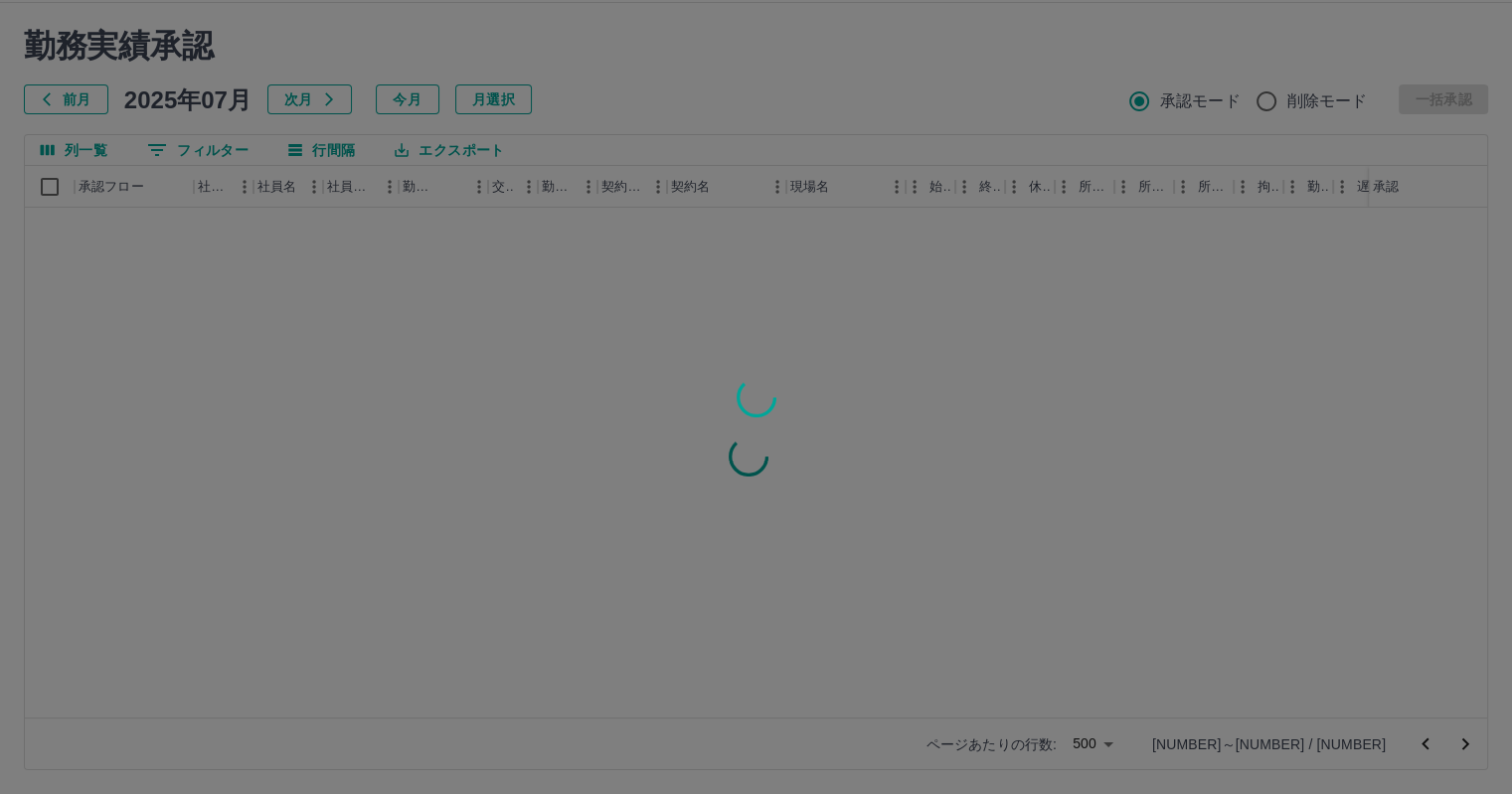 scroll, scrollTop: 0, scrollLeft: 0, axis: both 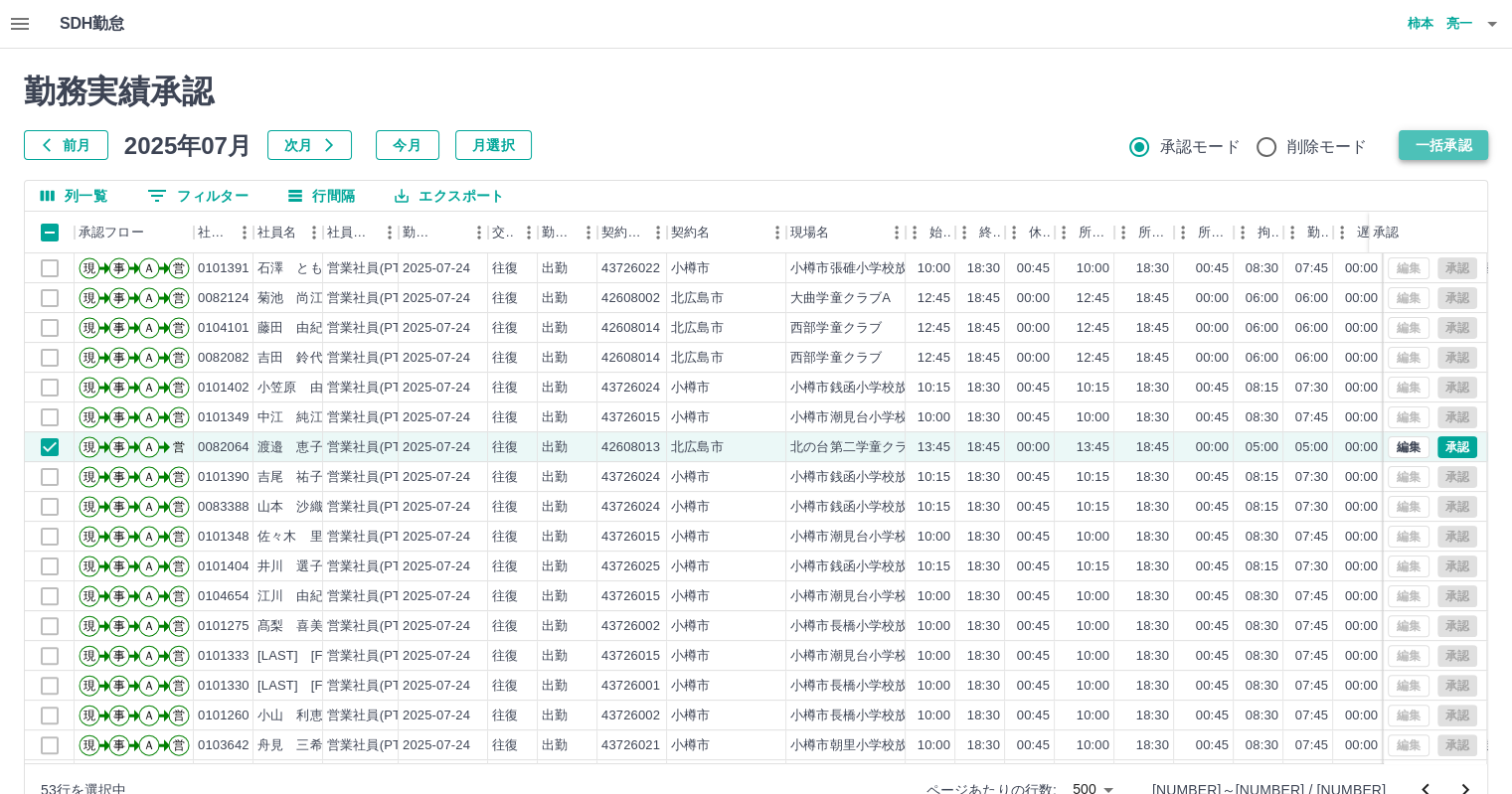 click on "一括承認" at bounding box center [1443, 145] 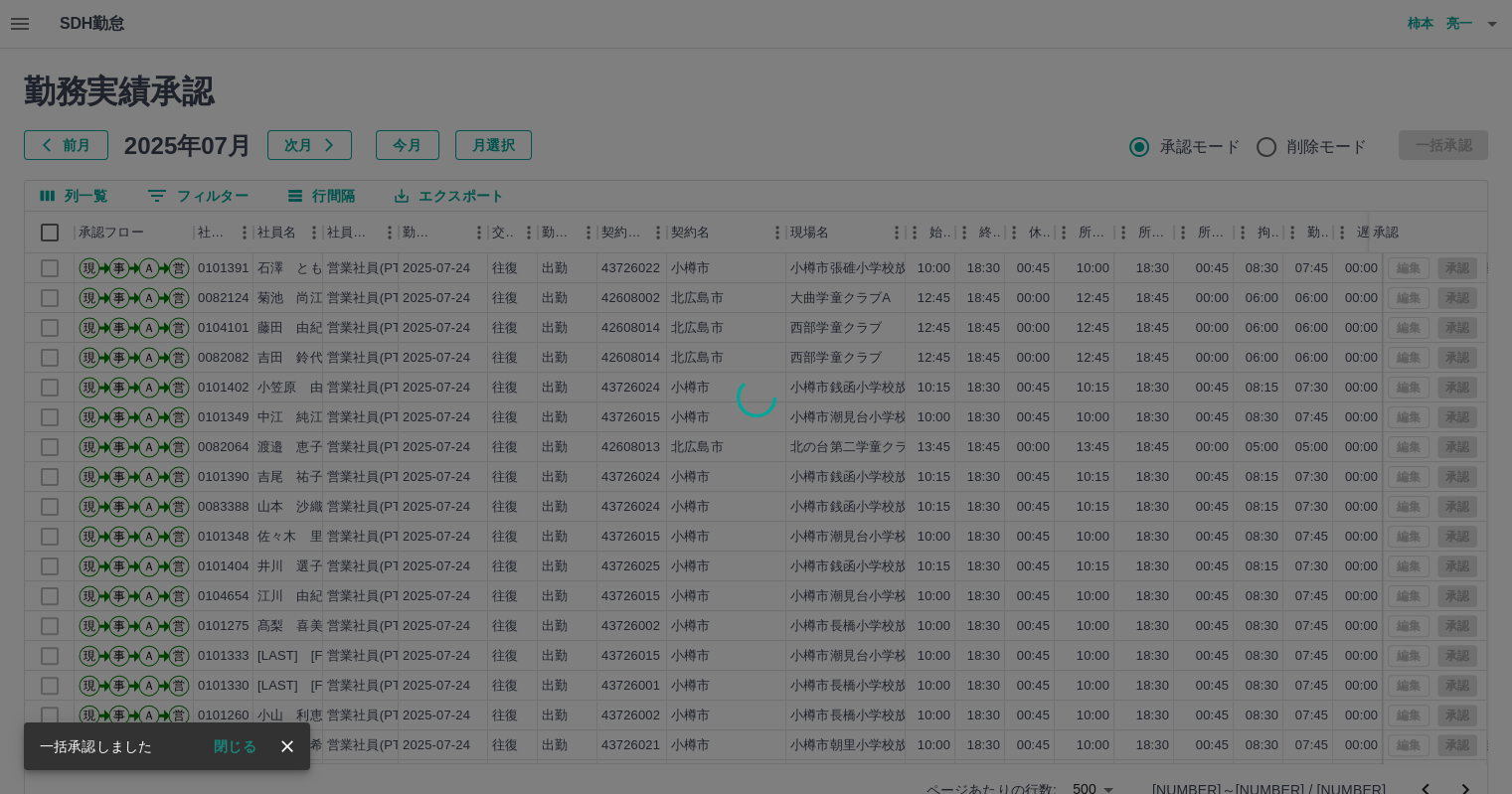 click 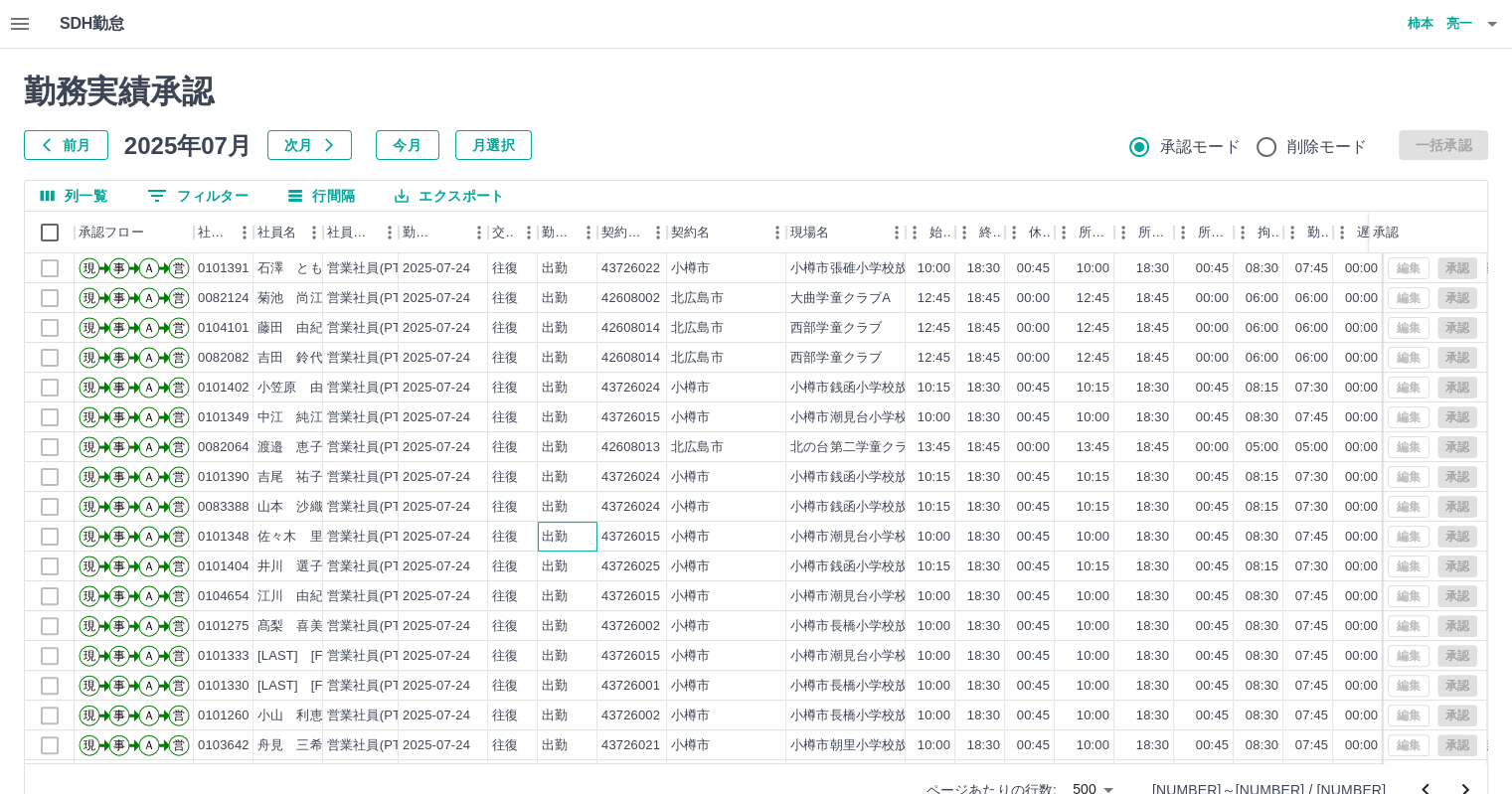 drag, startPoint x: 586, startPoint y: 540, endPoint x: 604, endPoint y: 528, distance: 21.633308 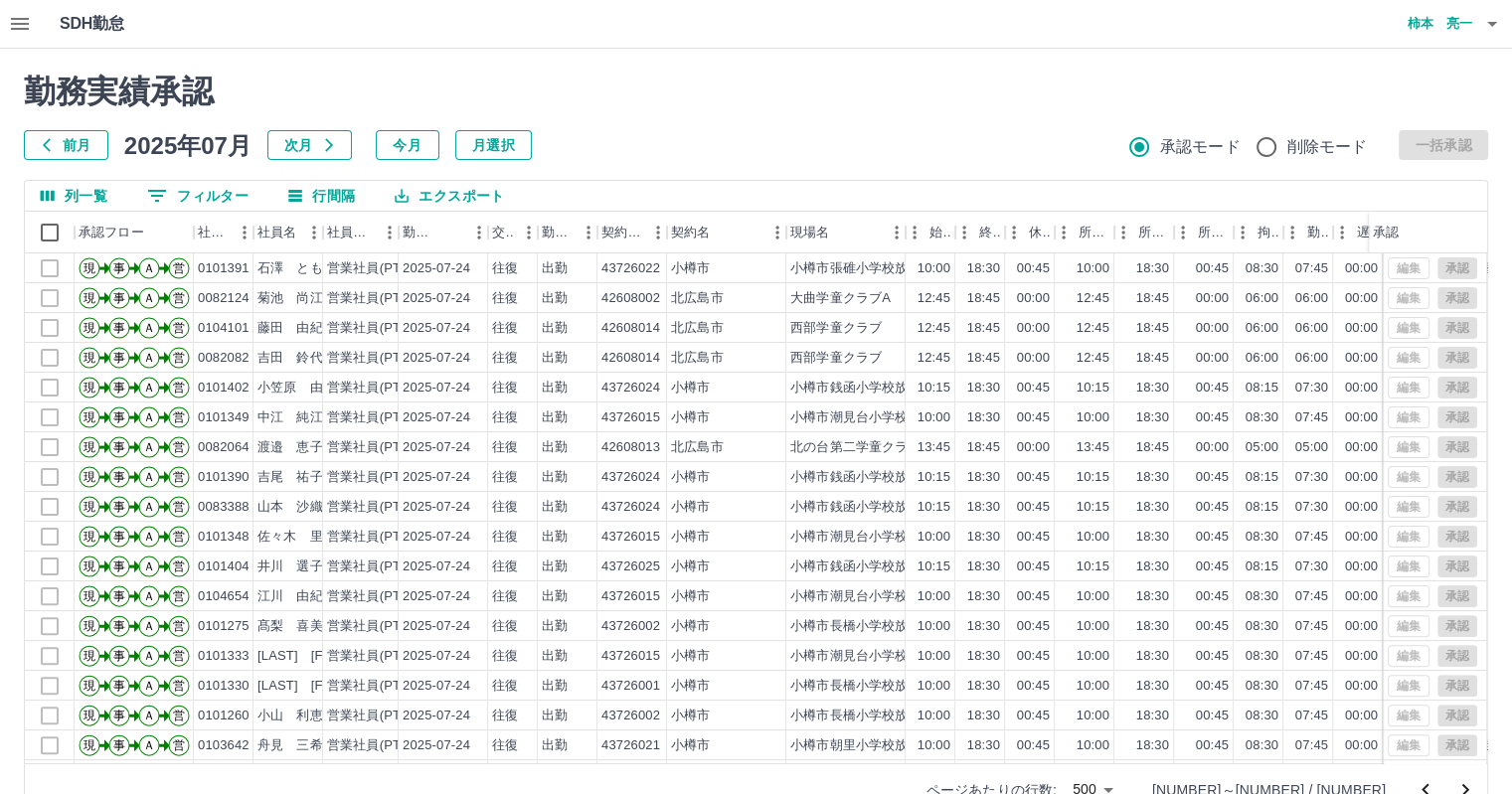 click on "勤務実績承認" at bounding box center [756, 91] 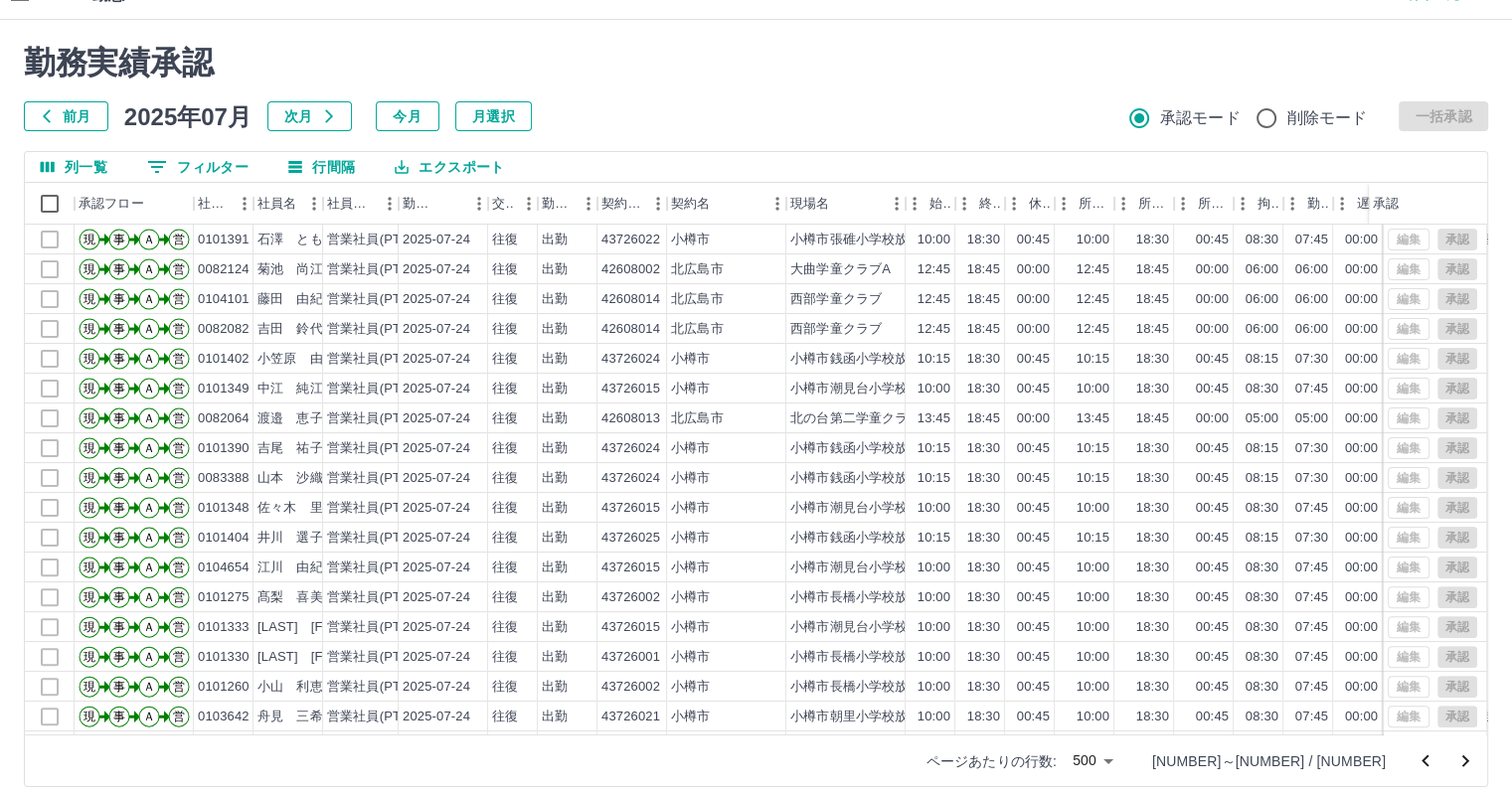 scroll, scrollTop: 46, scrollLeft: 0, axis: vertical 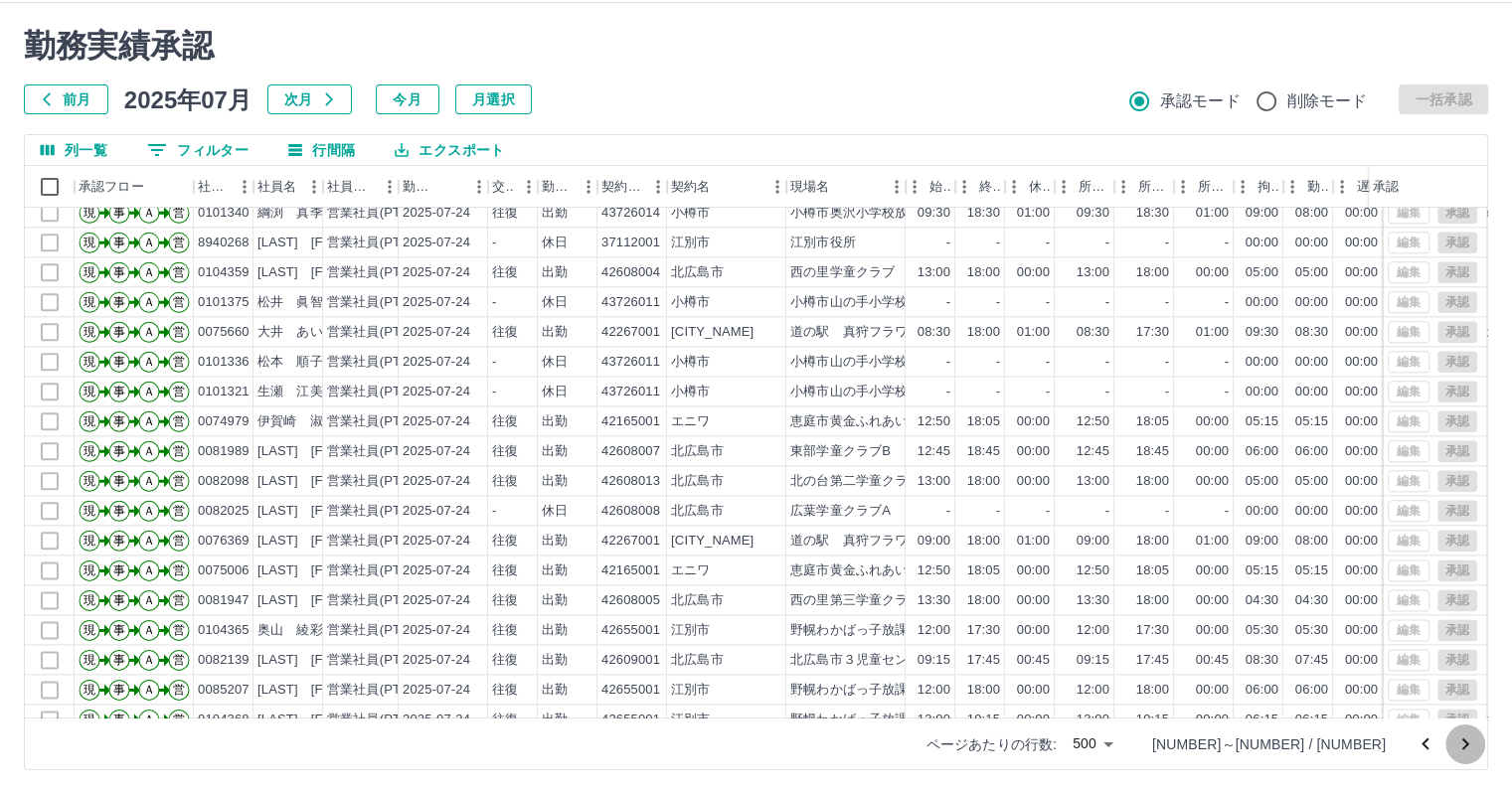 click 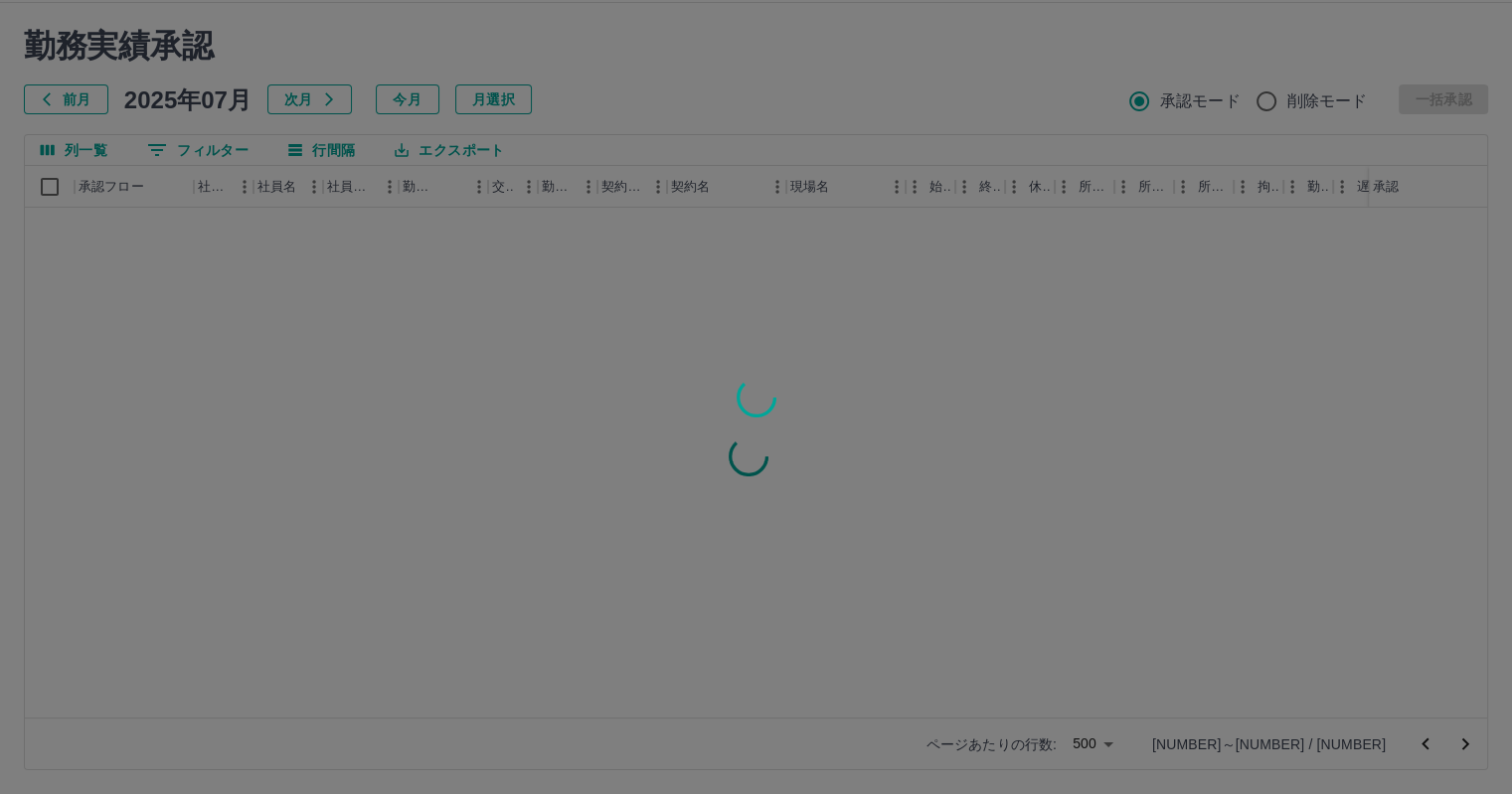 scroll, scrollTop: 0, scrollLeft: 0, axis: both 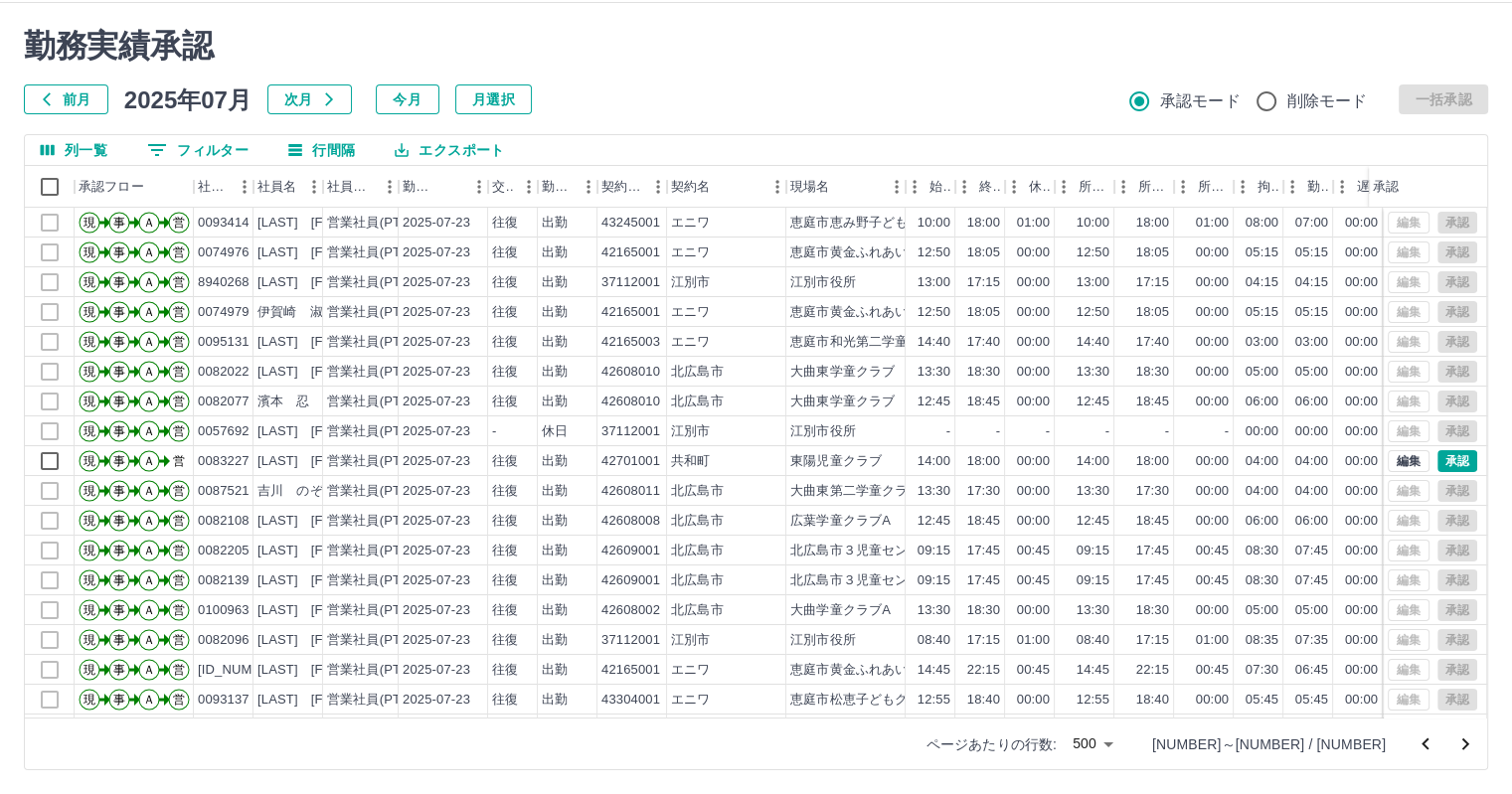 click on "勤務実績承認 前月 2025年07月 次月 今月 月選択 承認モード 削除モード 一括承認" at bounding box center [756, 71] 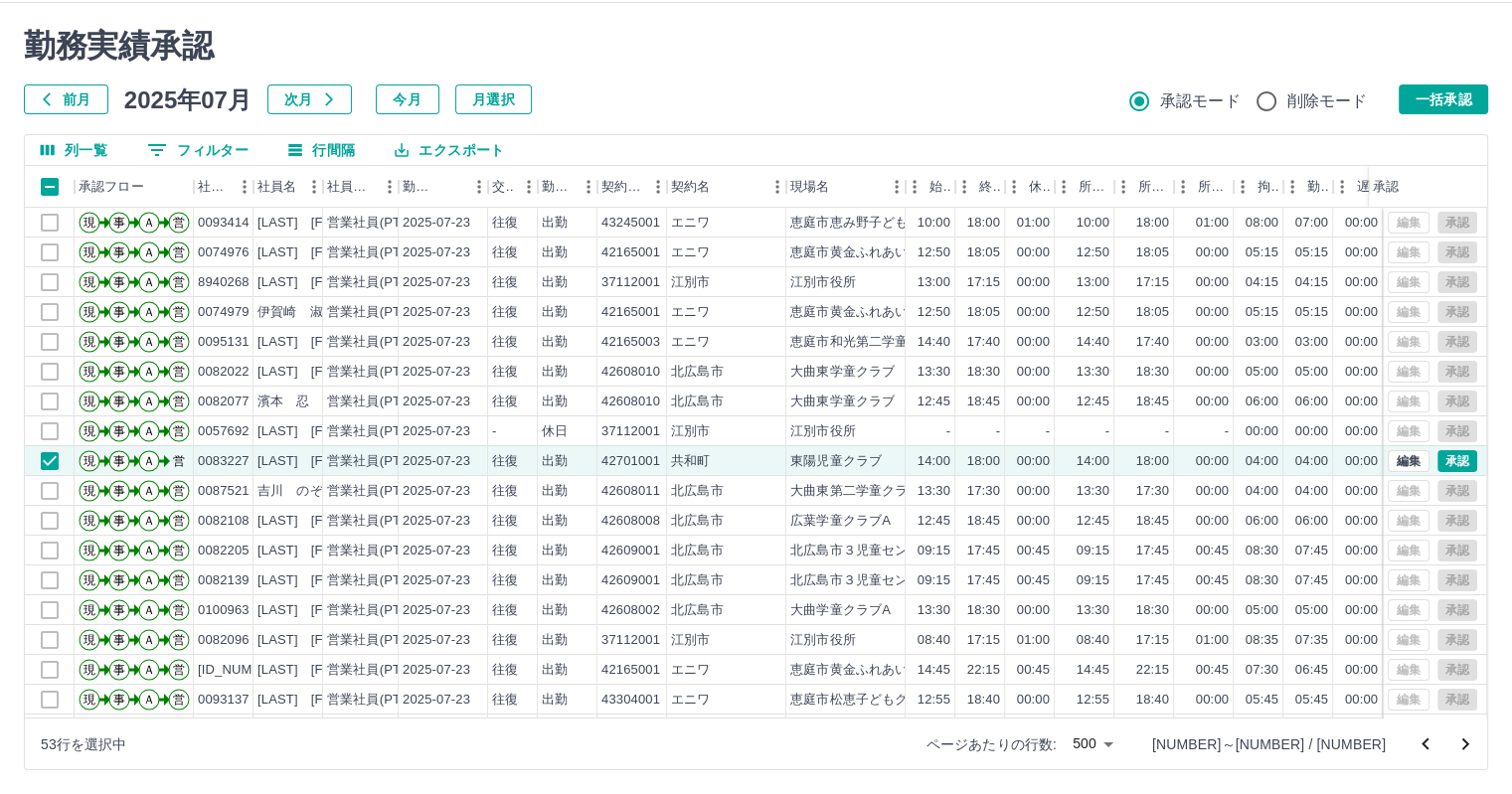 click on "勤務実績承認" at bounding box center (756, 46) 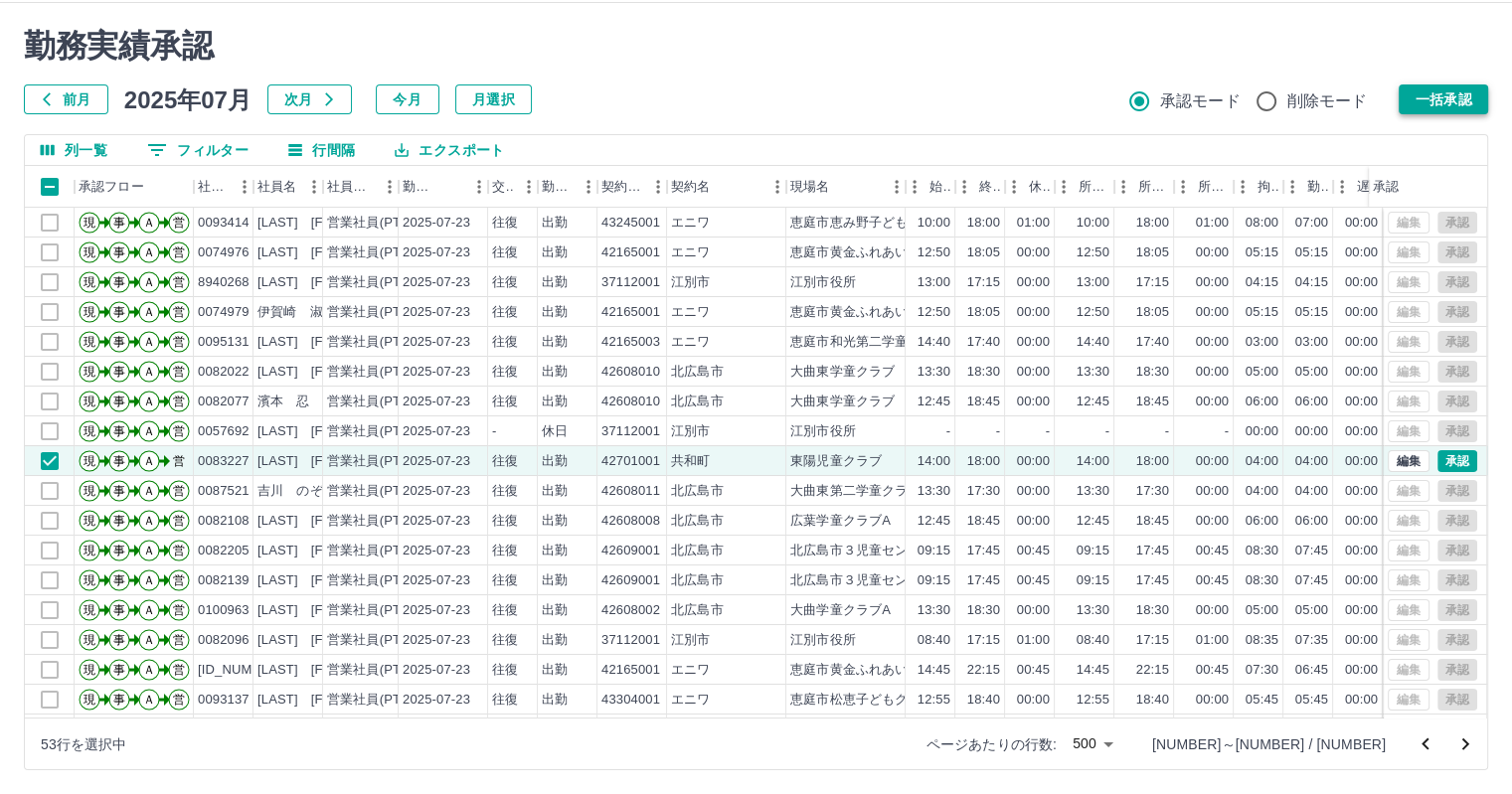 click on "一括承認" at bounding box center (1443, 99) 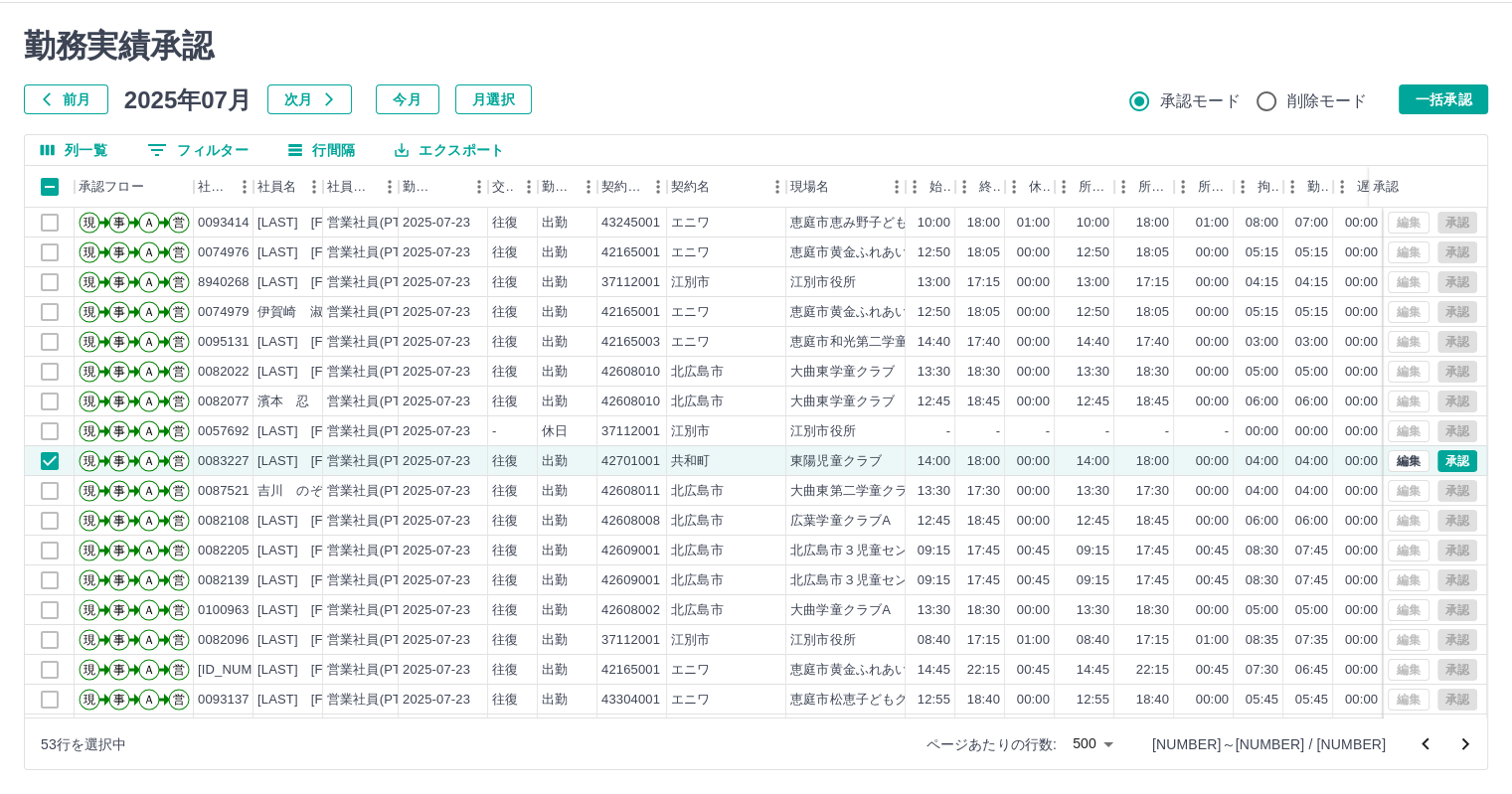 click at bounding box center [756, 397] 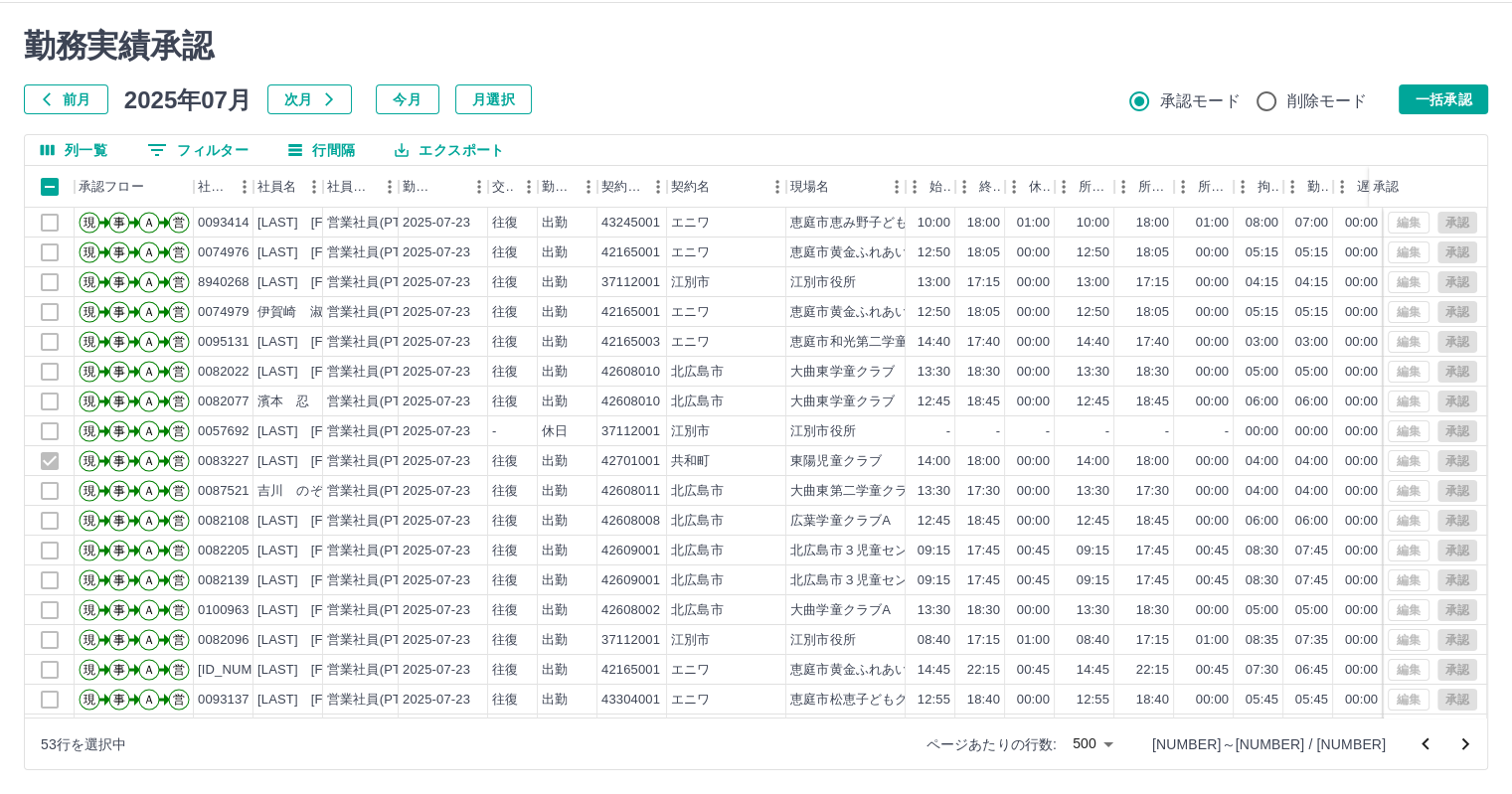 click at bounding box center (756, 397) 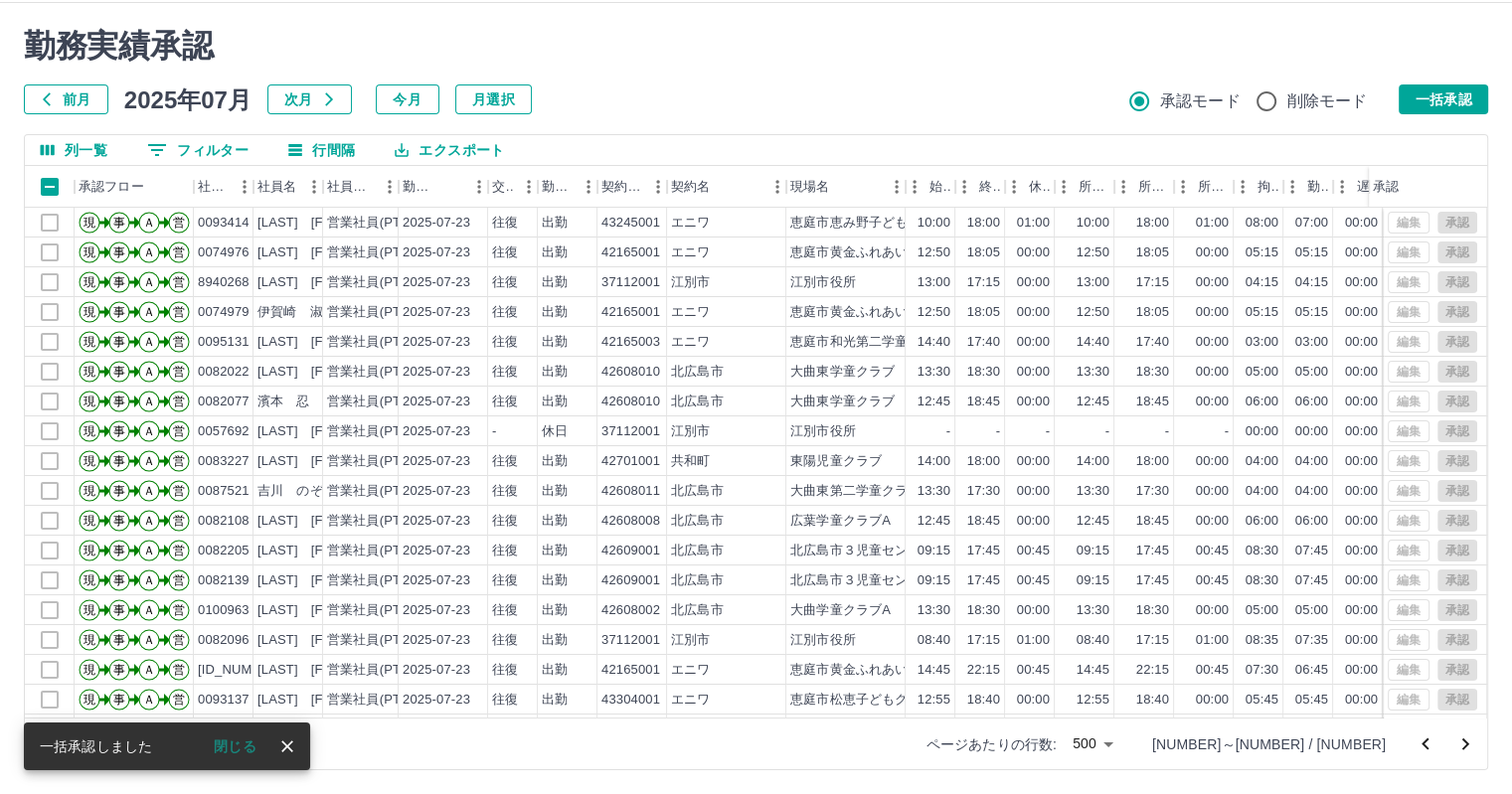 click 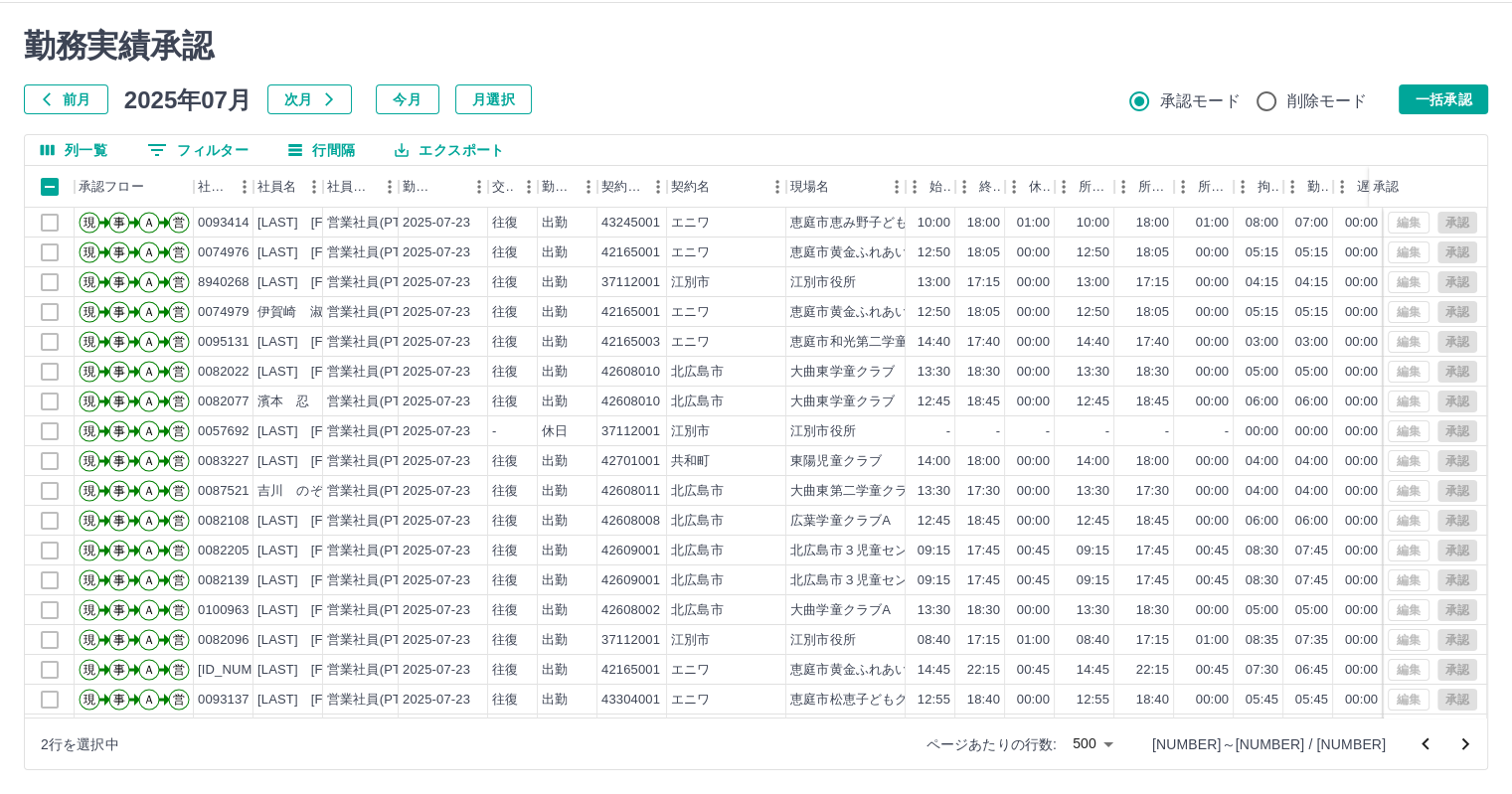 click 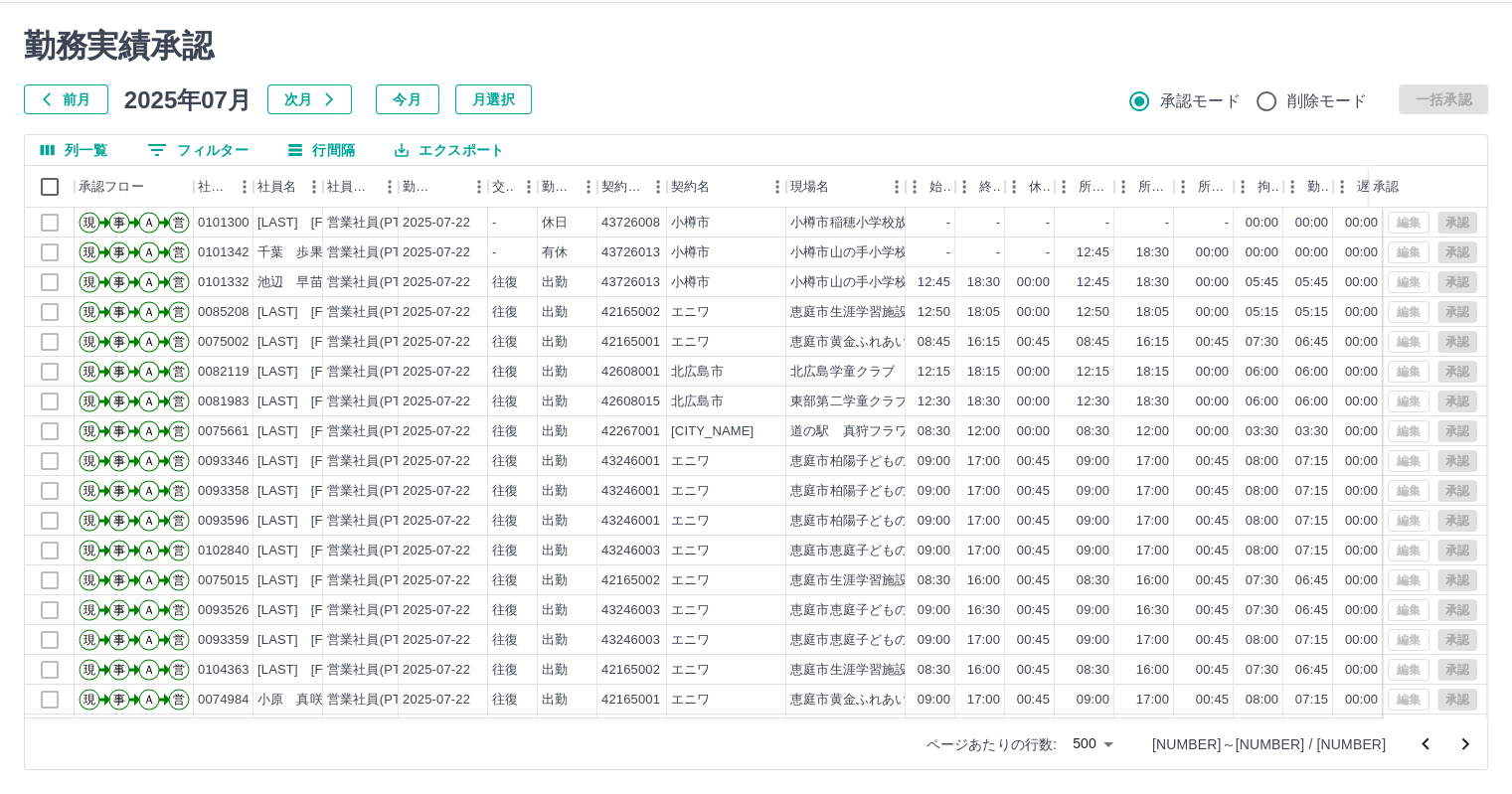 click on "前月 2025年07月 次月 今月 月選択 承認モード 削除モード 一括承認" at bounding box center (756, 99) 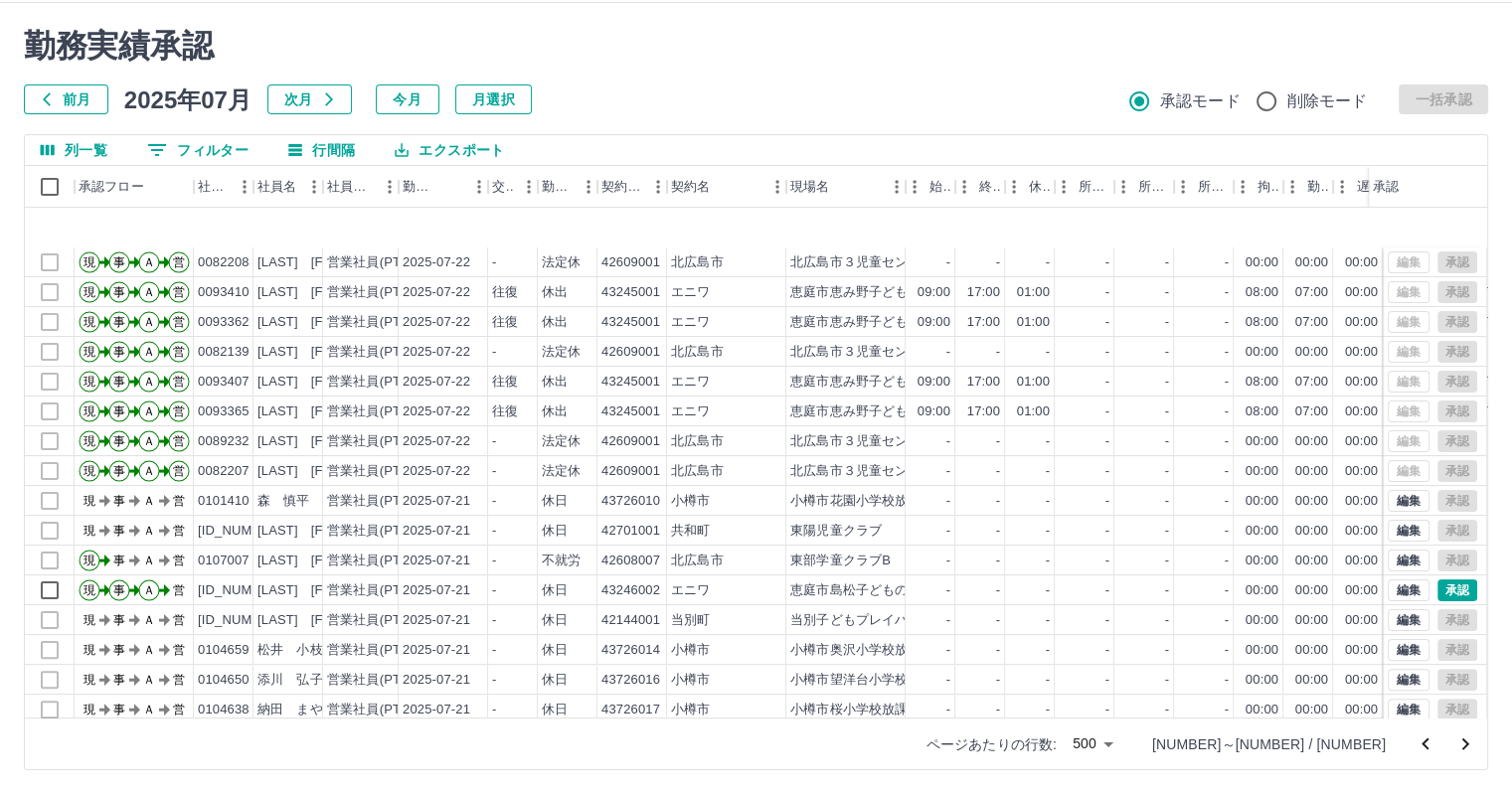 scroll, scrollTop: 696, scrollLeft: 0, axis: vertical 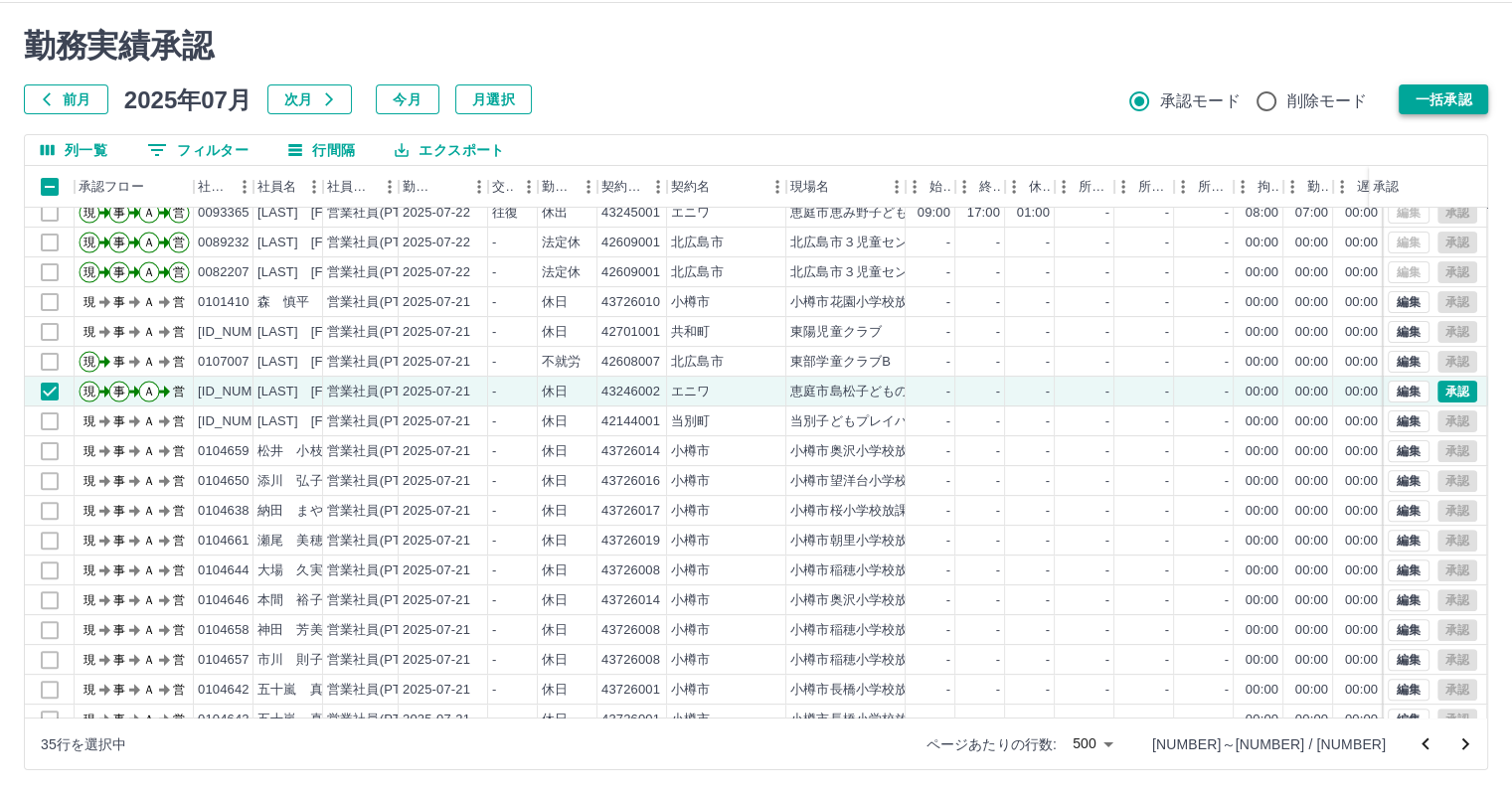click on "一括承認" at bounding box center (1443, 99) 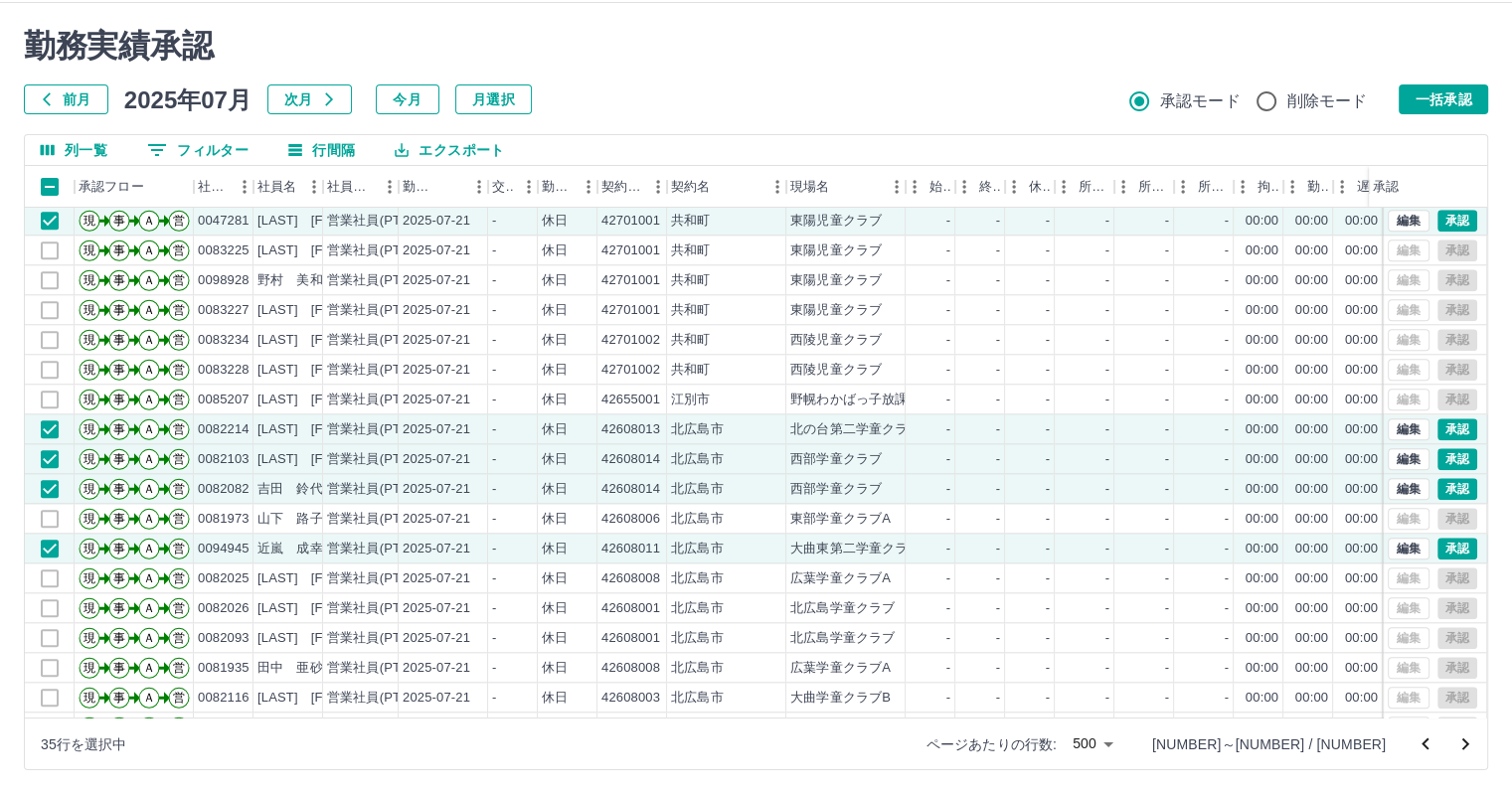 scroll, scrollTop: 2186, scrollLeft: 0, axis: vertical 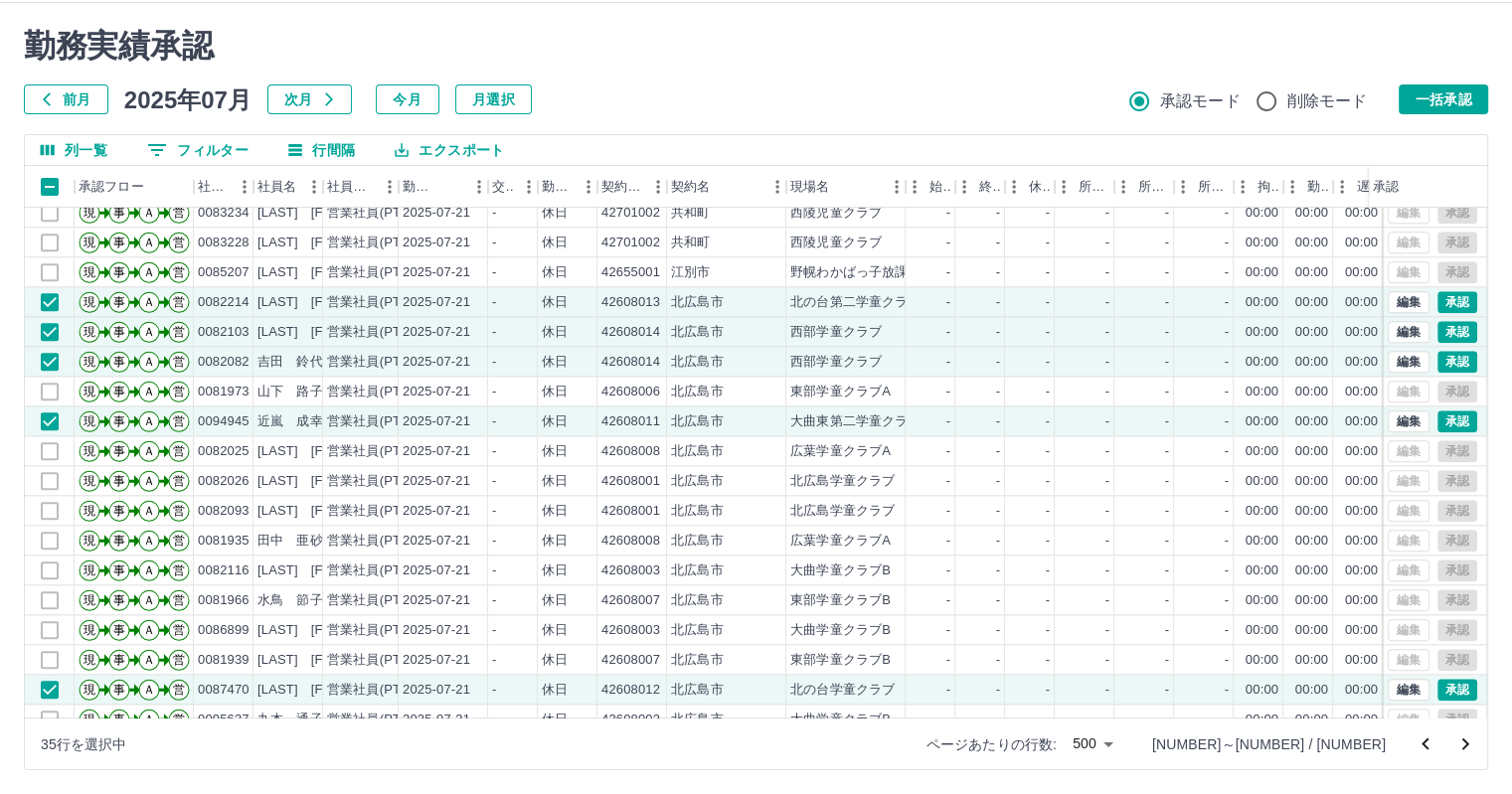click 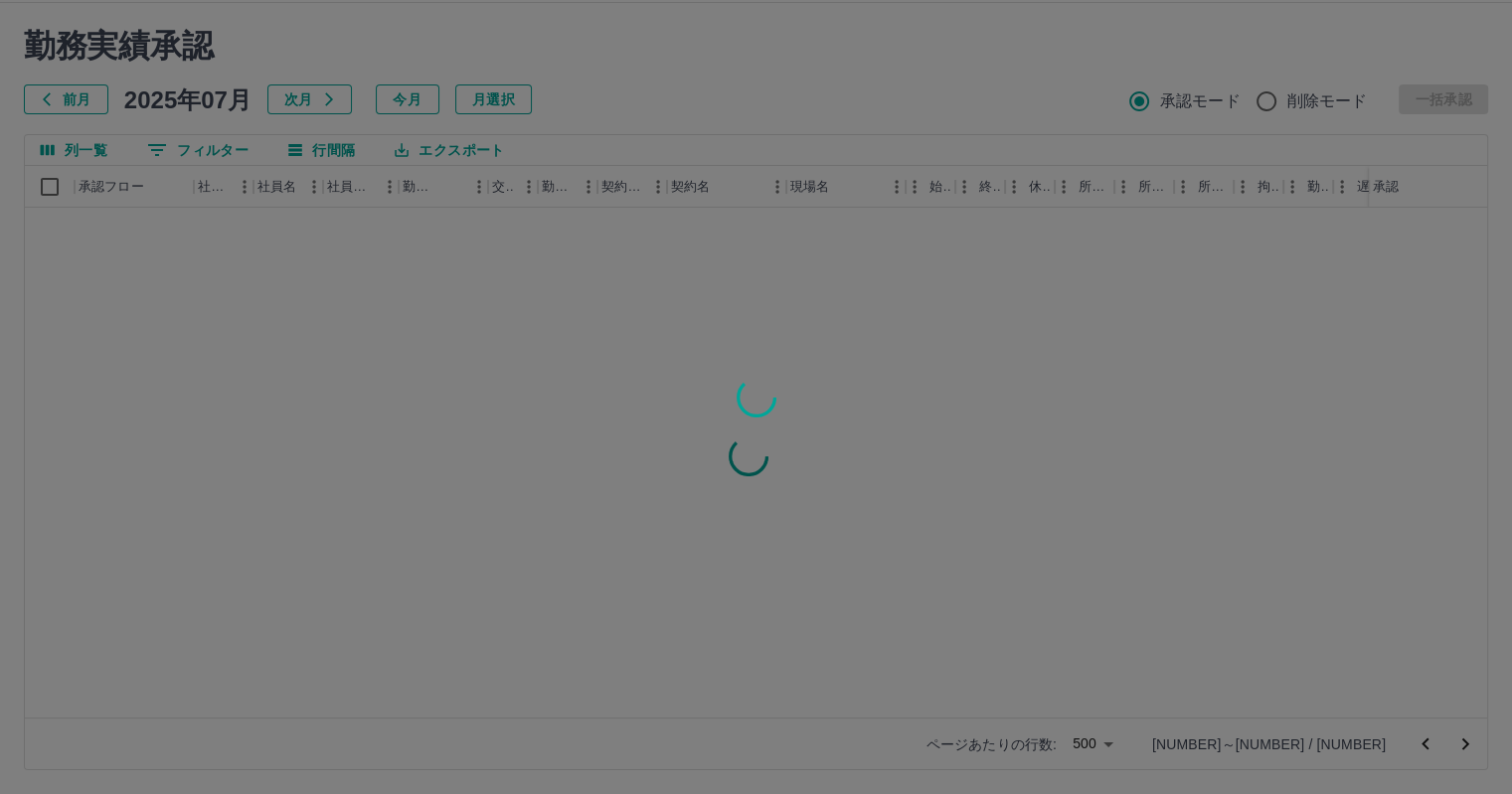 scroll, scrollTop: 0, scrollLeft: 0, axis: both 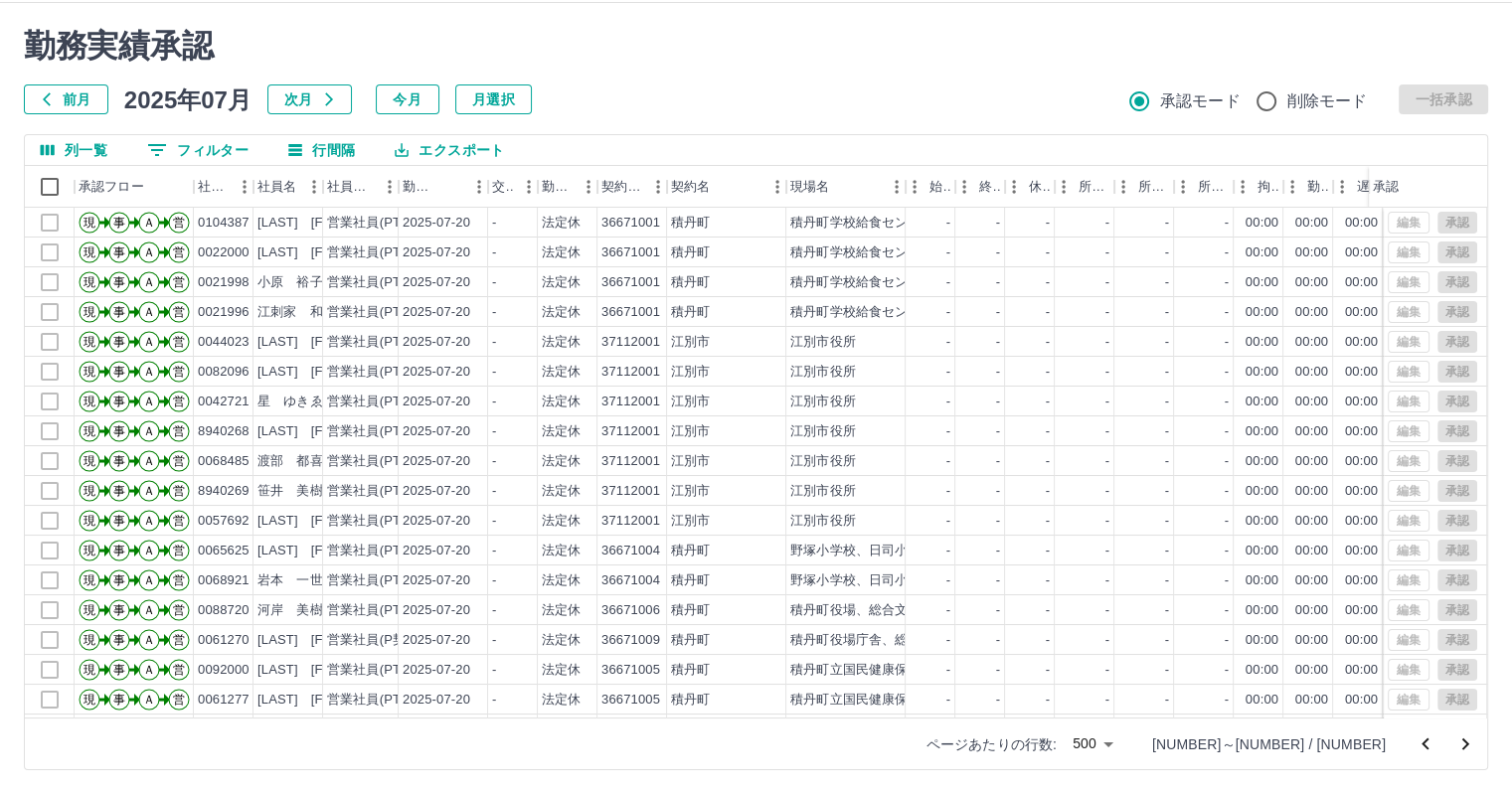 click on "前月 2025年07月 次月 今月 月選択 承認モード 削除モード 一括承認" at bounding box center [756, 99] 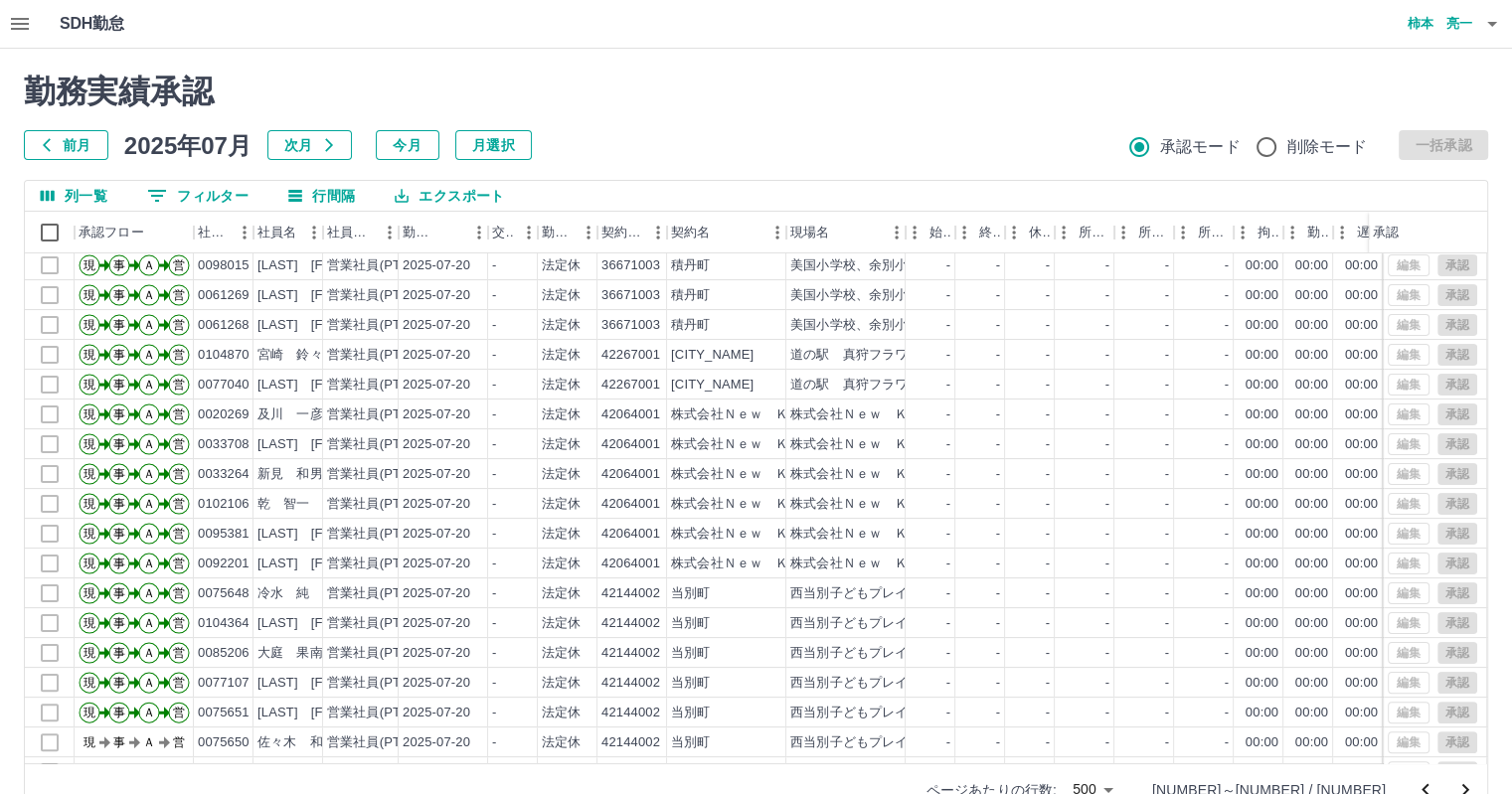 scroll, scrollTop: 596, scrollLeft: 0, axis: vertical 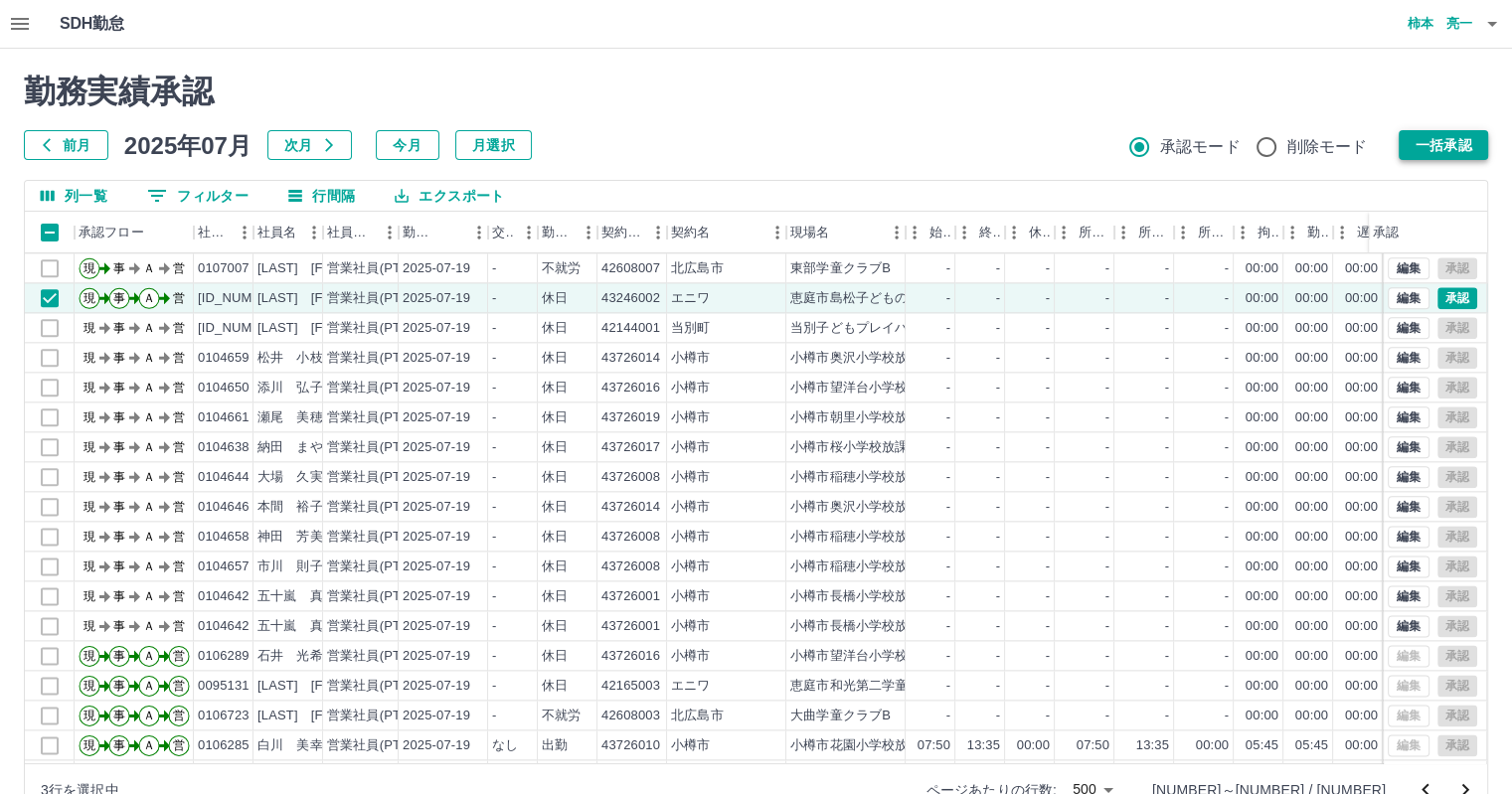 click on "一括承認" at bounding box center [1443, 145] 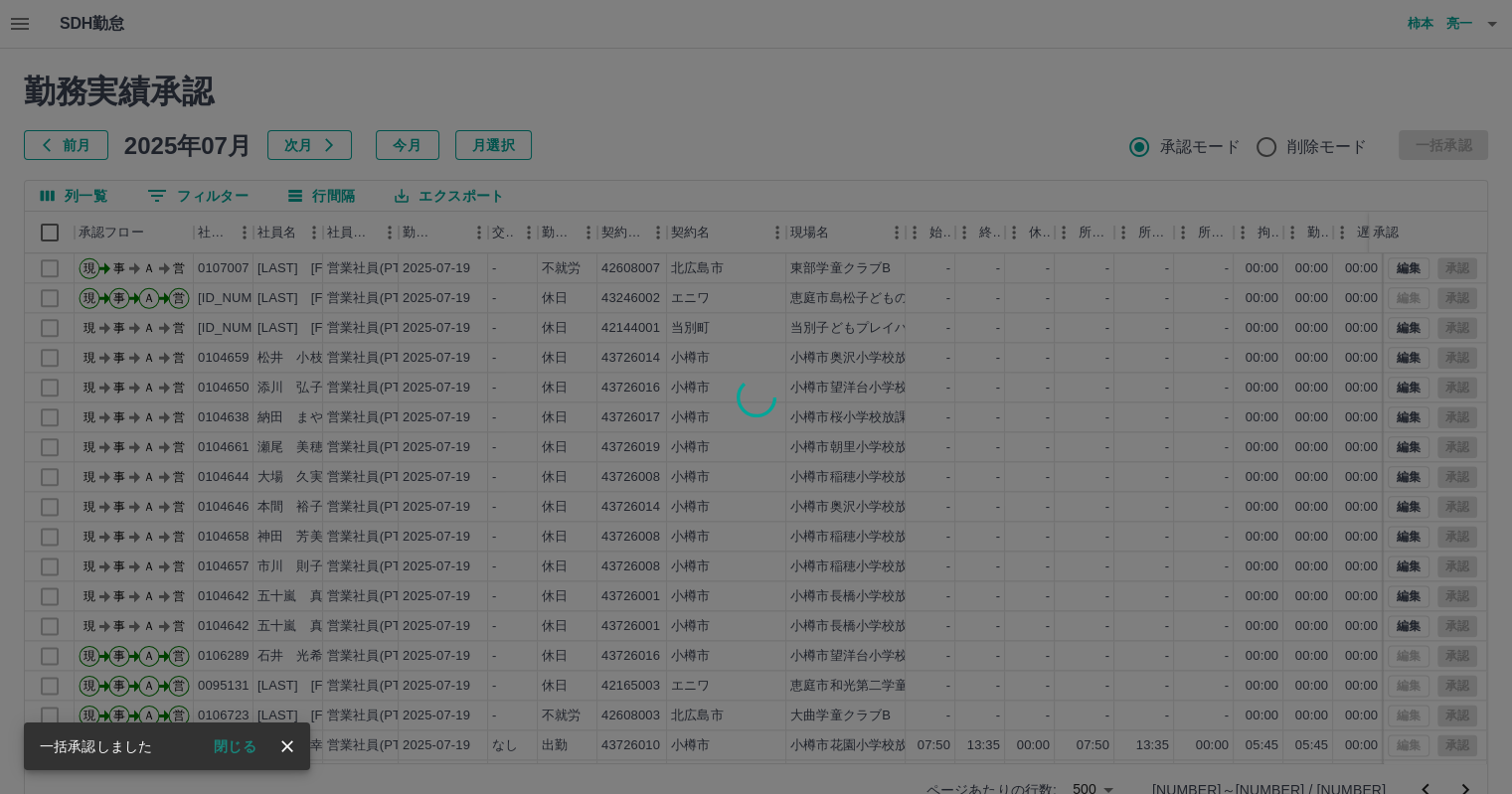 click 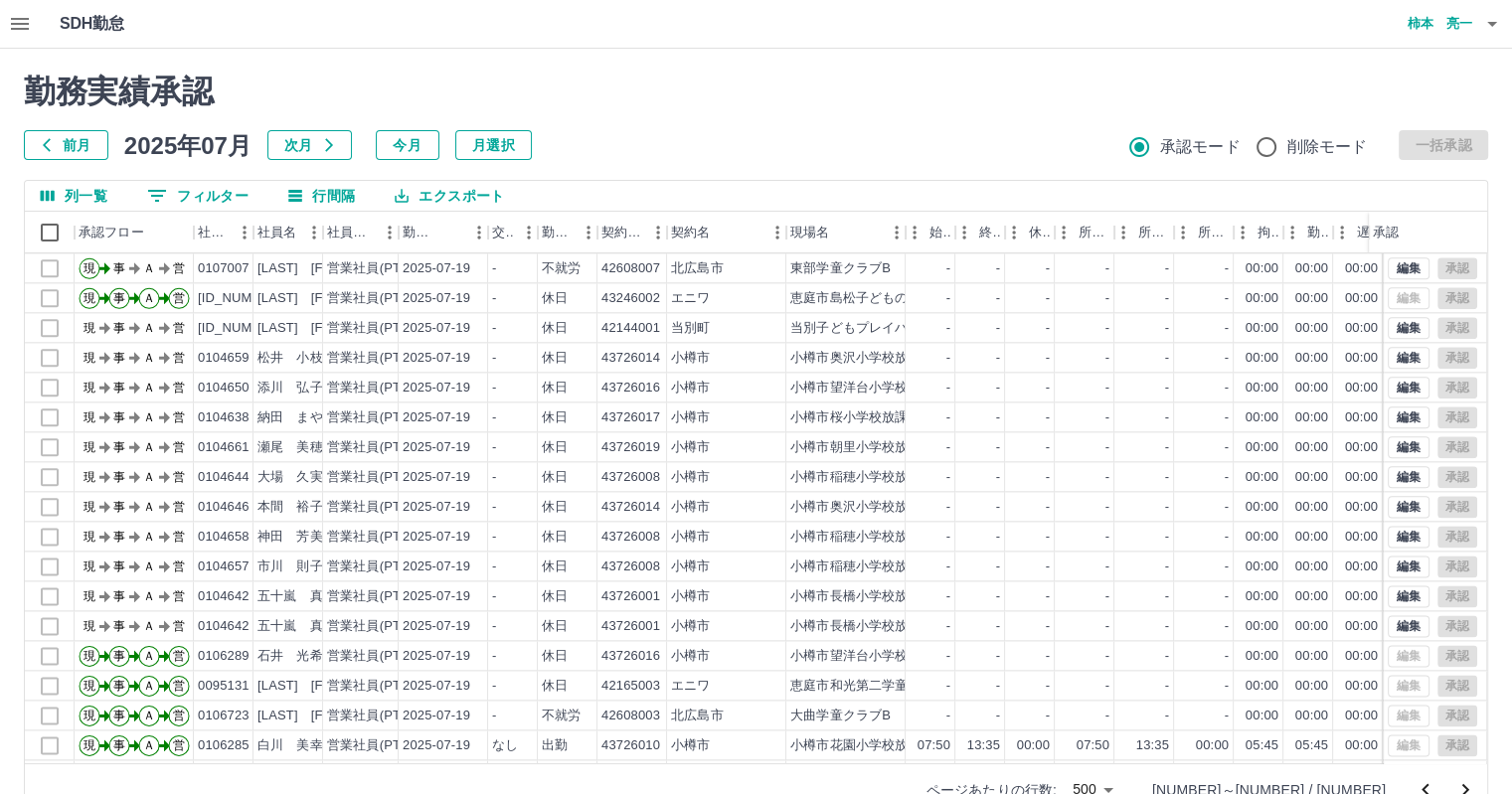 scroll, scrollTop: 46, scrollLeft: 0, axis: vertical 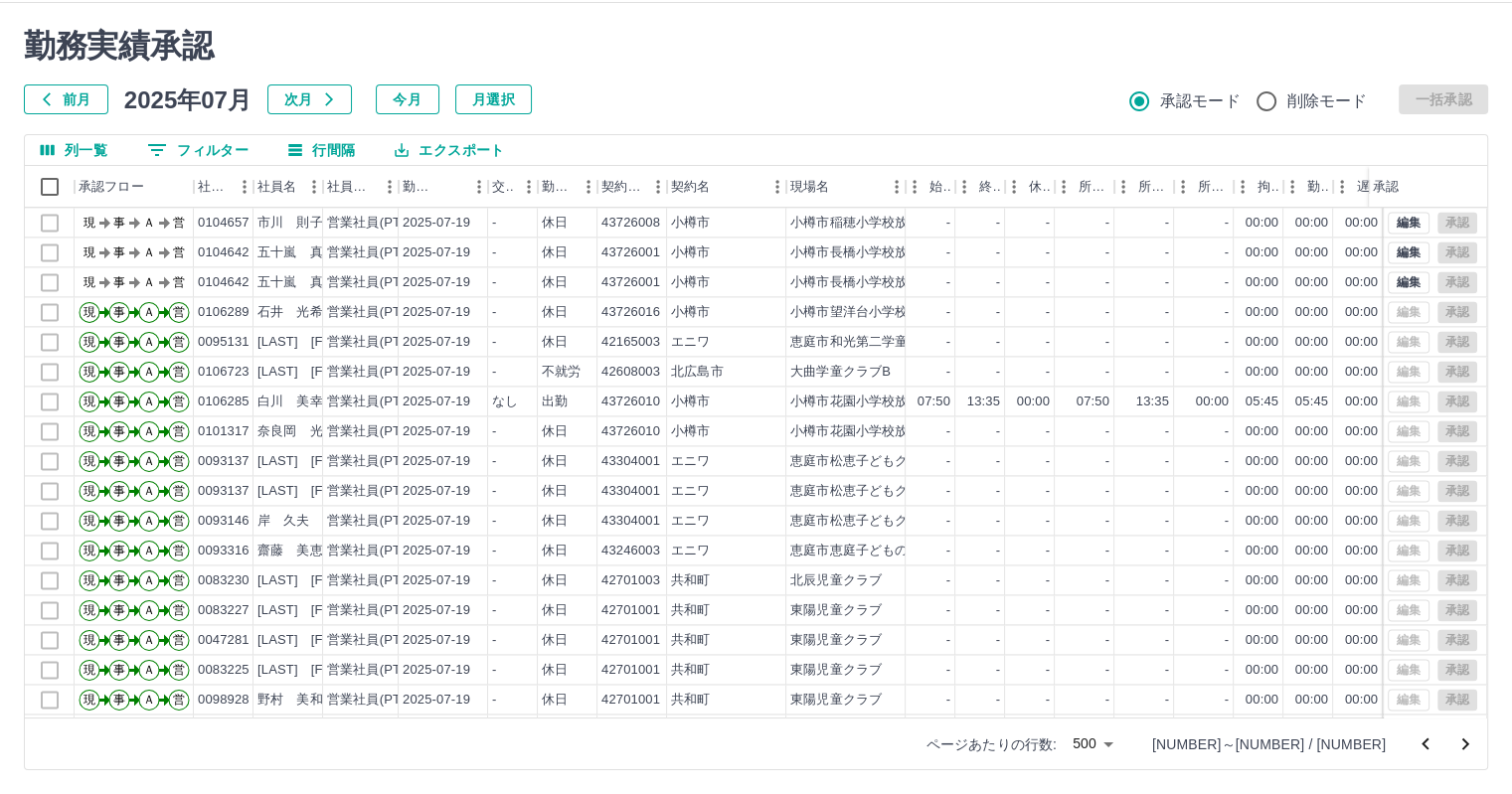click on "SDH勤怠 柿本　亮一 勤務実績承認 前月 2025年07月 次月 今月 月選択 承認モード 削除モード 一括承認 列一覧 0 フィルター 行間隔 エクスポート 承認フロー 社員番号 社員名 社員区分 勤務日 交通費 勤務区分 契約コード 契約名 現場名 始業 終業 休憩 所定開始 所定終業 所定休憩 拘束 勤務 遅刻等 コメント ステータス 承認 現 事 Ａ 営 0104644 大場　久実 営業社員(PT契約) 2025-07-19  -  休日 43726008 小樽市 小樽市稲穂小学校放課後児童クラブＡ - - - - - - 00:00 00:00 00:00 現場責任者承認待 現 事 Ａ 営 0104646 本間　裕子 営業社員(PT契約) 2025-07-19  -  休日 43726014 小樽市 小樽市奥沢小学校放課後児童クラブ - - - - - - 00:00 00:00 00:00 現場責任者承認待 現 事 Ａ 営 0104658 神田　芳美 営業社員(PT契約) 2025-07-19  -  休日 43726008 小樽市 小樽市稲穂小学校放課後児童クラブＡ - - - - - - 00:00" at bounding box center (756, 374) 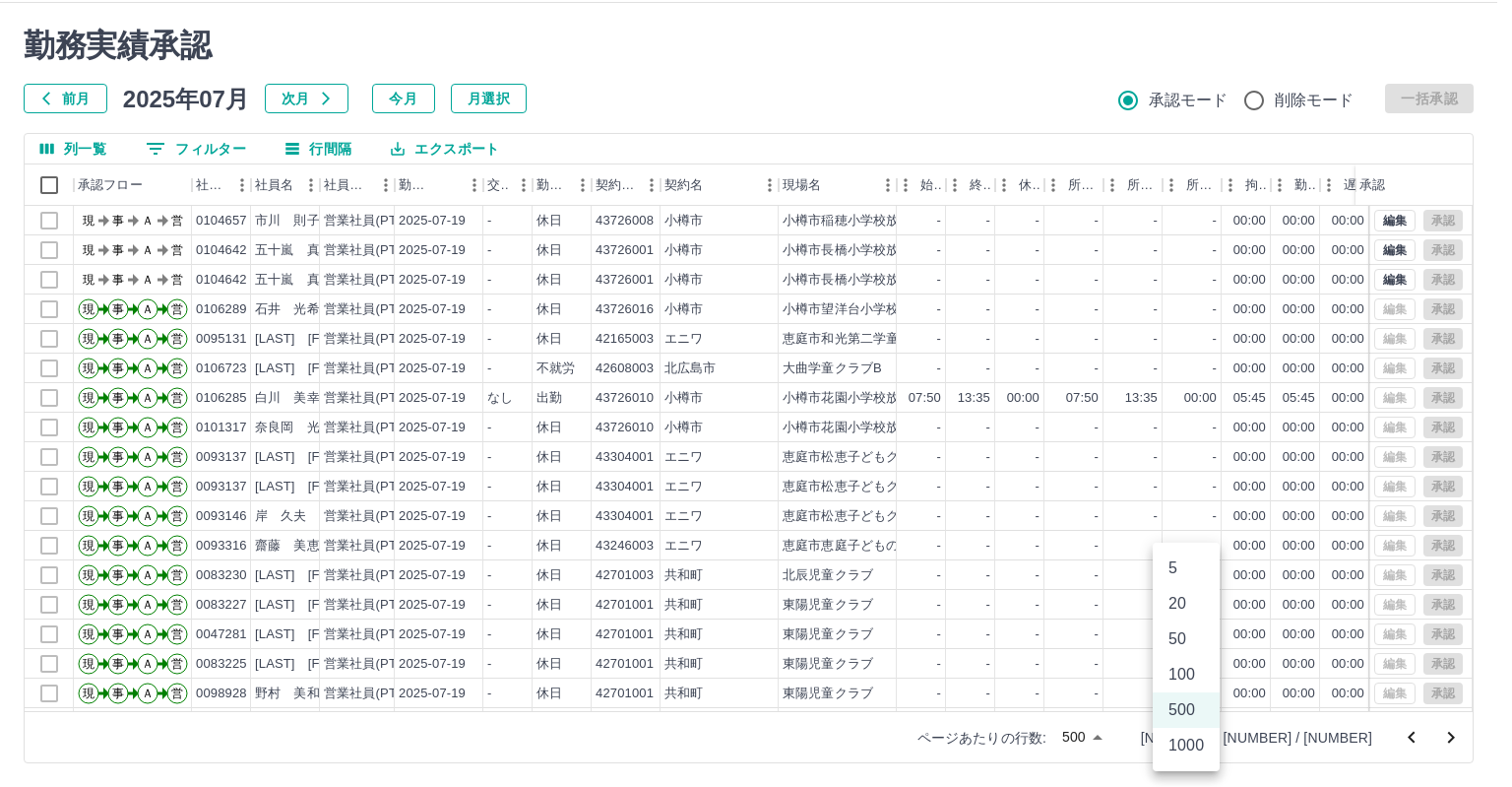 click on "1000" at bounding box center [1186, 746] 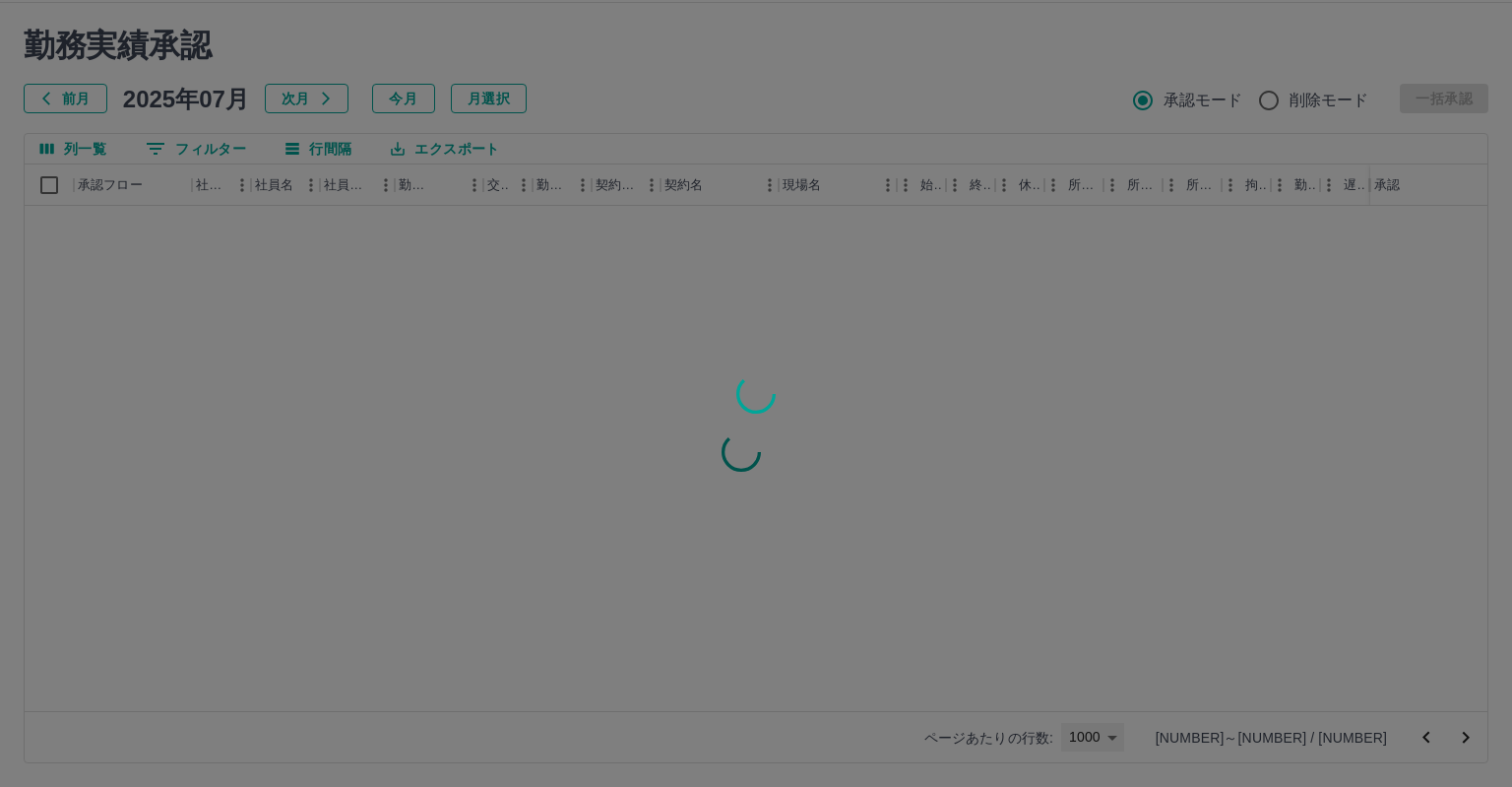 type on "****" 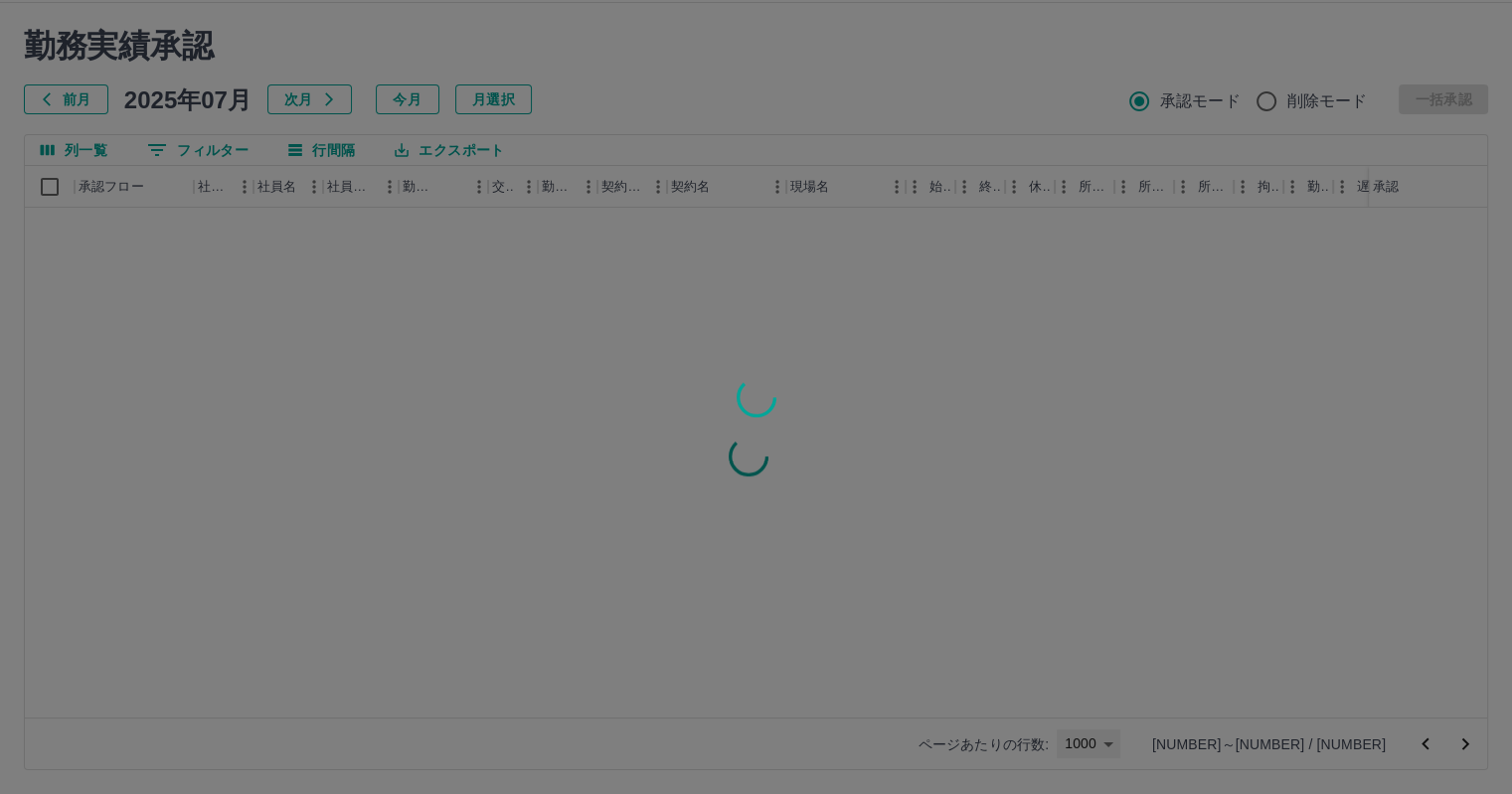 scroll, scrollTop: 0, scrollLeft: 0, axis: both 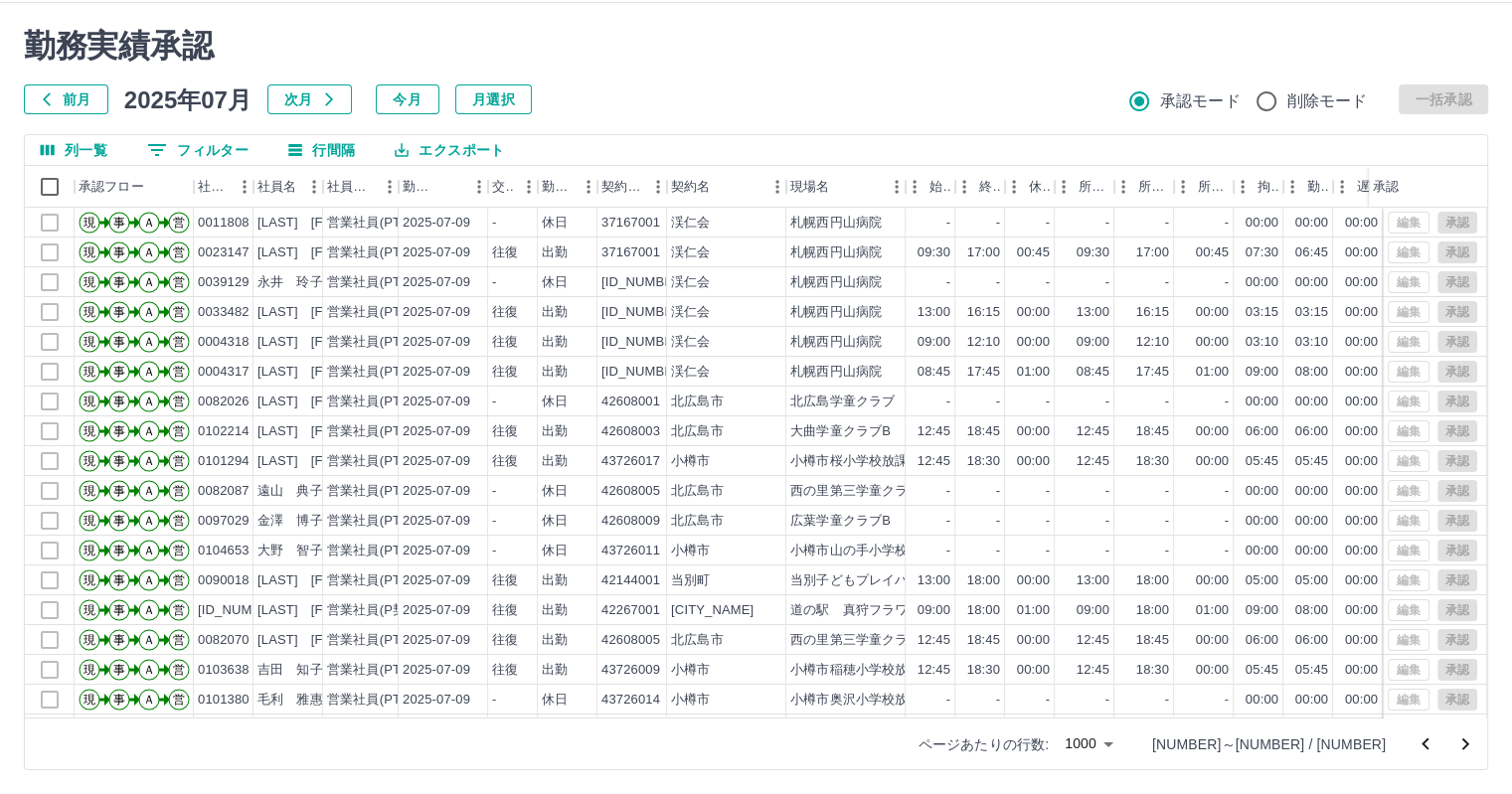 click on "勤務実績承認 前月 2025年07月 次月 今月 月選択 承認モード 削除モード 一括承認" at bounding box center [756, 71] 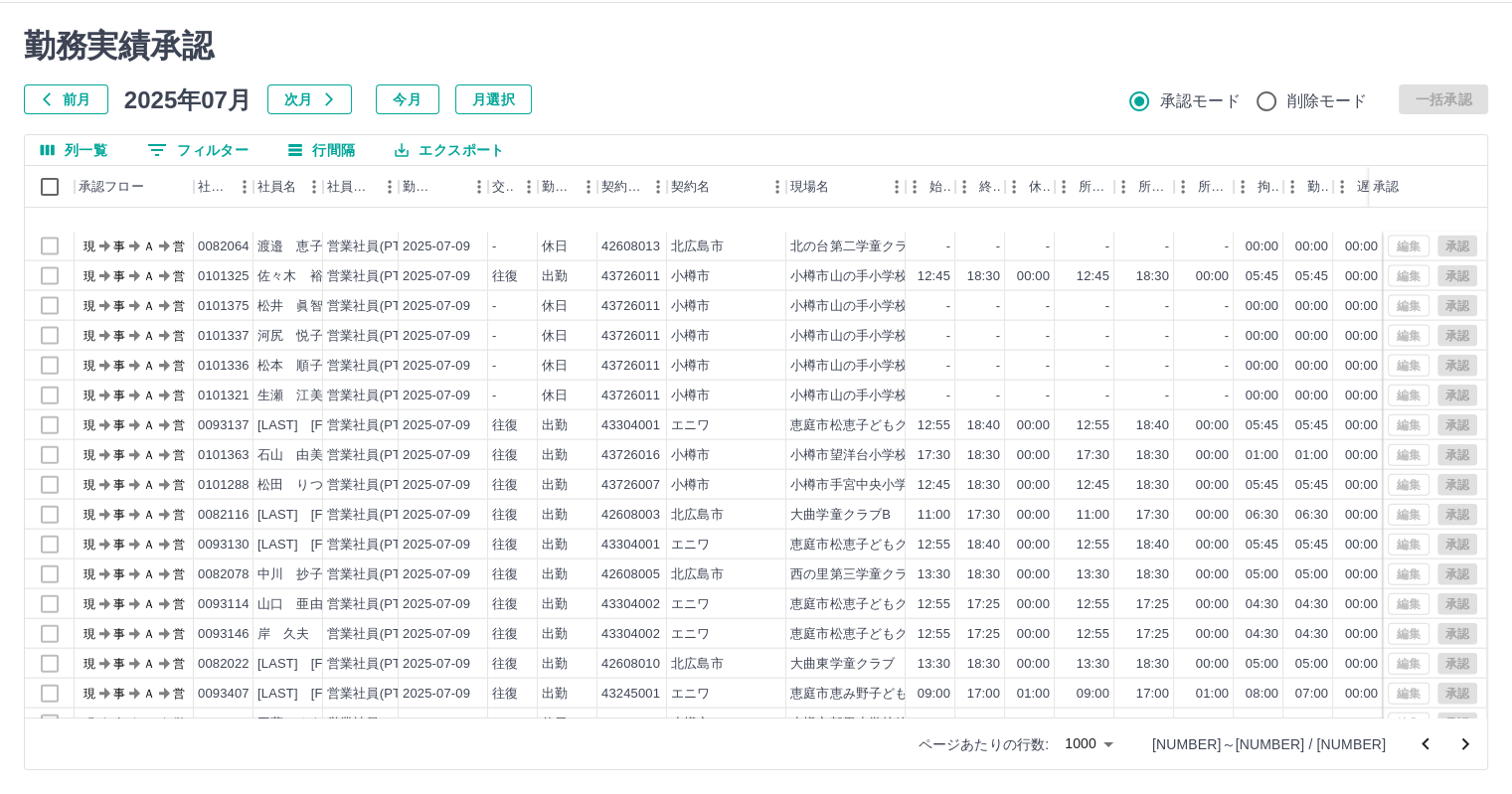 scroll, scrollTop: 4671, scrollLeft: 0, axis: vertical 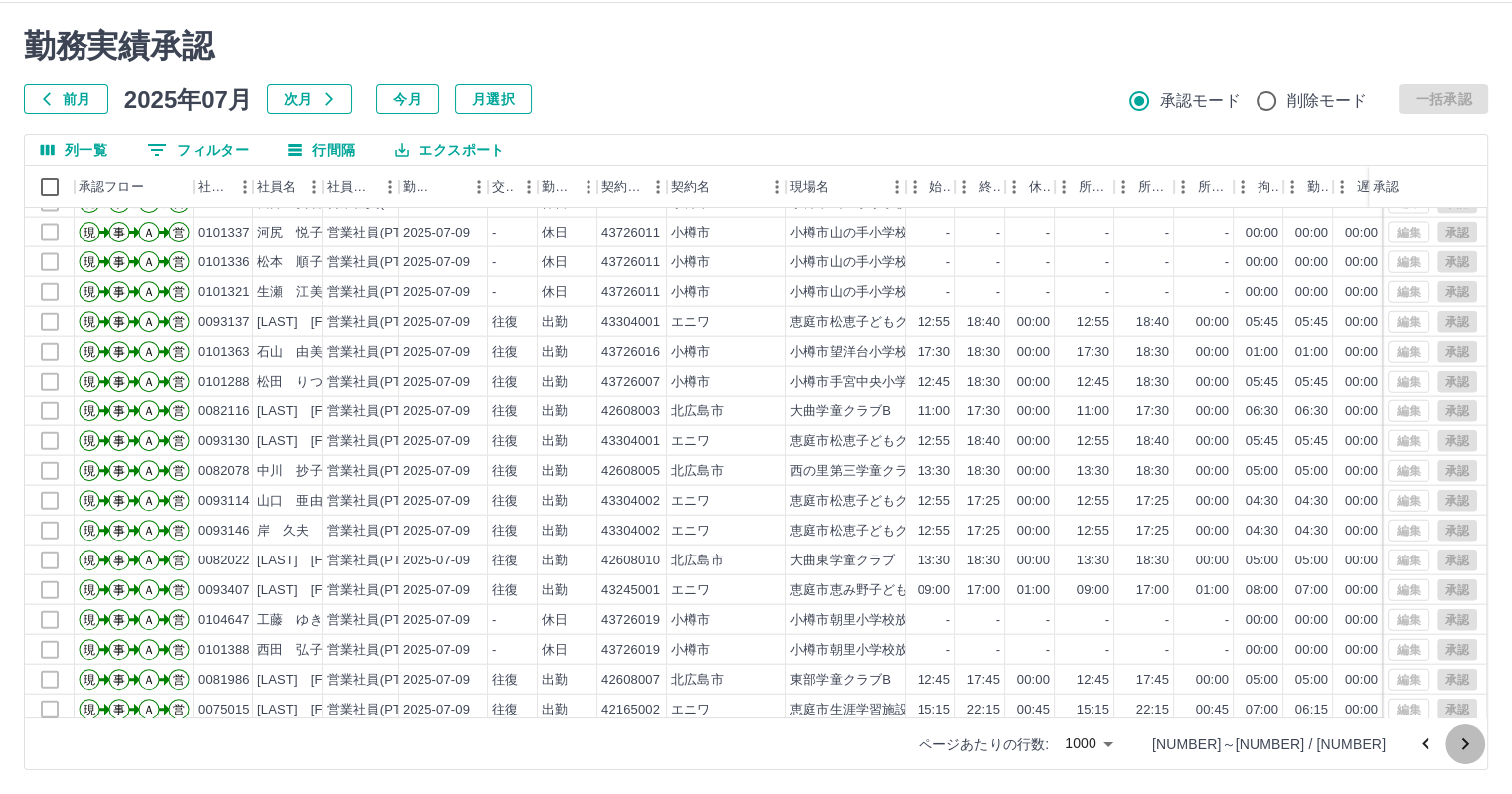 click 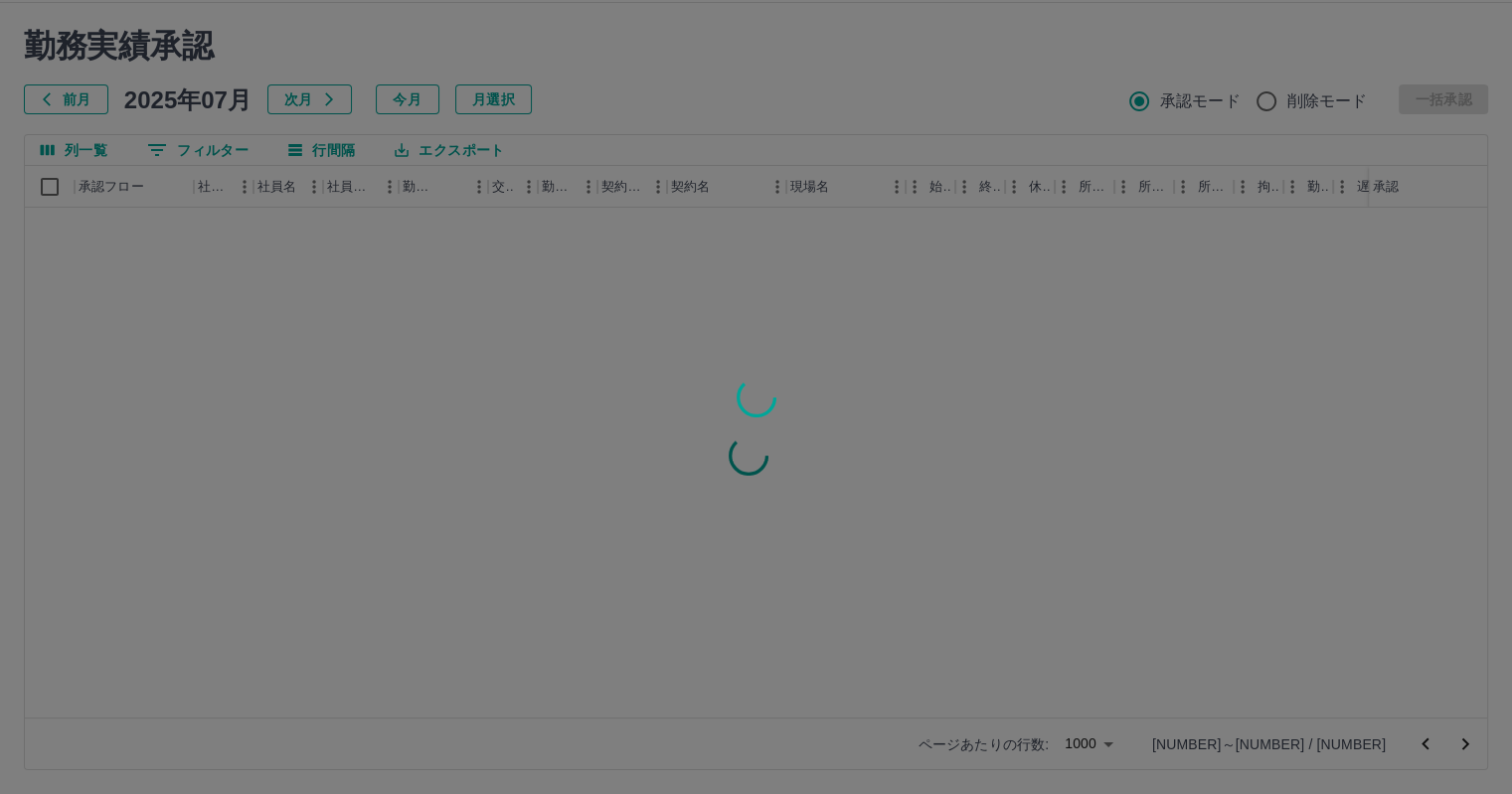 scroll, scrollTop: 0, scrollLeft: 0, axis: both 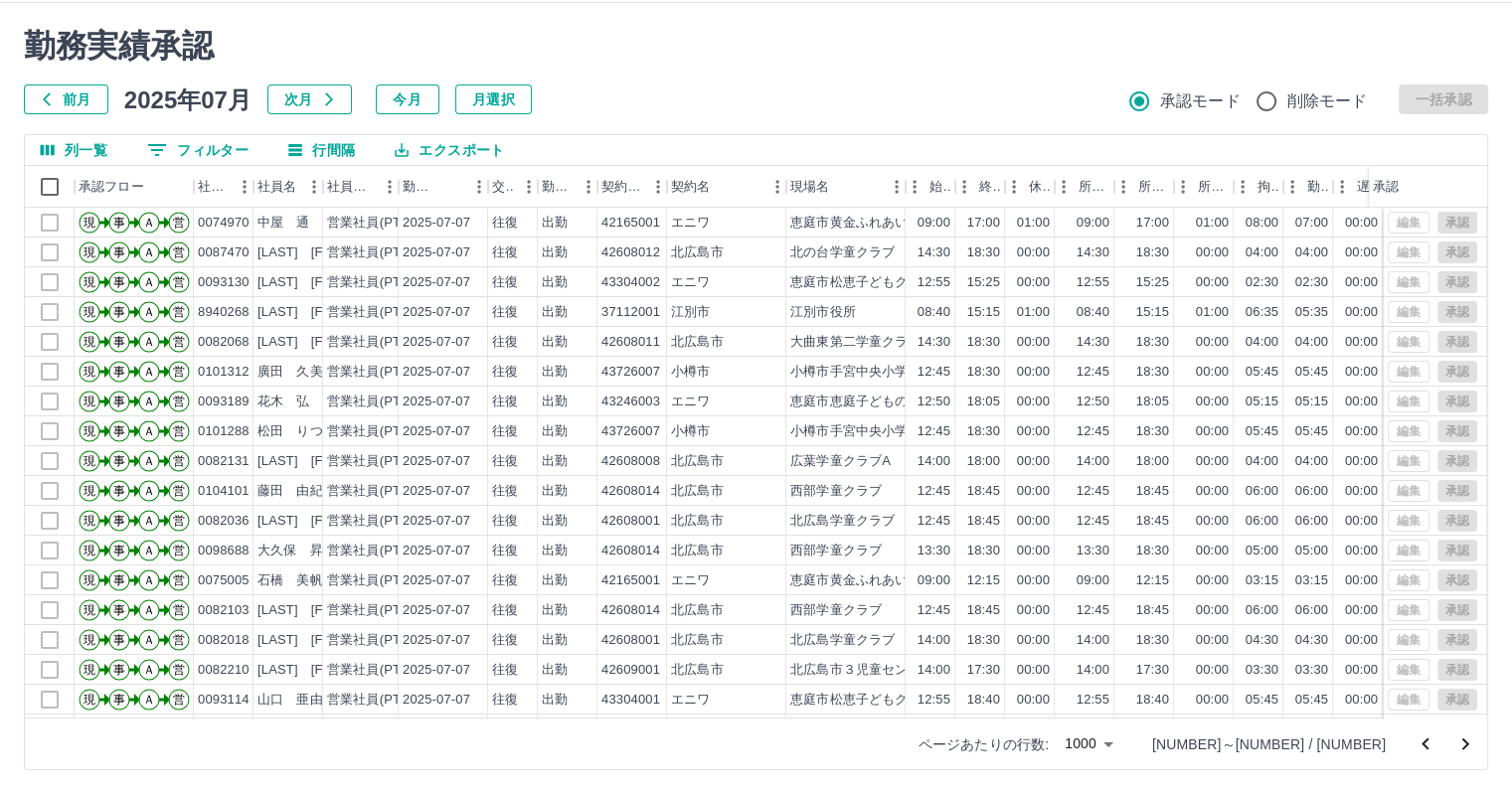 click on "前月 2025年07月 次月 今月 月選択 承認モード 削除モード 一括承認" at bounding box center [756, 99] 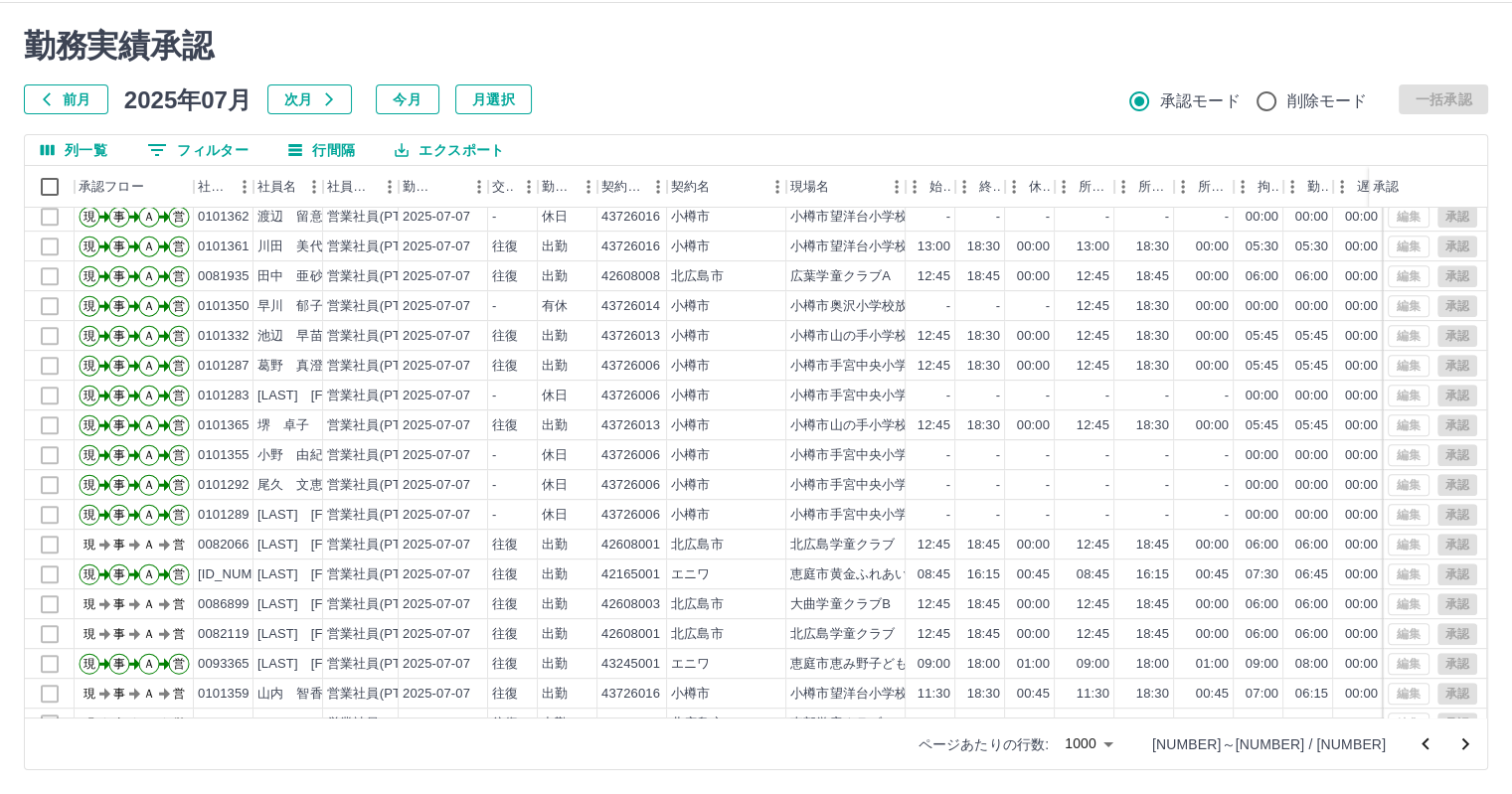scroll, scrollTop: 1093, scrollLeft: 0, axis: vertical 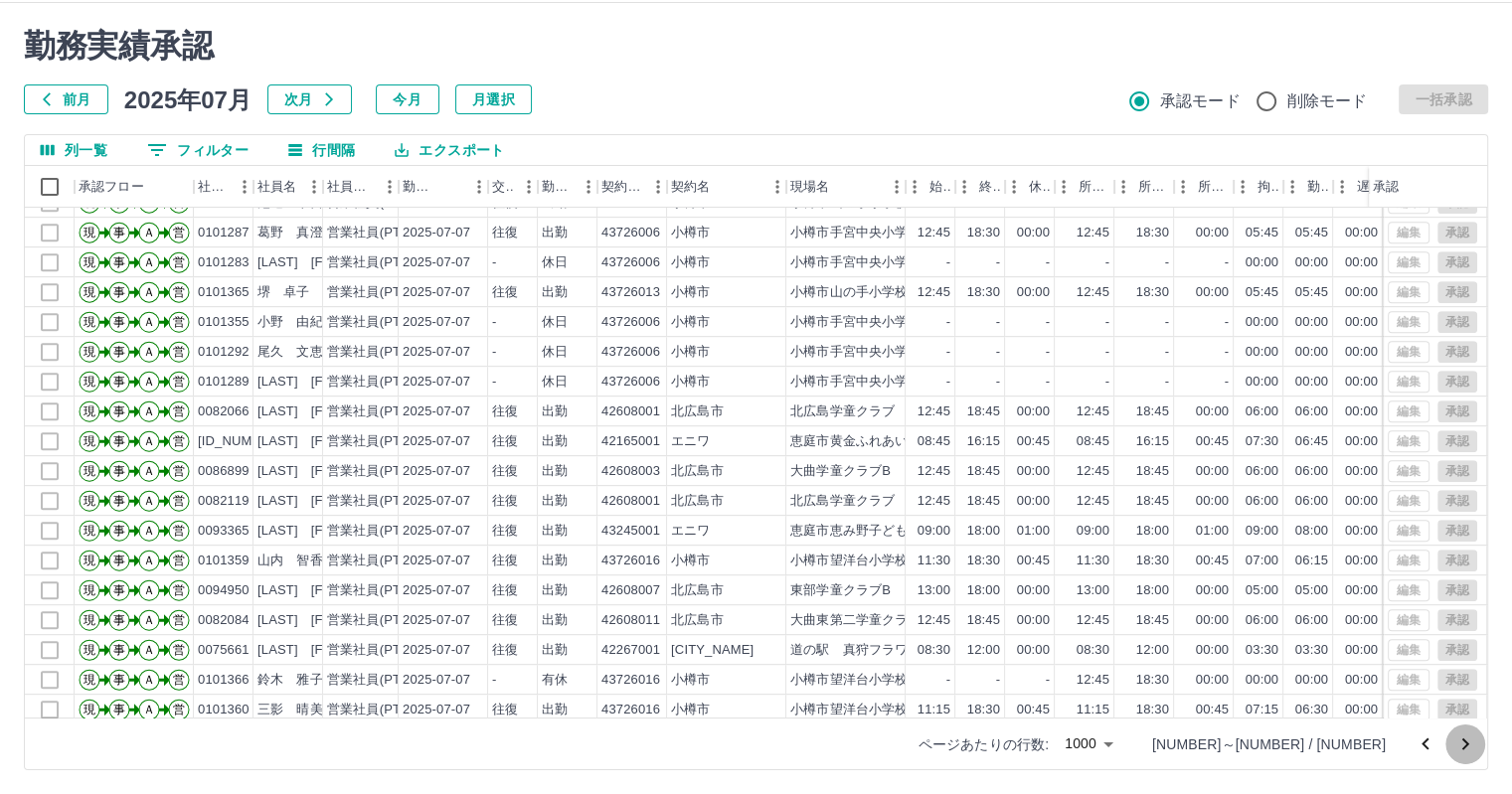 click 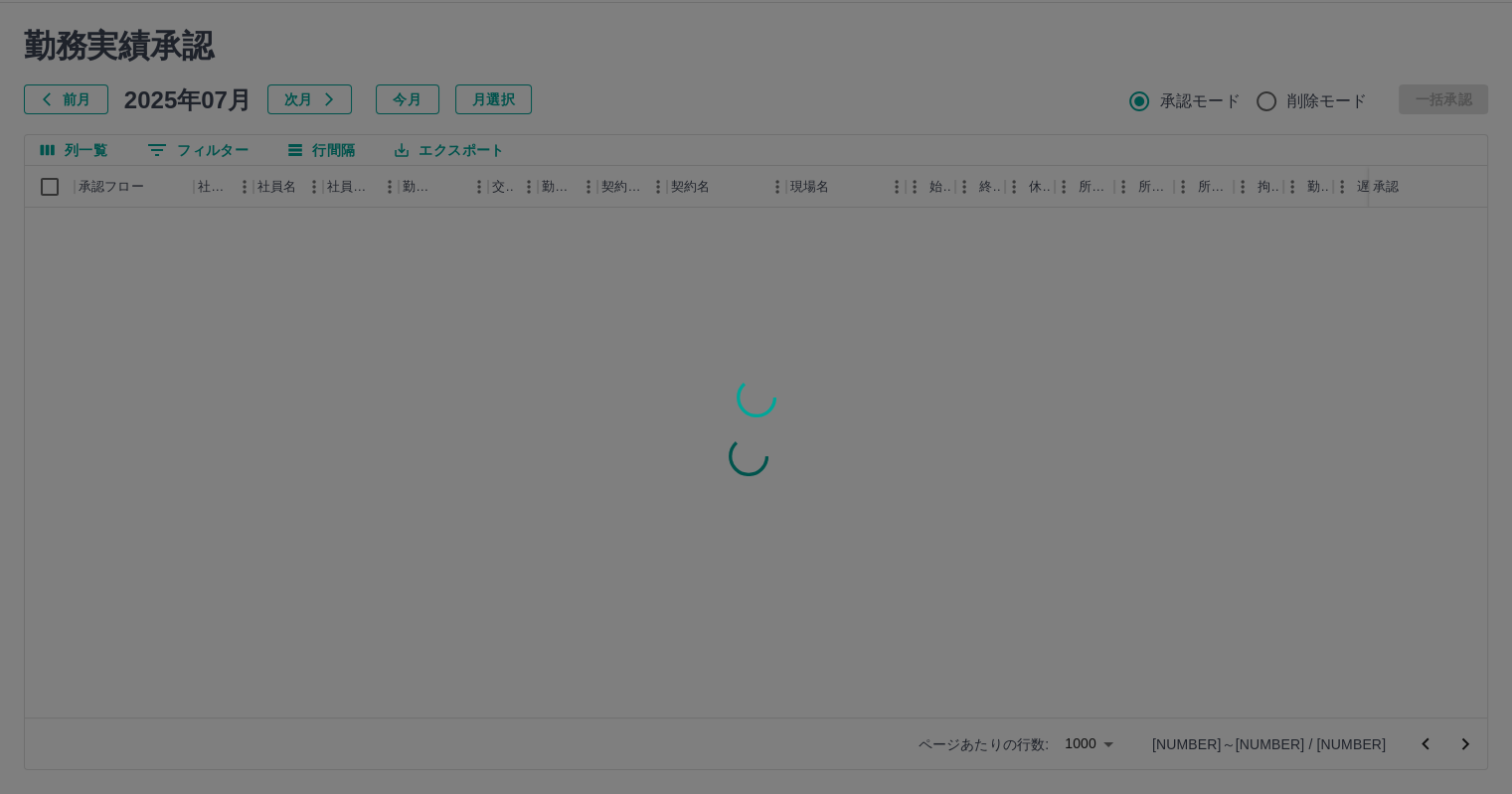 scroll, scrollTop: 0, scrollLeft: 0, axis: both 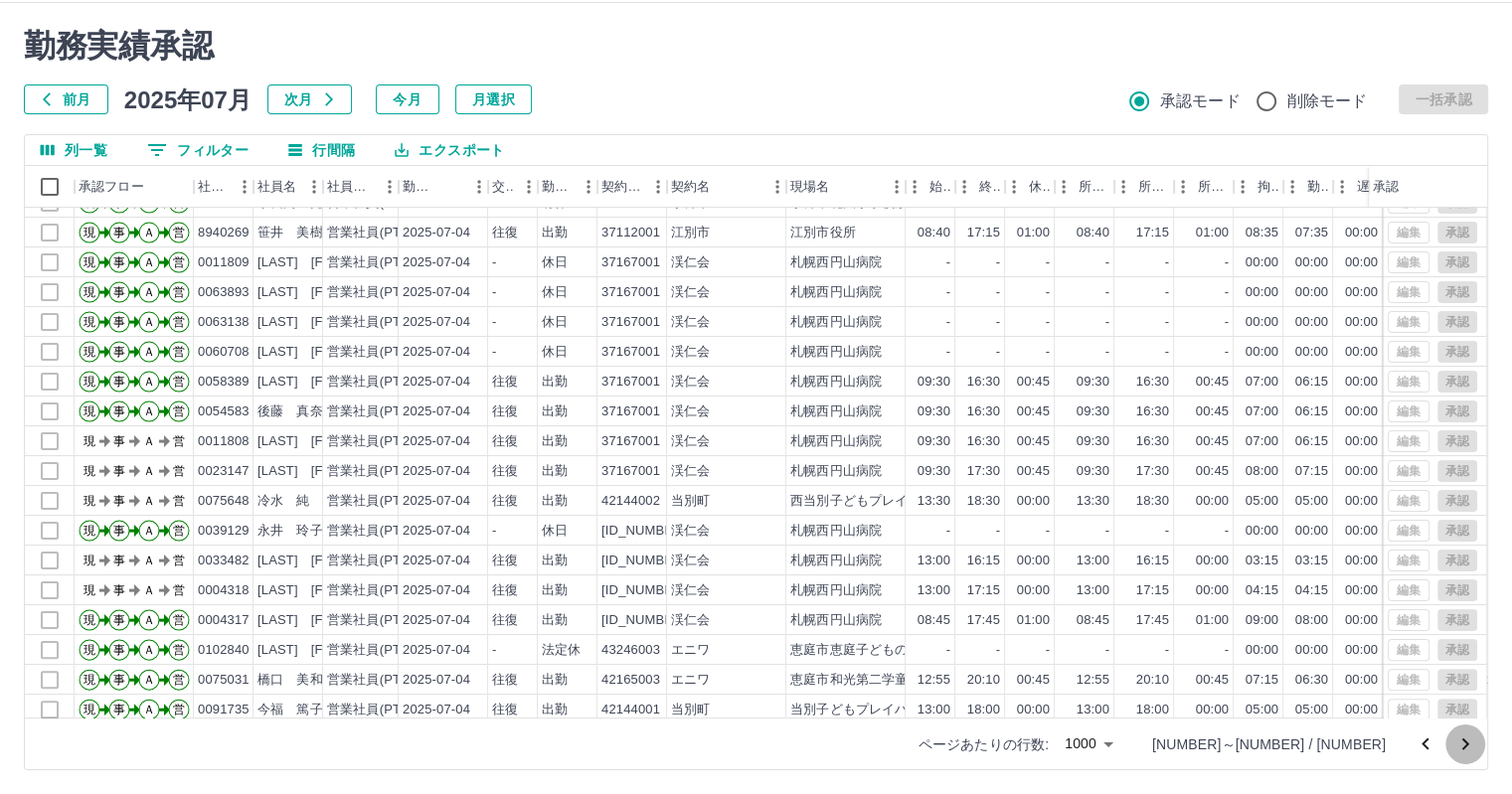 click 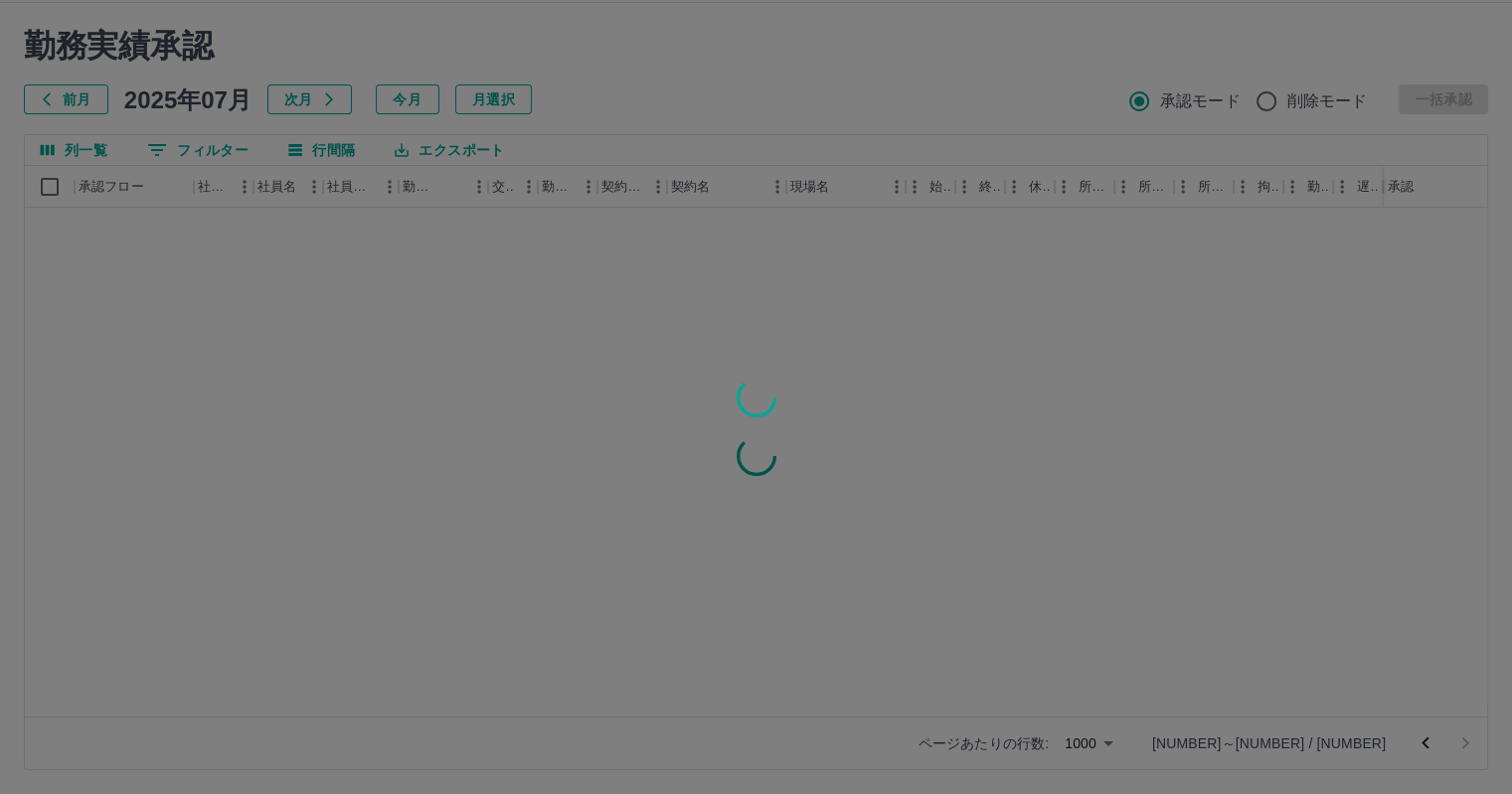 scroll, scrollTop: 0, scrollLeft: 0, axis: both 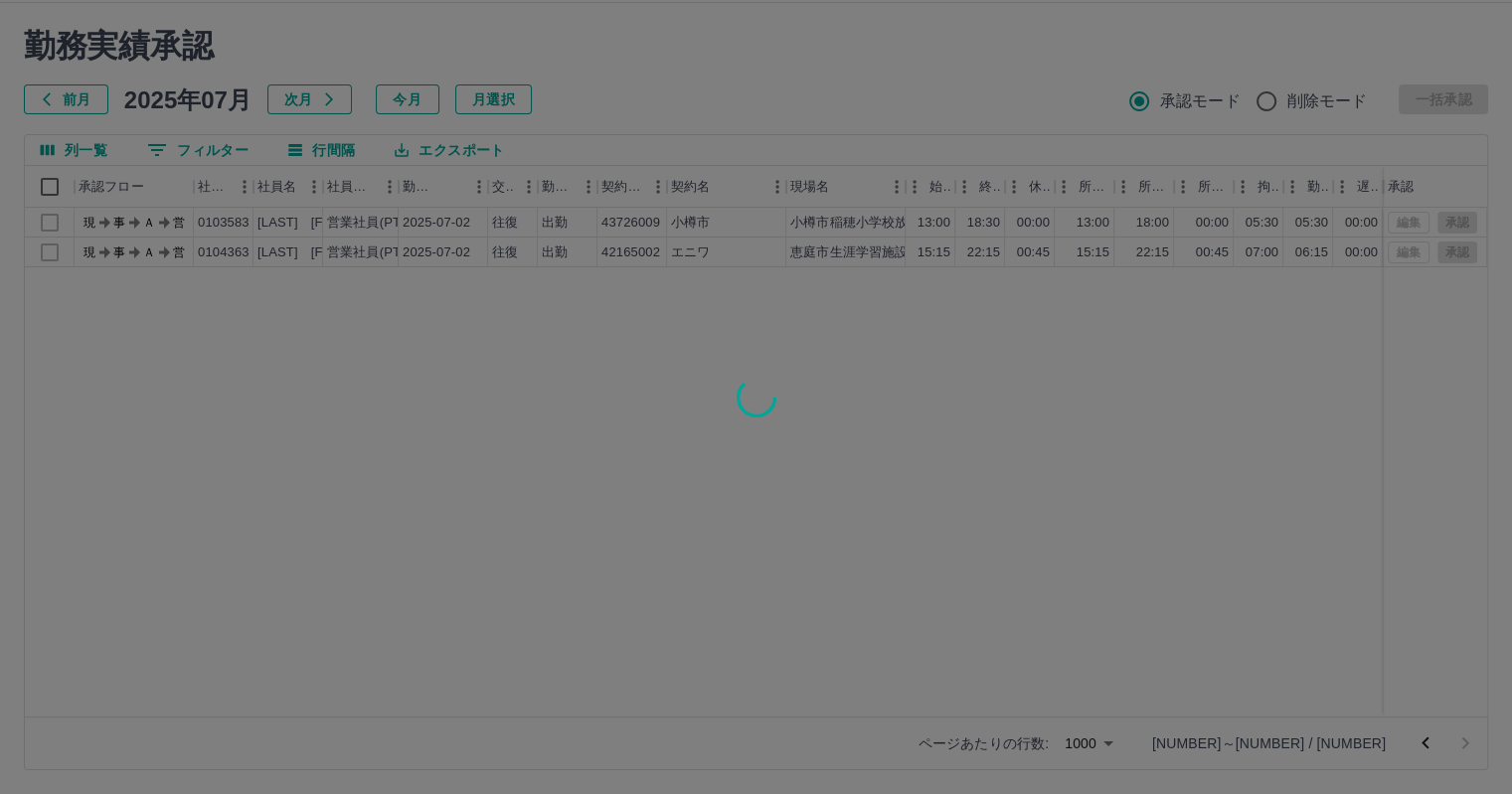 click at bounding box center (756, 397) 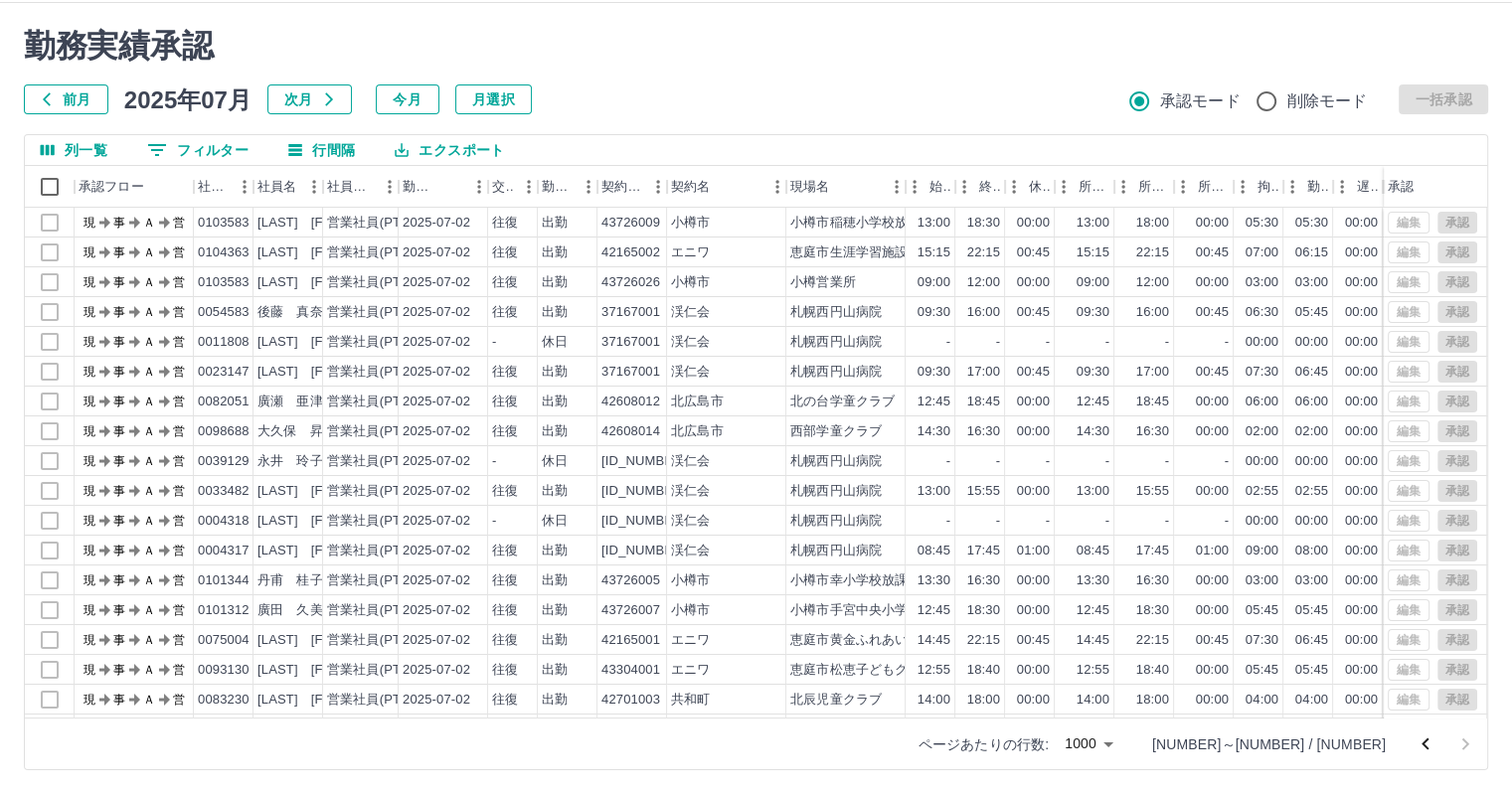 scroll, scrollTop: 0, scrollLeft: 0, axis: both 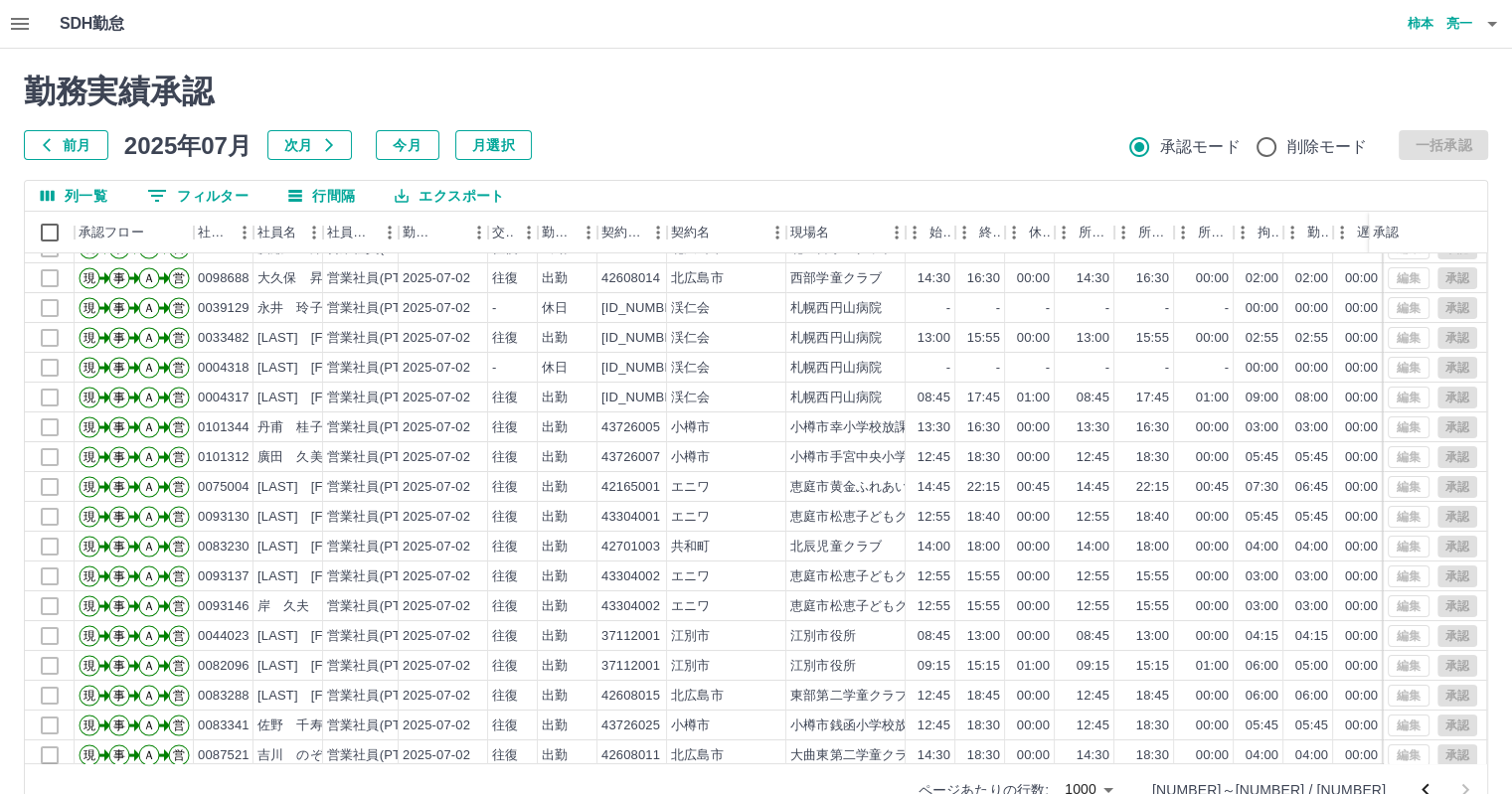 click 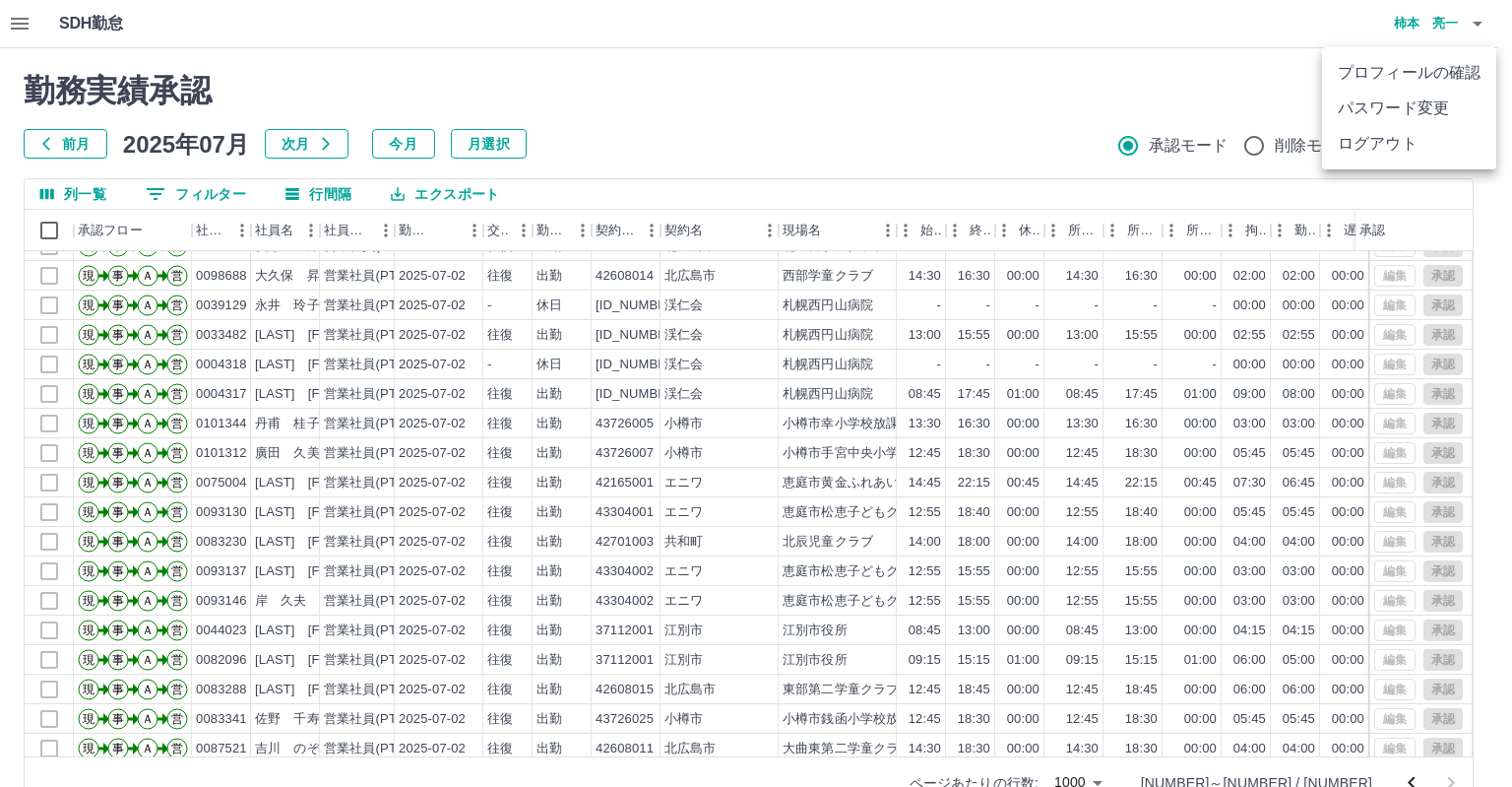 click on "ログアウト" at bounding box center [1409, 144] 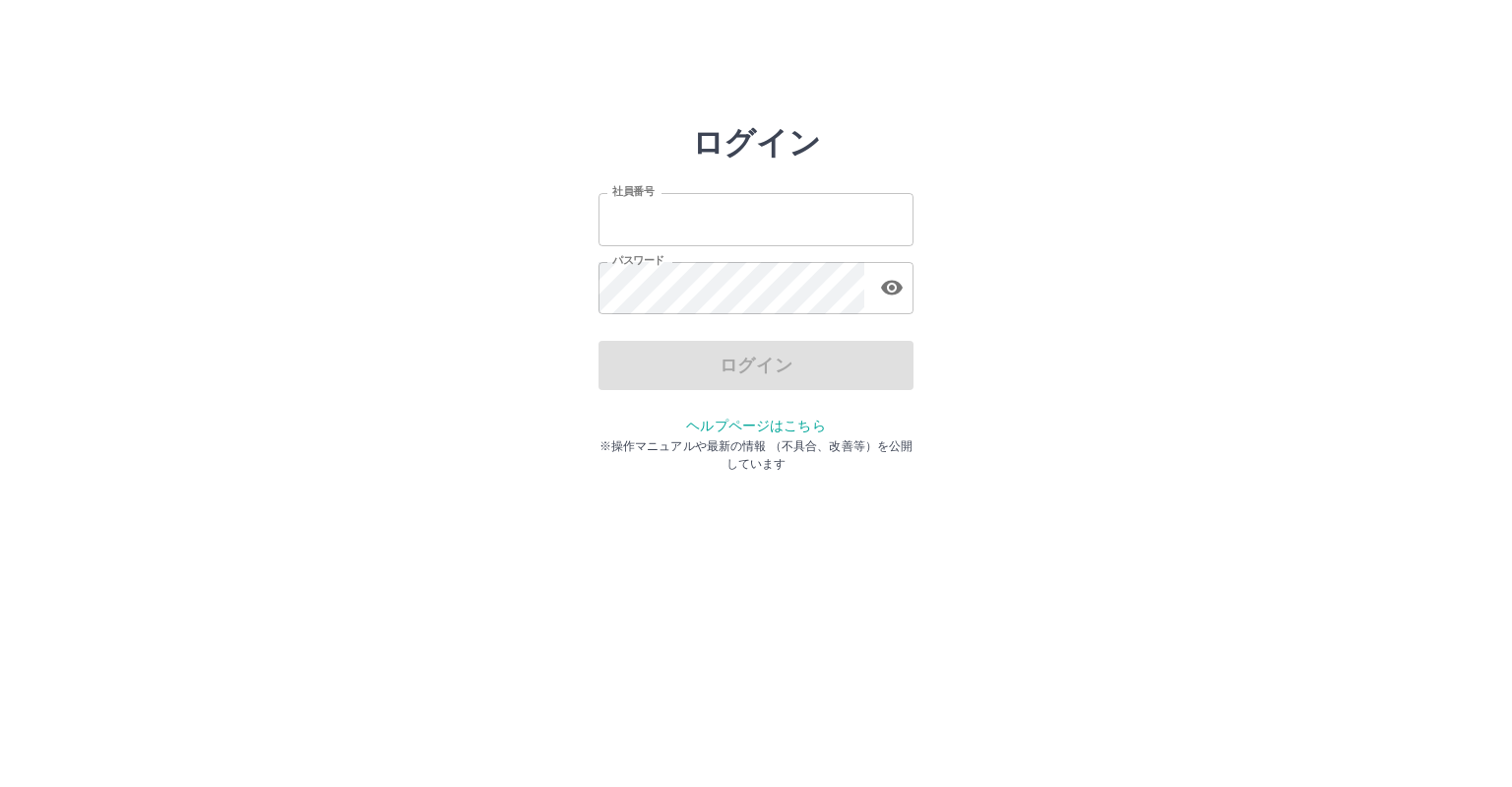 scroll, scrollTop: 0, scrollLeft: 0, axis: both 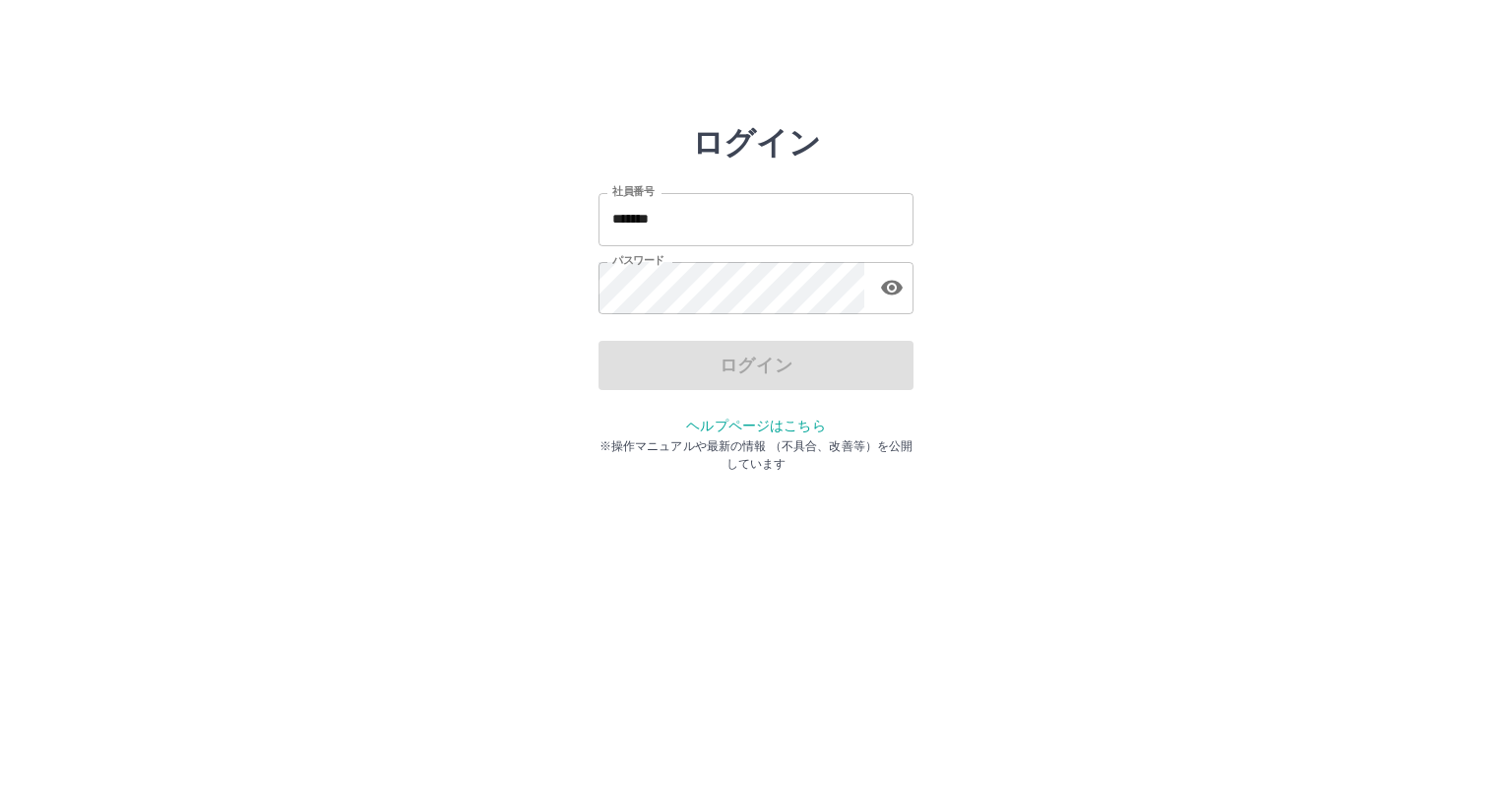 click on "ログイン 社員番号 ******* 社員番号 パスワード パスワード ログイン ヘルプページはこちら ※操作マニュアルや最新の情報 （不具合、改善等）を公開しています" at bounding box center (756, 282) 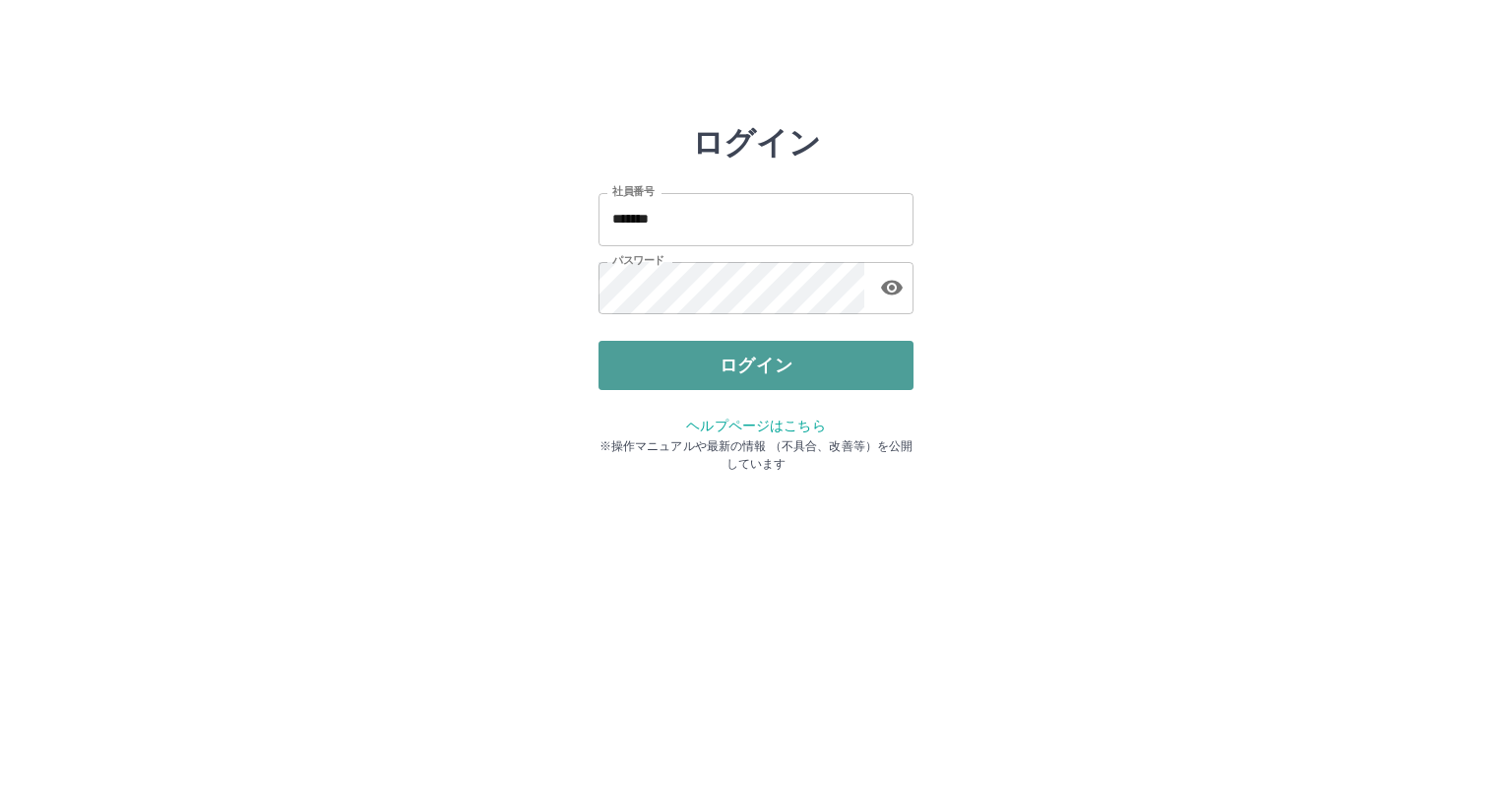 click on "ログイン" at bounding box center (756, 365) 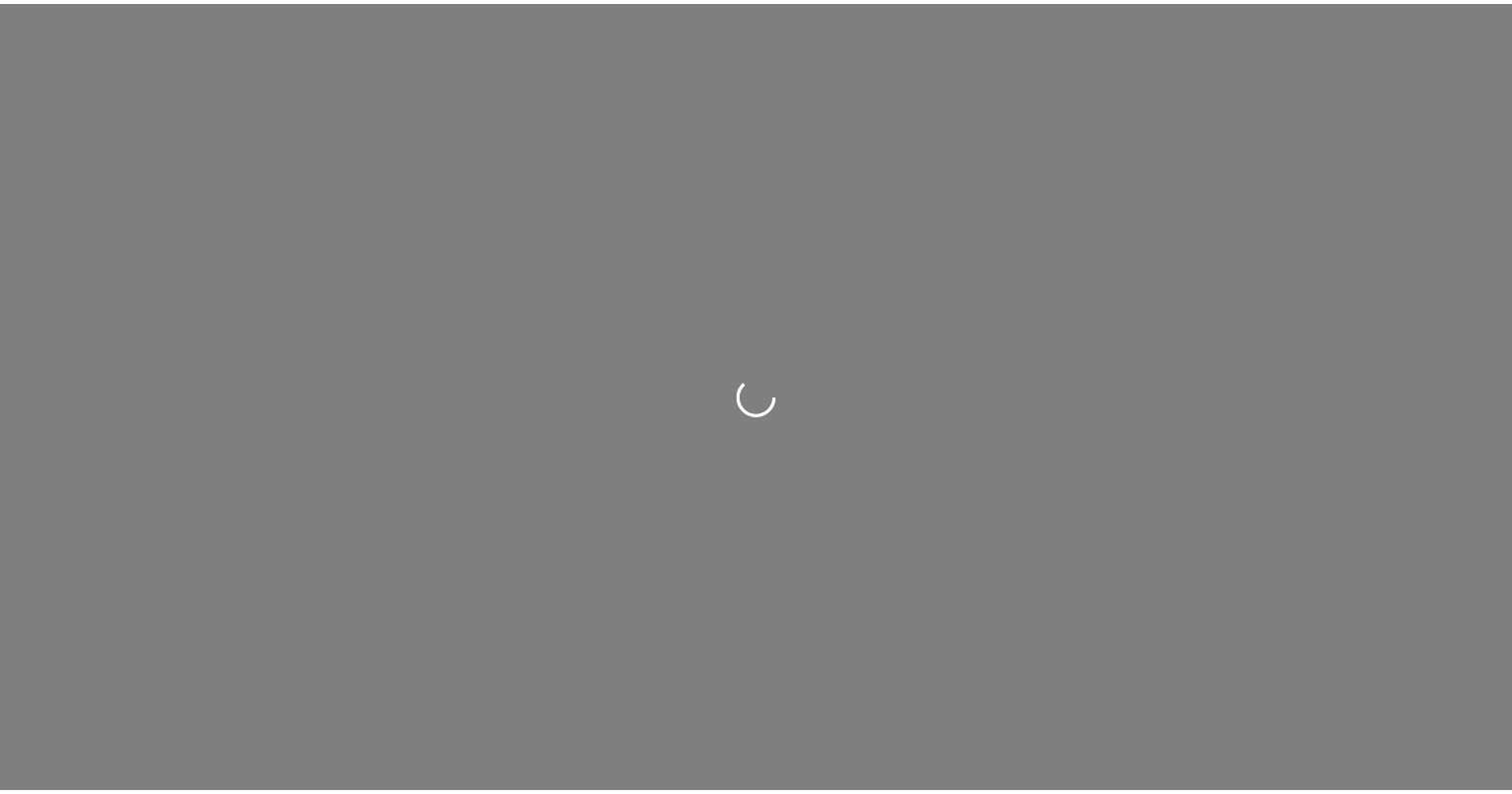 scroll, scrollTop: 0, scrollLeft: 0, axis: both 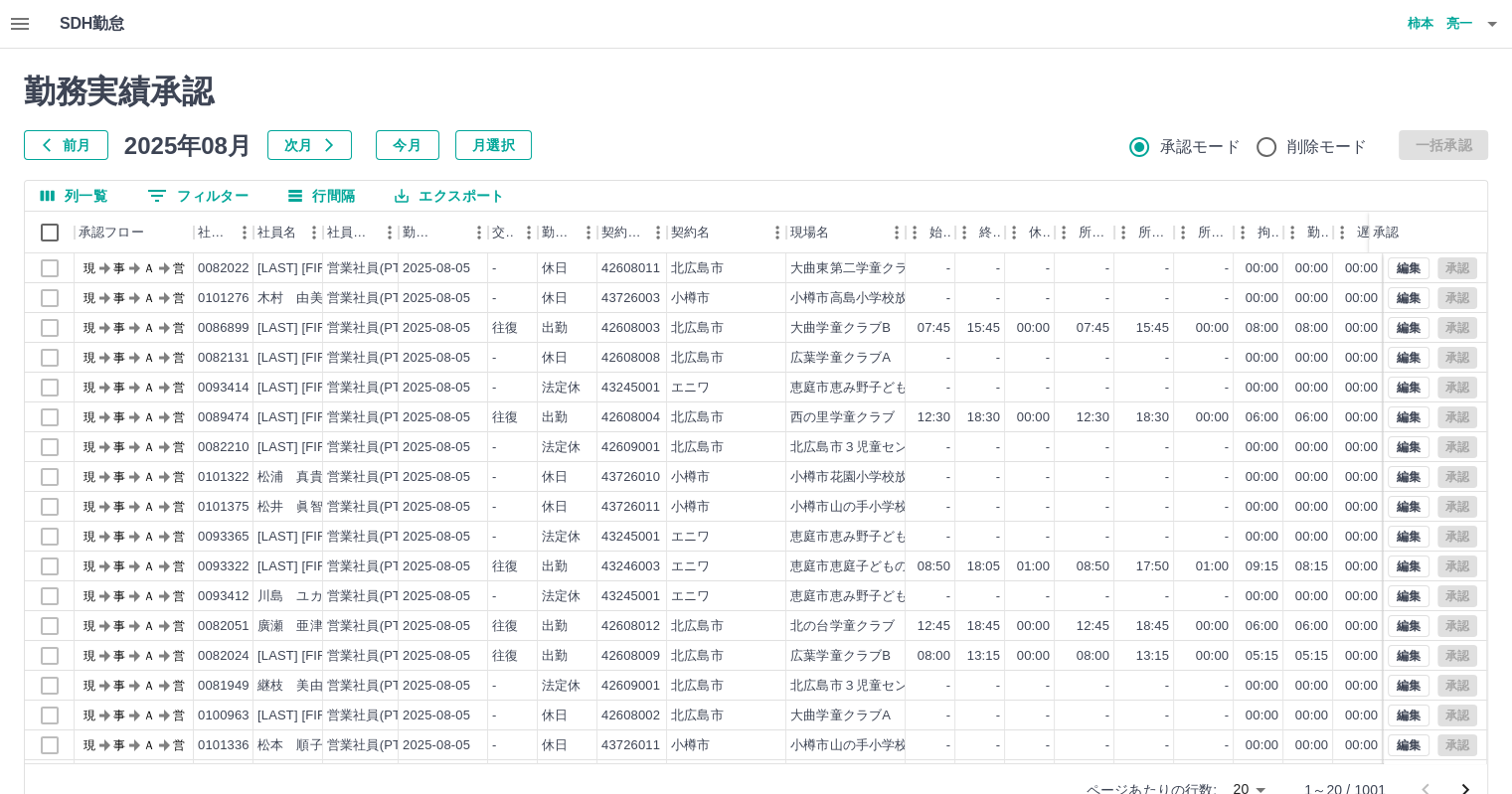 click on "前月" at bounding box center [66, 145] 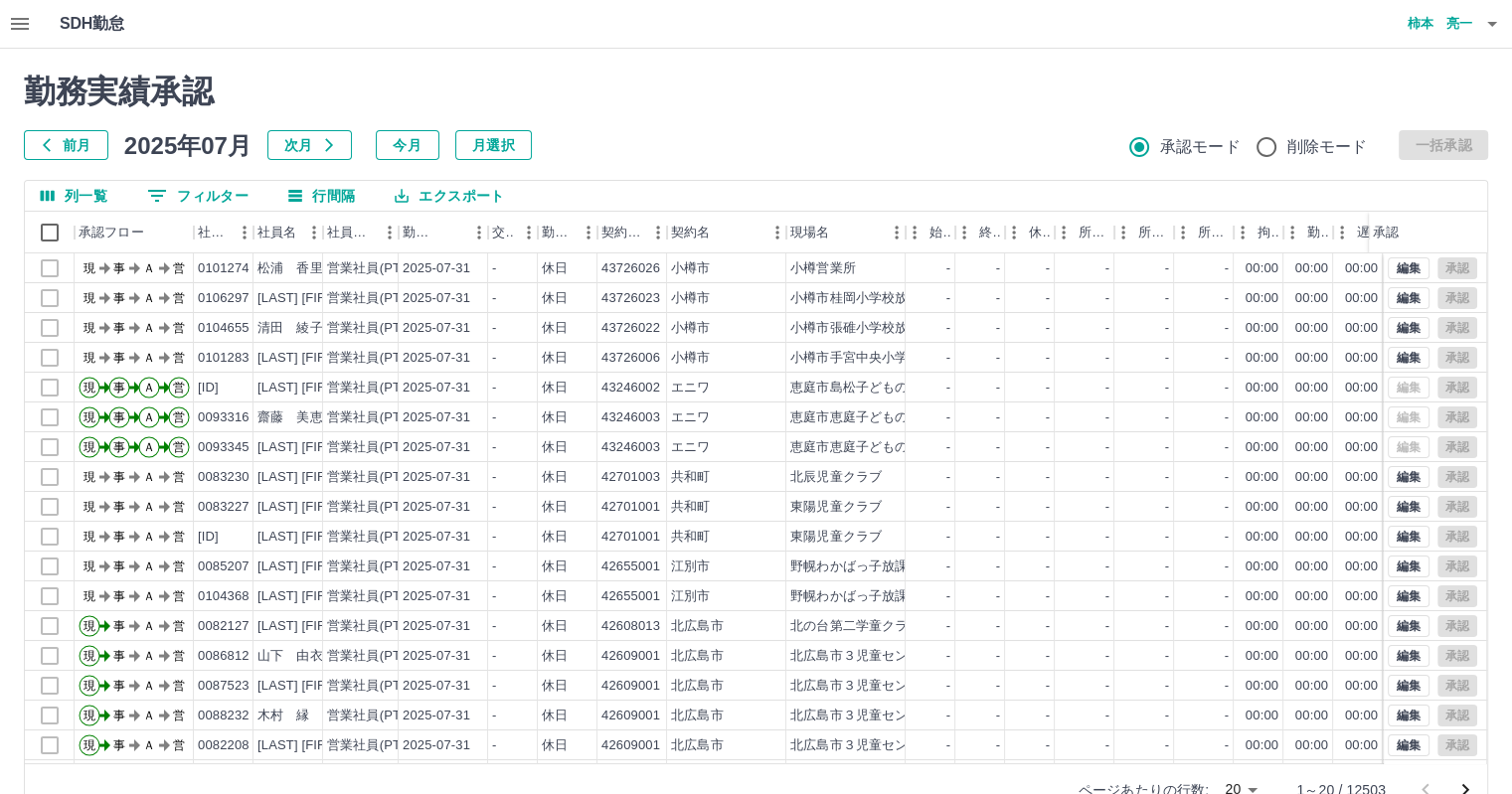 click on "勤務実績承認 前月 2025年07月 次月 今月 月選択 承認モード 削除モード 一括承認" at bounding box center (756, 116) 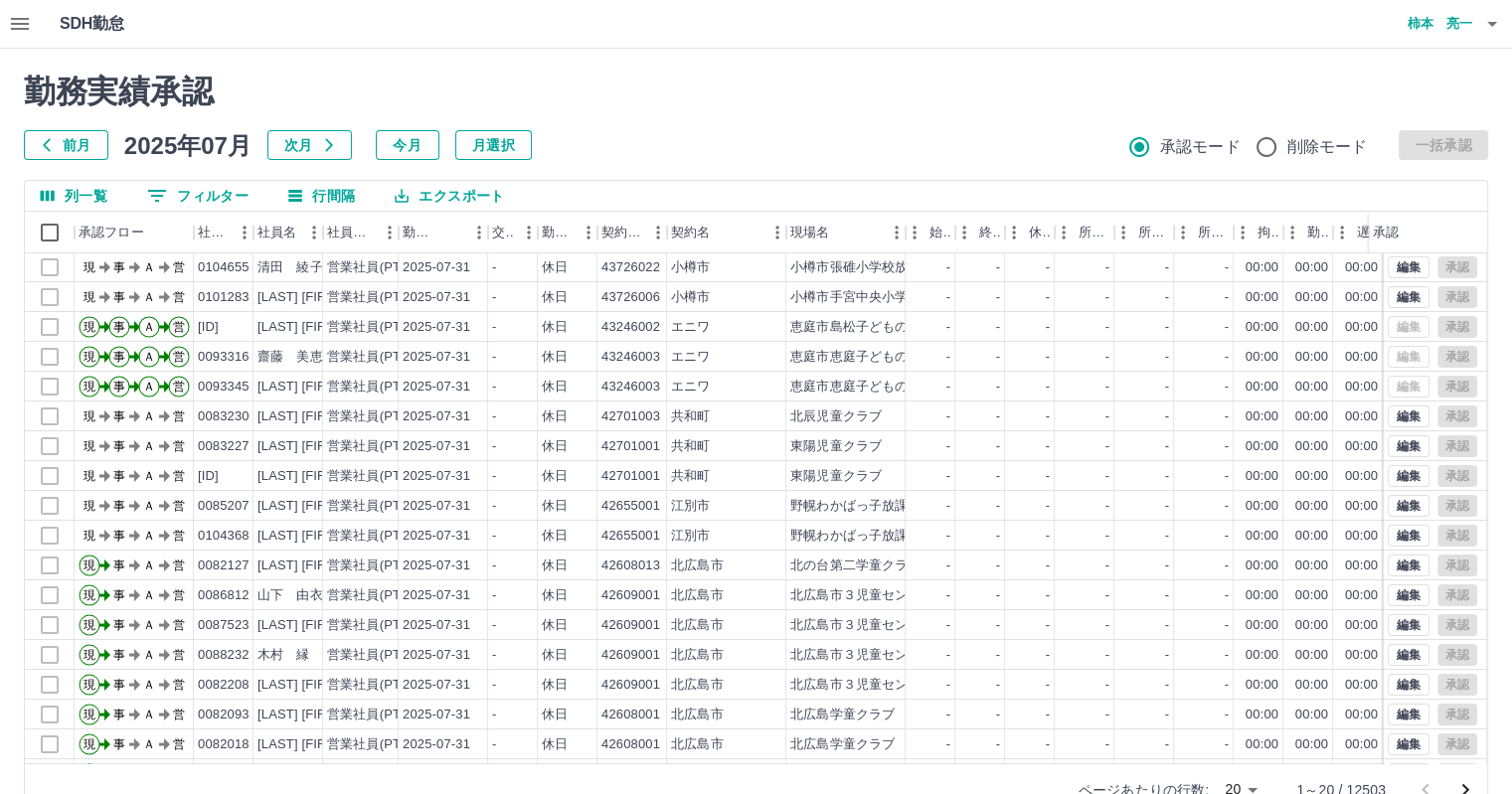 scroll, scrollTop: 100, scrollLeft: 0, axis: vertical 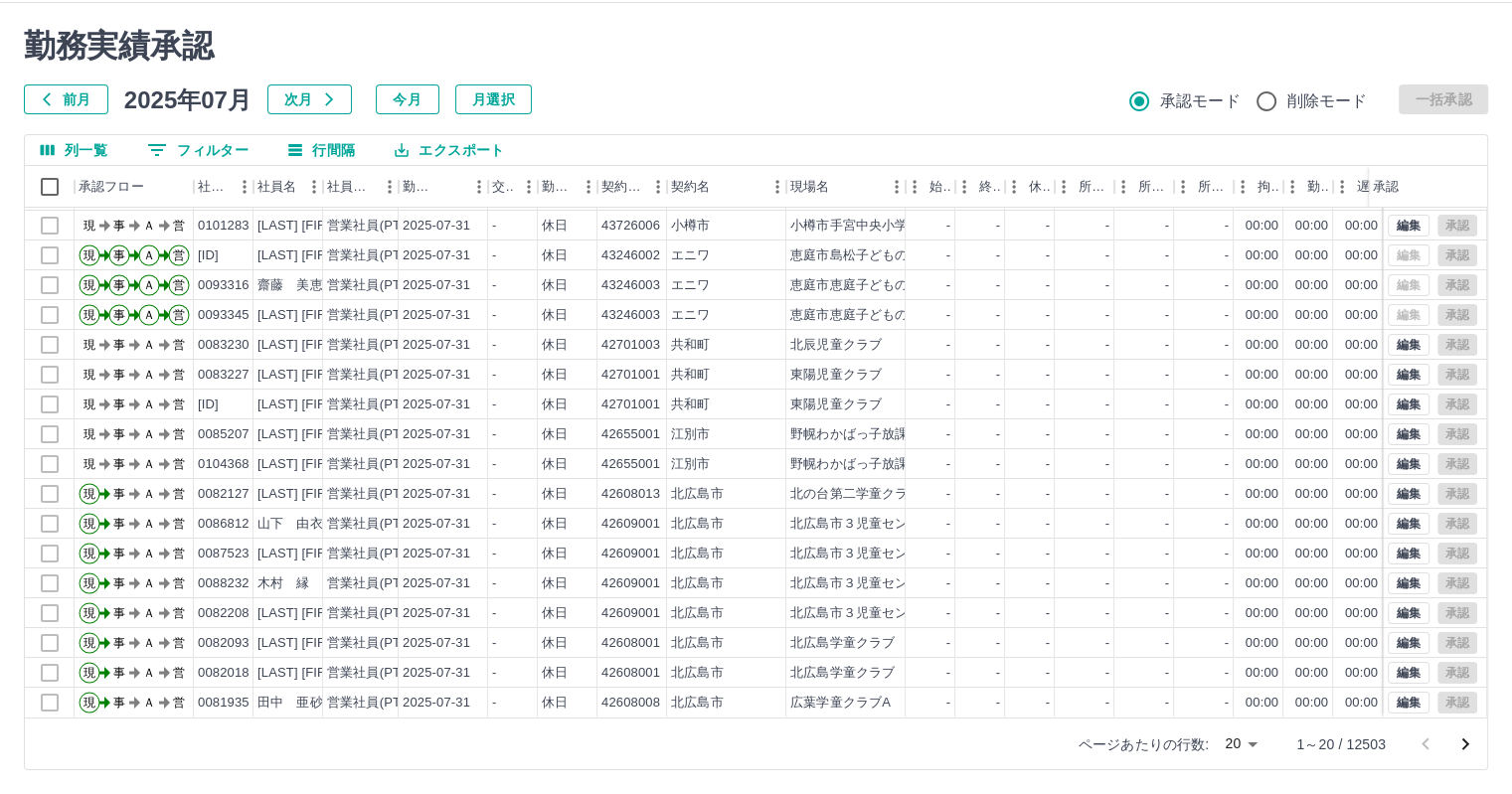 click on "[APP_NAME] [LAST] [FIRST] [WORK_RECORD_APPROVAL] [PREVIOUS_MONTH] [CURRENT_MONTH] [MONTH_SELECTION] [APPROVAL_MODE] [DELETION_MODE] [BULK_APPROVAL] [COLUMN_LIST] [FILTER] [ROW_SPACING] [EXPORT] [APPROVAL_FLOW] [EMPLOYEE_NUMBER] [EMPLOYEE_NAME] [EMPLOYEE_DIVISION] [WORK_DATE] [TRANSPORTATION_EXPENSES] [WORK_DIVISION] [CONTRACT_CODE] [CONTRACT_NAME] [SITE_NAME] [START_TIME] [END_TIME] [BREAK] [SCHEDULED_START] [SCHEDULED_END] [SCHEDULED_BREAK] [WORKING_HOURS] [WORK] [LATENESS_ETC] [COMMENT] [STATUS] [APPROVAL] [CURRENT_EVENT] [EVENT_A] [BUSINESS] [EMPLOYEE_NUMBER] [LAST] [FIRST] [EMPLOYEE_DIVISION] [WORK_DATE] [TRANSPORTATION_EXPENSES] [WORK_DIVISION] [CONTRACT_CODE] [CONTRACT_NAME] [SITE_NAME] [START_TIME] [END_TIME] [BREAK] [SCHEDULED_START] [SCHEDULED_END] [SCHEDULED_BREAK] [WORKING_HOURS] [WORK] [LATENESS_ETC] [COMMENT] [STATUS] [APPROVAL] [CURRENT_EVENT] [EVENT_A] [BUSINESS] [EMPLOYEE_NUMBER] [LAST] [FIRST] [EMPLOYEE_DIVISION] [WORK_DATE] [TRANSPORTATION_EXPENSES] [WORK_DIVISION] [CONTRACT_CODE] [CONTRACT_NAME] [SITE_NAME] [START_TIME] [END_TIME] [BREAK] [SCHEDULED_START] [SCHEDULED_END] [SCHEDULED_BREAK] [WORKING_HOURS] [WORK] [LATENESS_ETC] [COMMENT] [STATUS] [APPROVAL] [CURRENT_EVENT] [EVENT_A] [BUSINESS] [EMPLOYEE_NUMBER] [LAST] [FIRST] [EMPLOYEE_DIVISION] [WORK_DATE] [TRANSPORTATION_EXPENSES] [WORK_DIVISION] [CONTRACT_CODE] [CONTRACT_NAME] [SITE_NAME] [START_TIME] [END_TIME] [BREAK] [SCHEDULED_START] [SCHEDULED_END] [SCHEDULED_BREAK] [WORKING_HOURS] [WORK] [LATENESS_ETC] [COMMENT] [STATUS] [APPROVAL] [CURRENT_EVENT] [EVENT_A] [BUSINESS]" at bounding box center (756, 374) 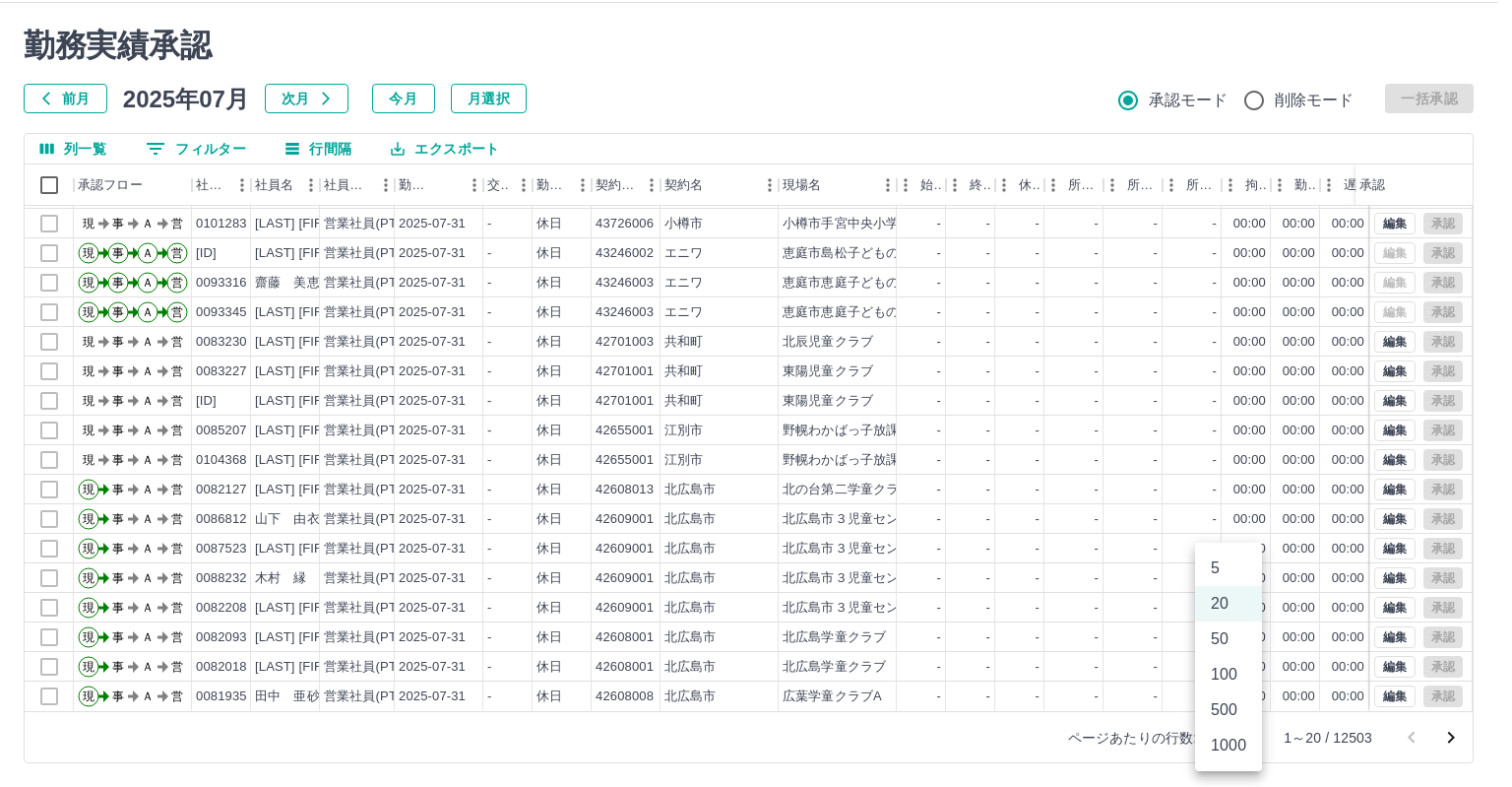 click on "1000" at bounding box center [1228, 746] 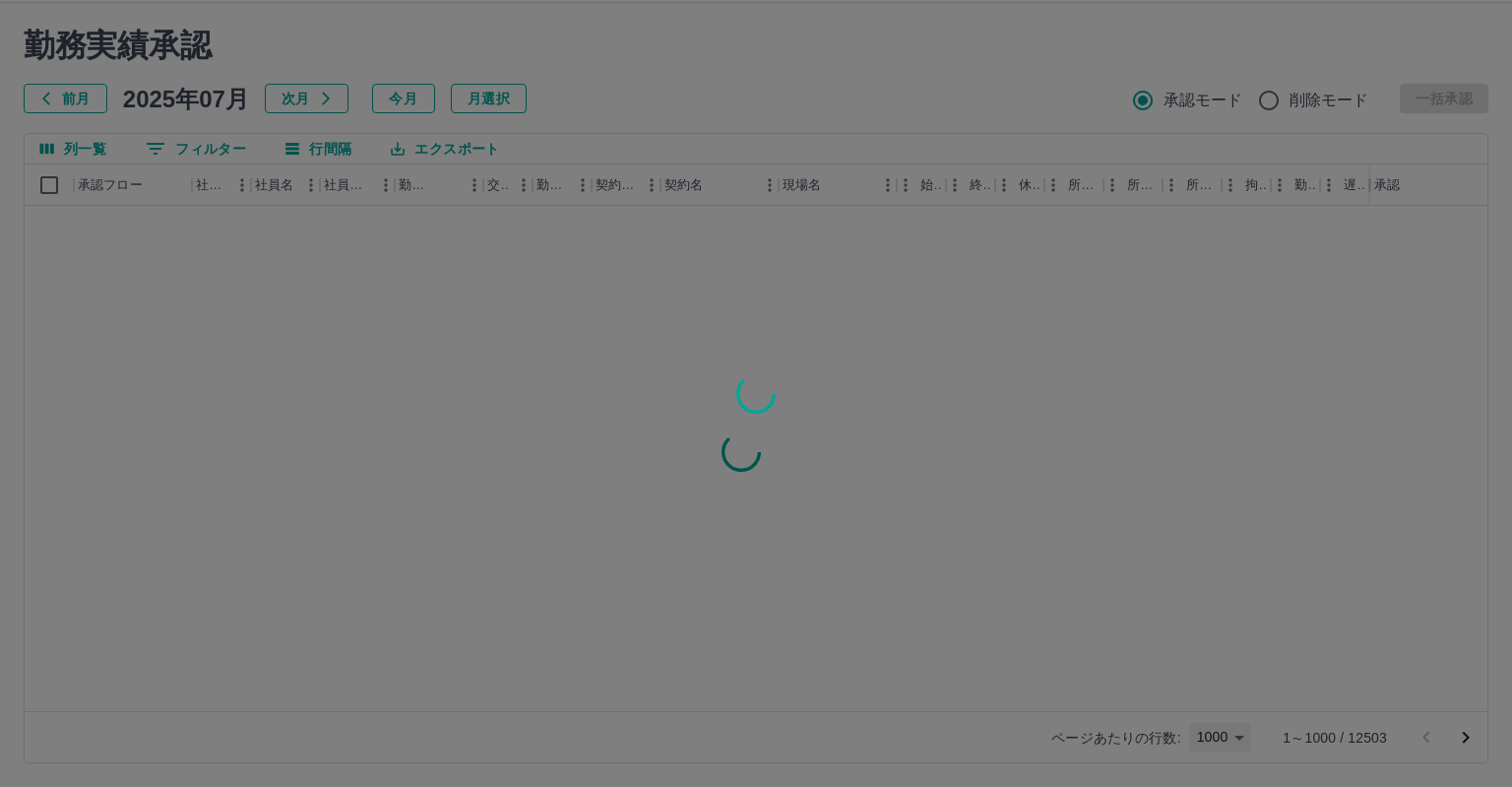 type on "****" 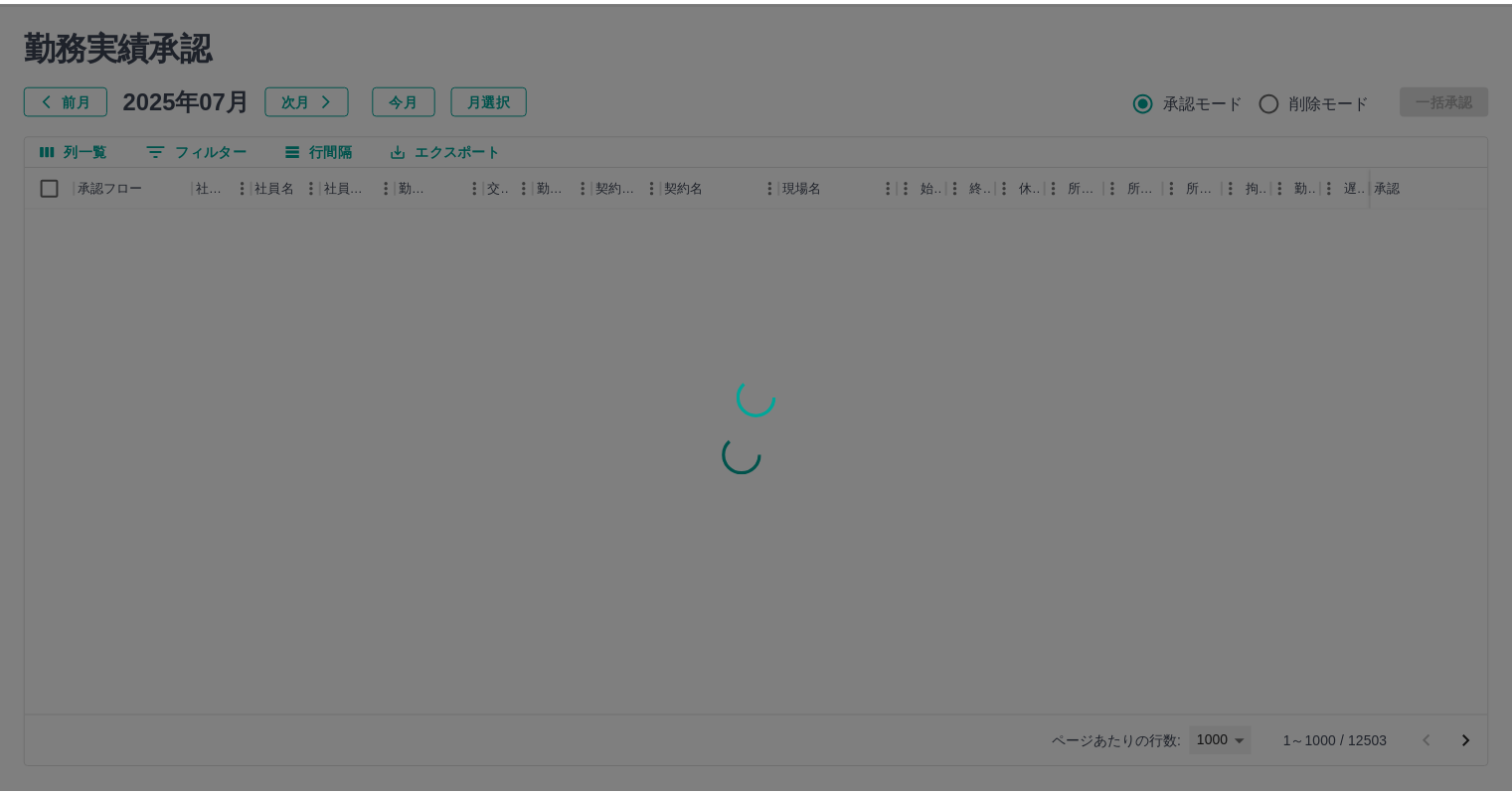 scroll, scrollTop: 0, scrollLeft: 0, axis: both 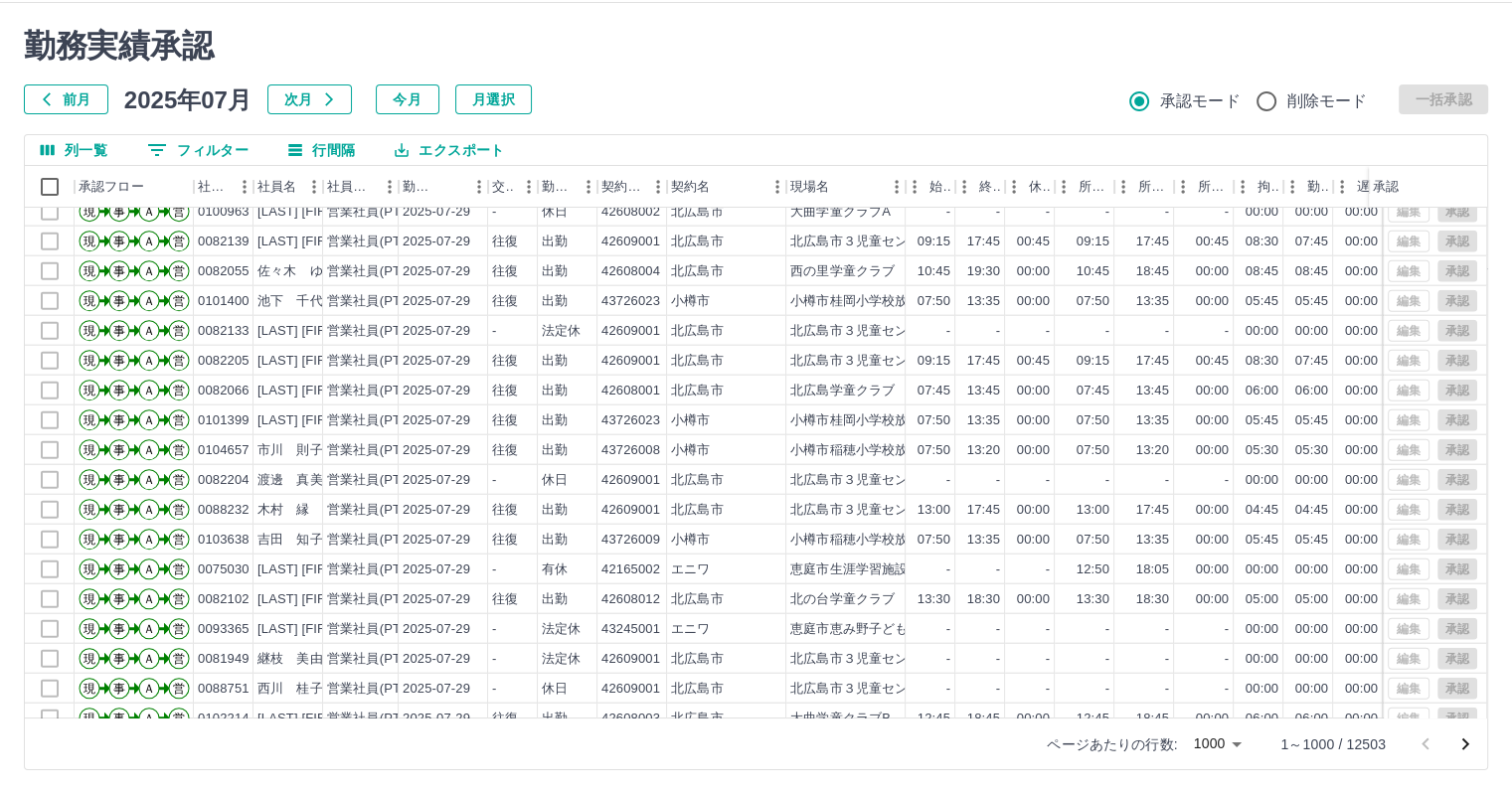 click 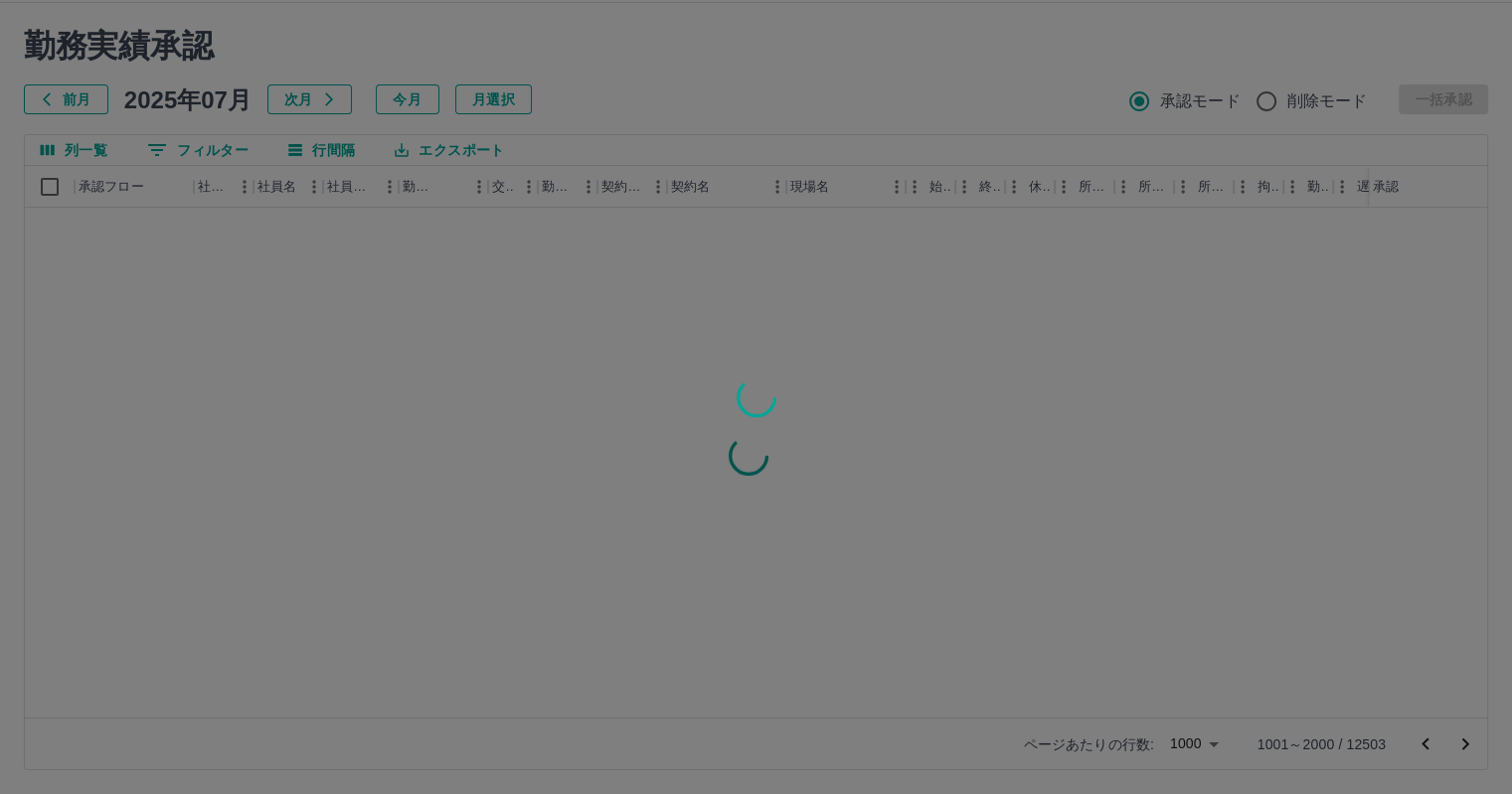 scroll, scrollTop: 0, scrollLeft: 0, axis: both 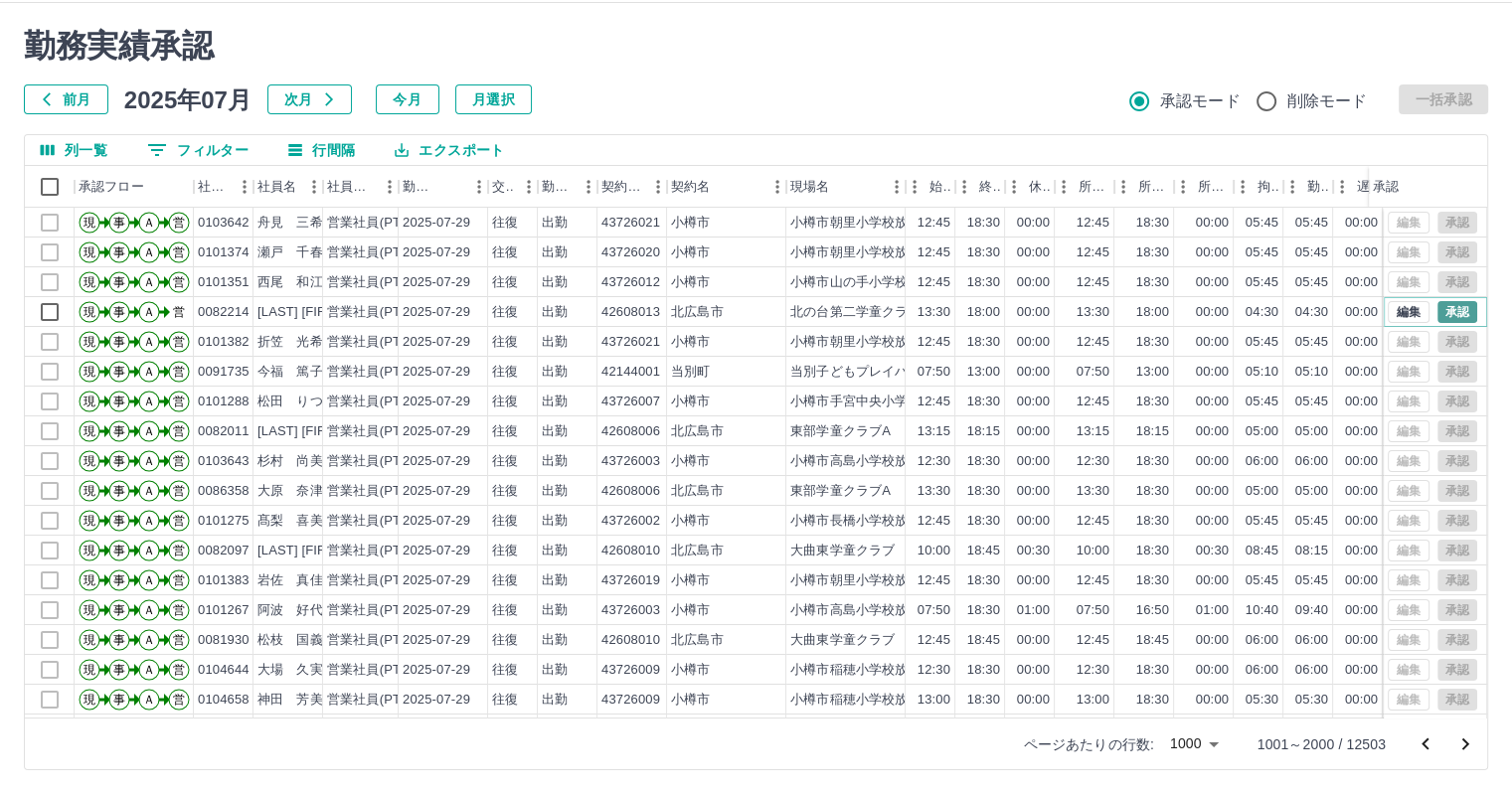 click on "承認" at bounding box center (1457, 312) 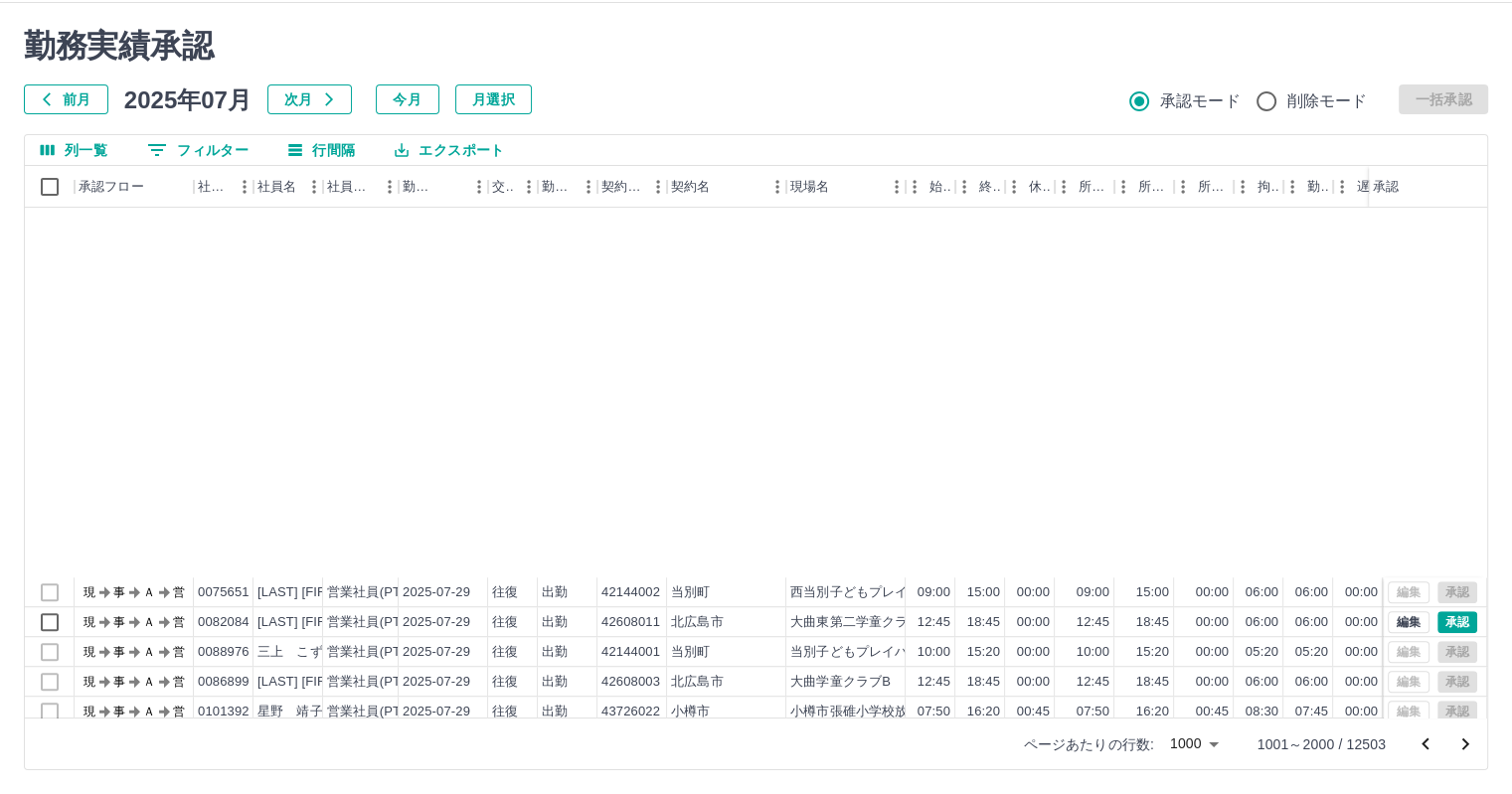 scroll, scrollTop: 1733, scrollLeft: 0, axis: vertical 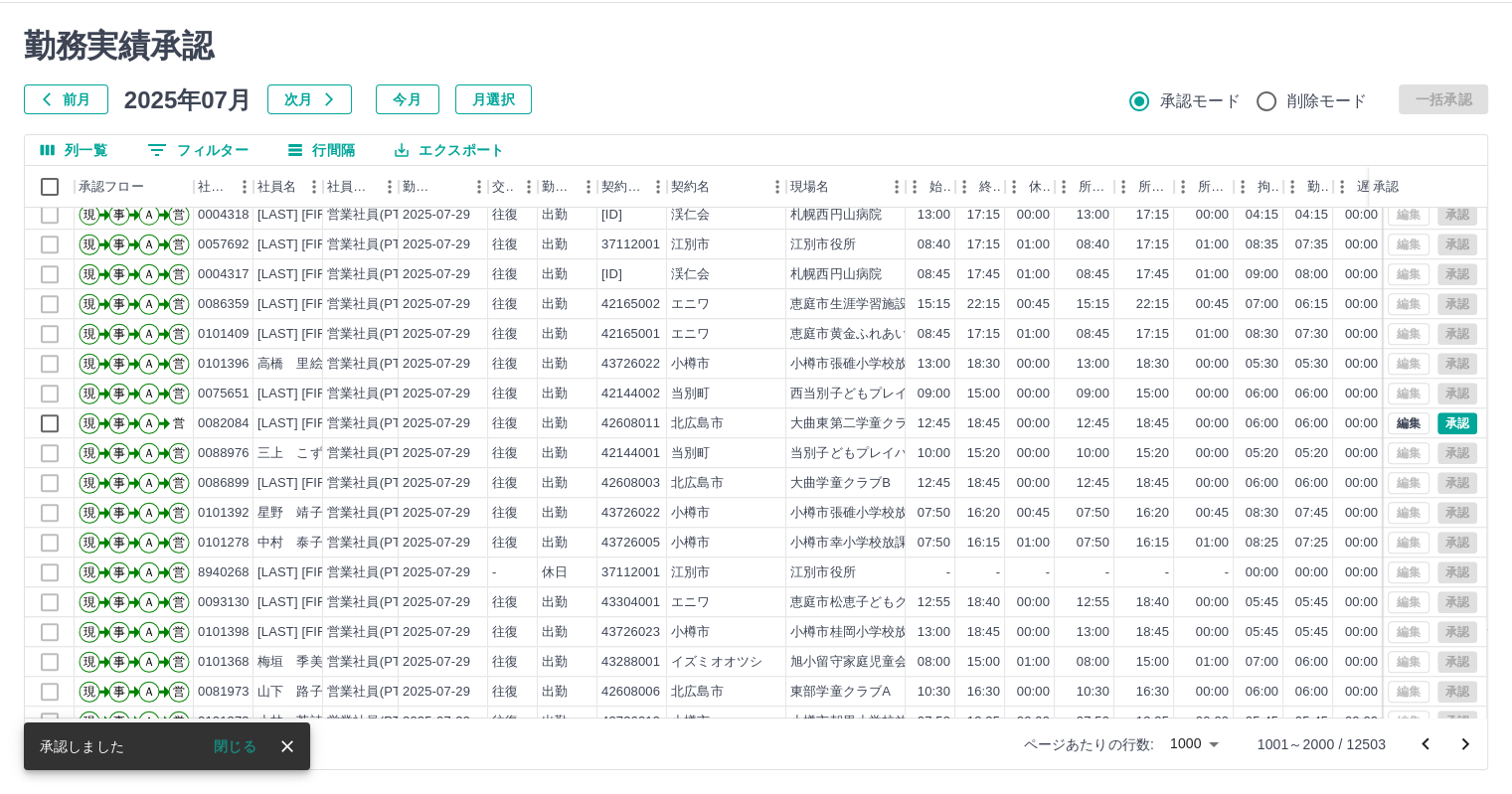 click 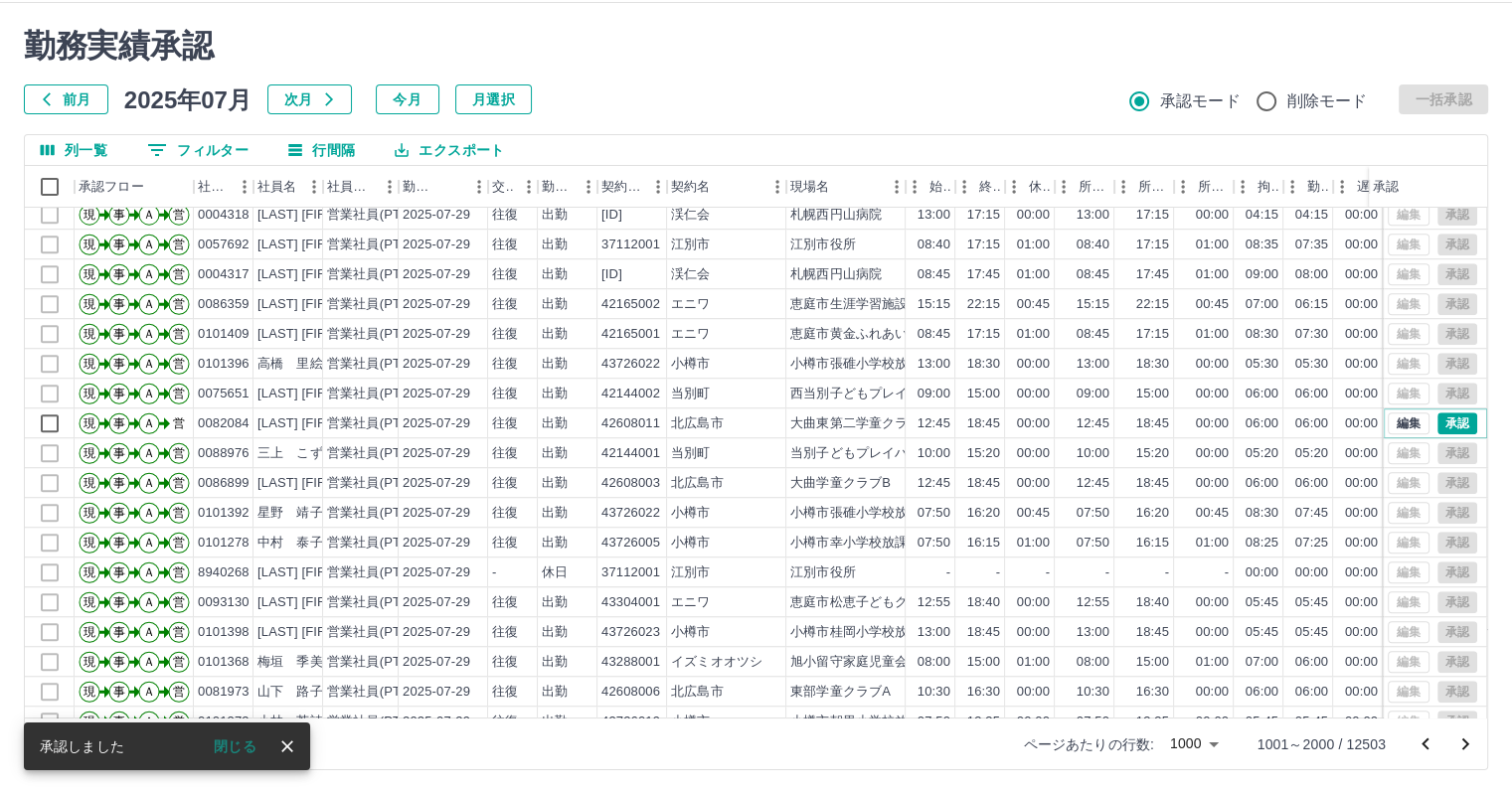click on "承認" at bounding box center (1457, 423) 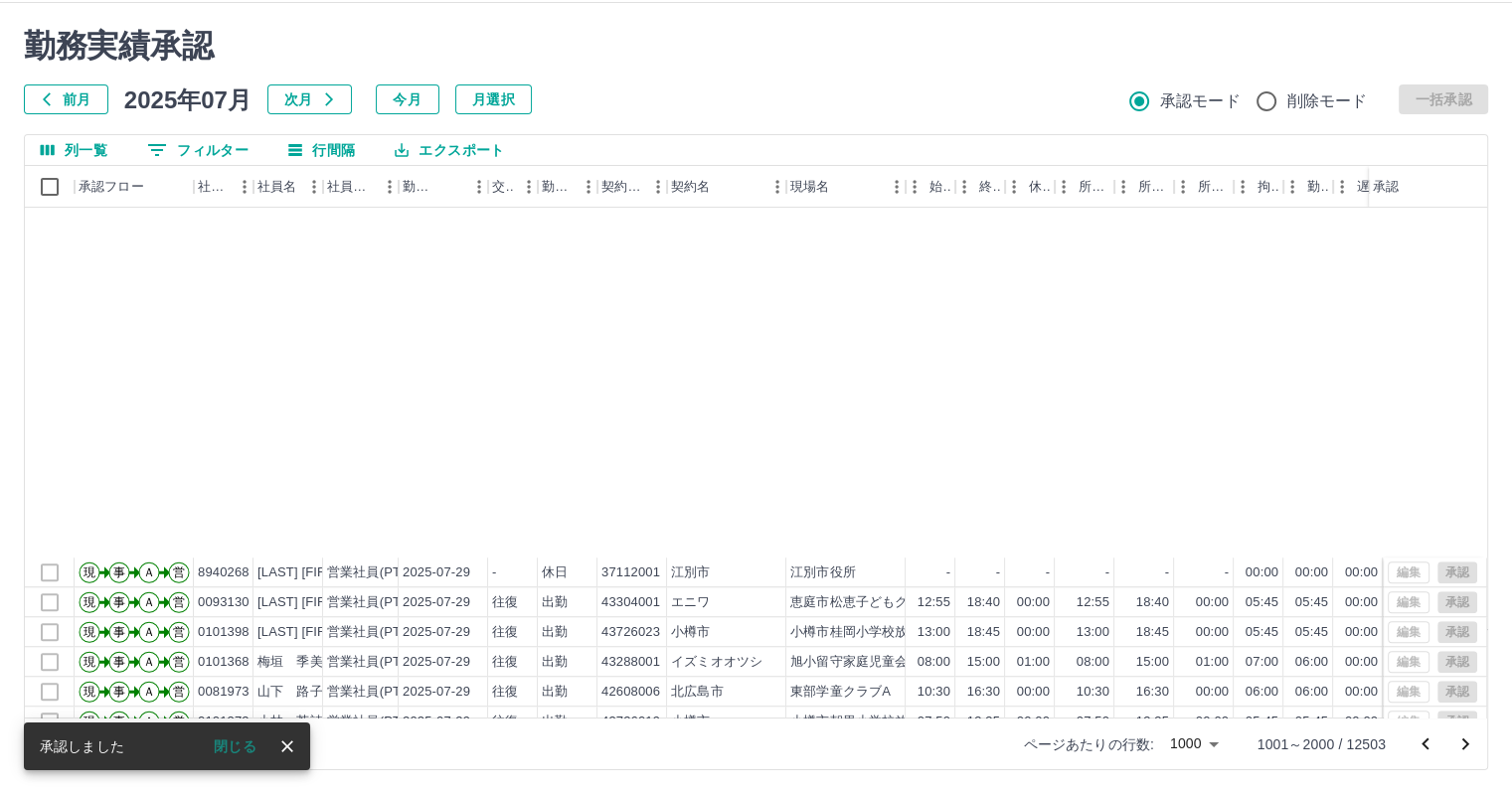 scroll, scrollTop: 1932, scrollLeft: 0, axis: vertical 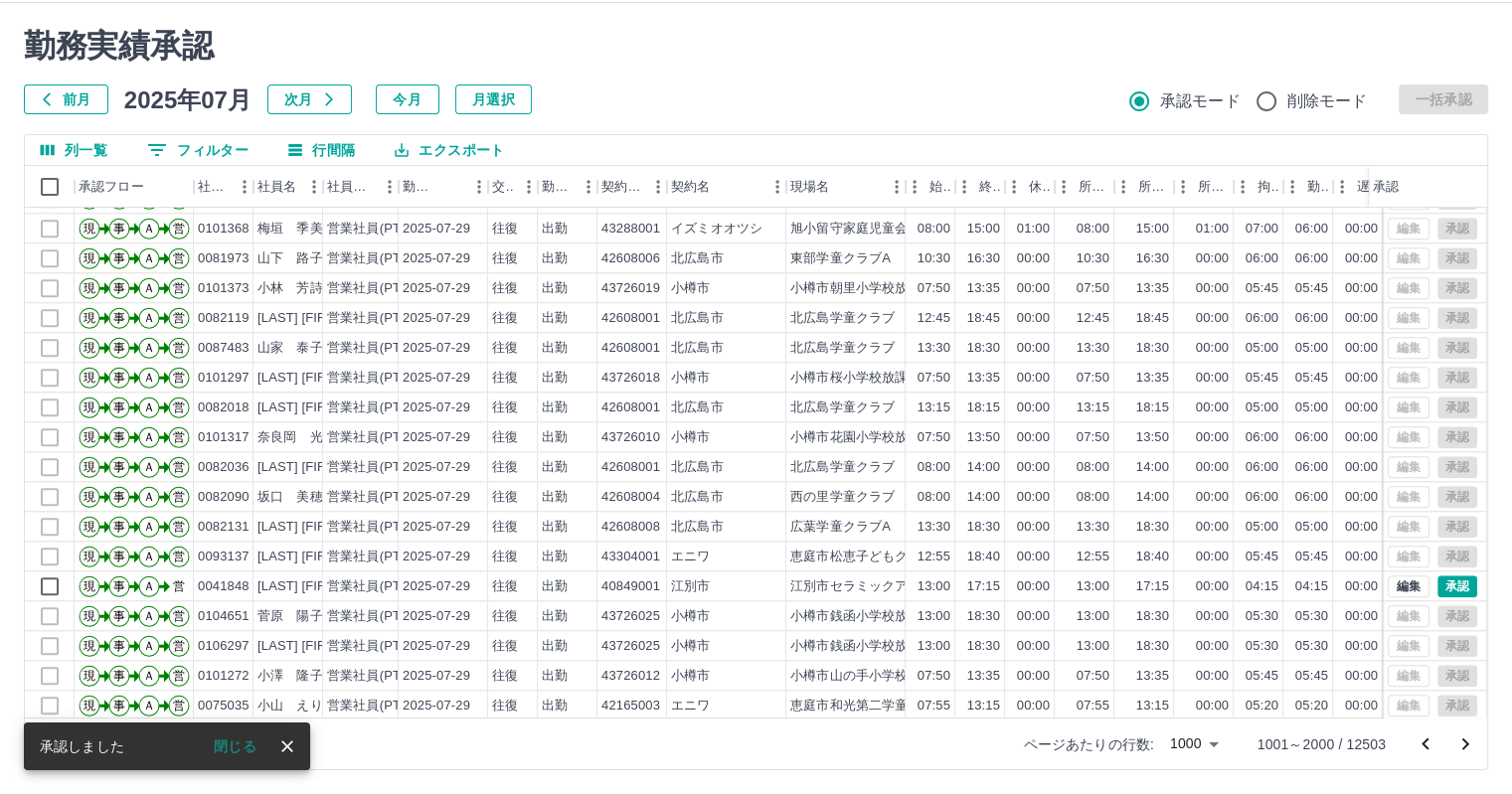 click 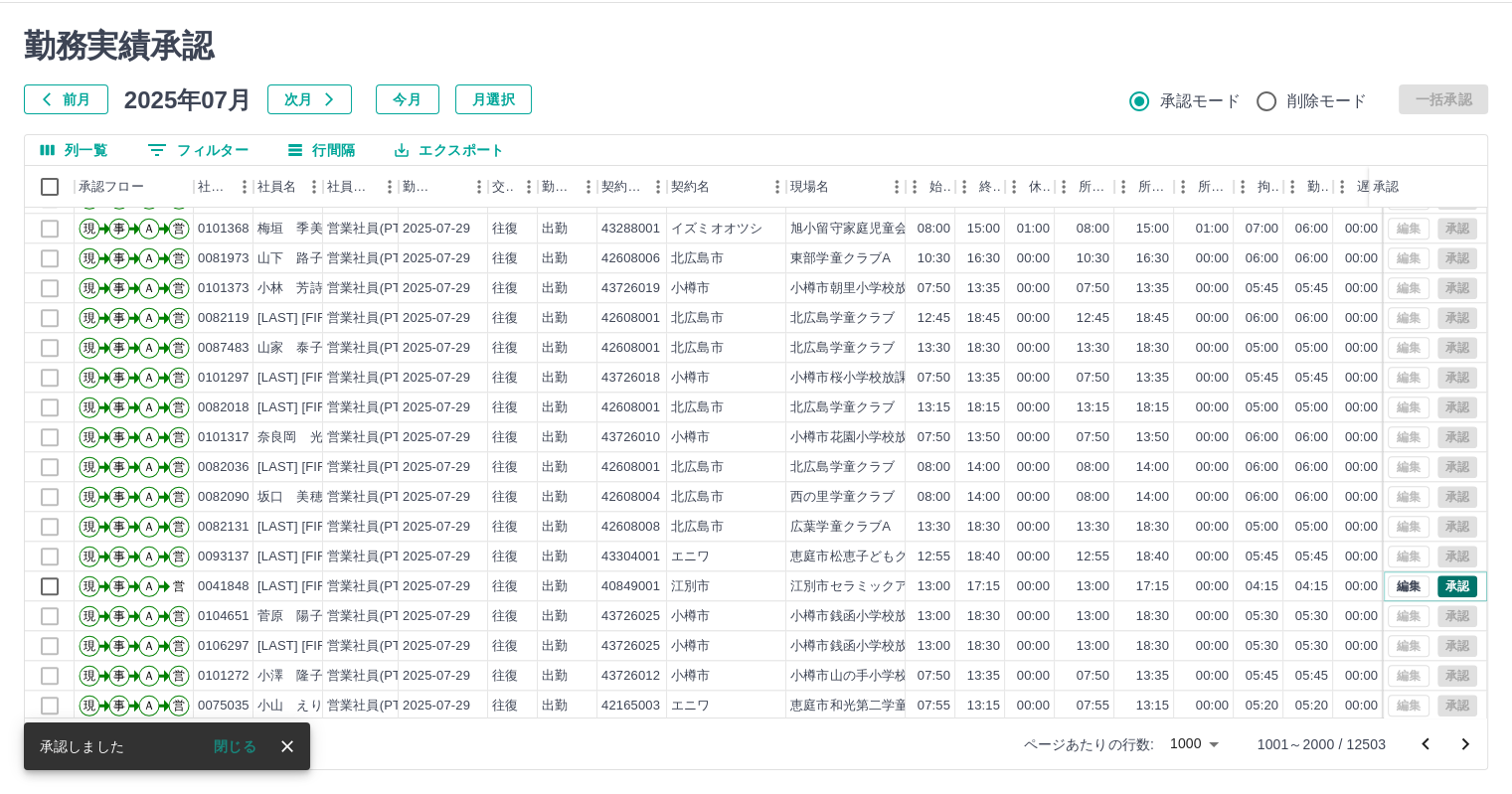 click on "承認" at bounding box center [1457, 586] 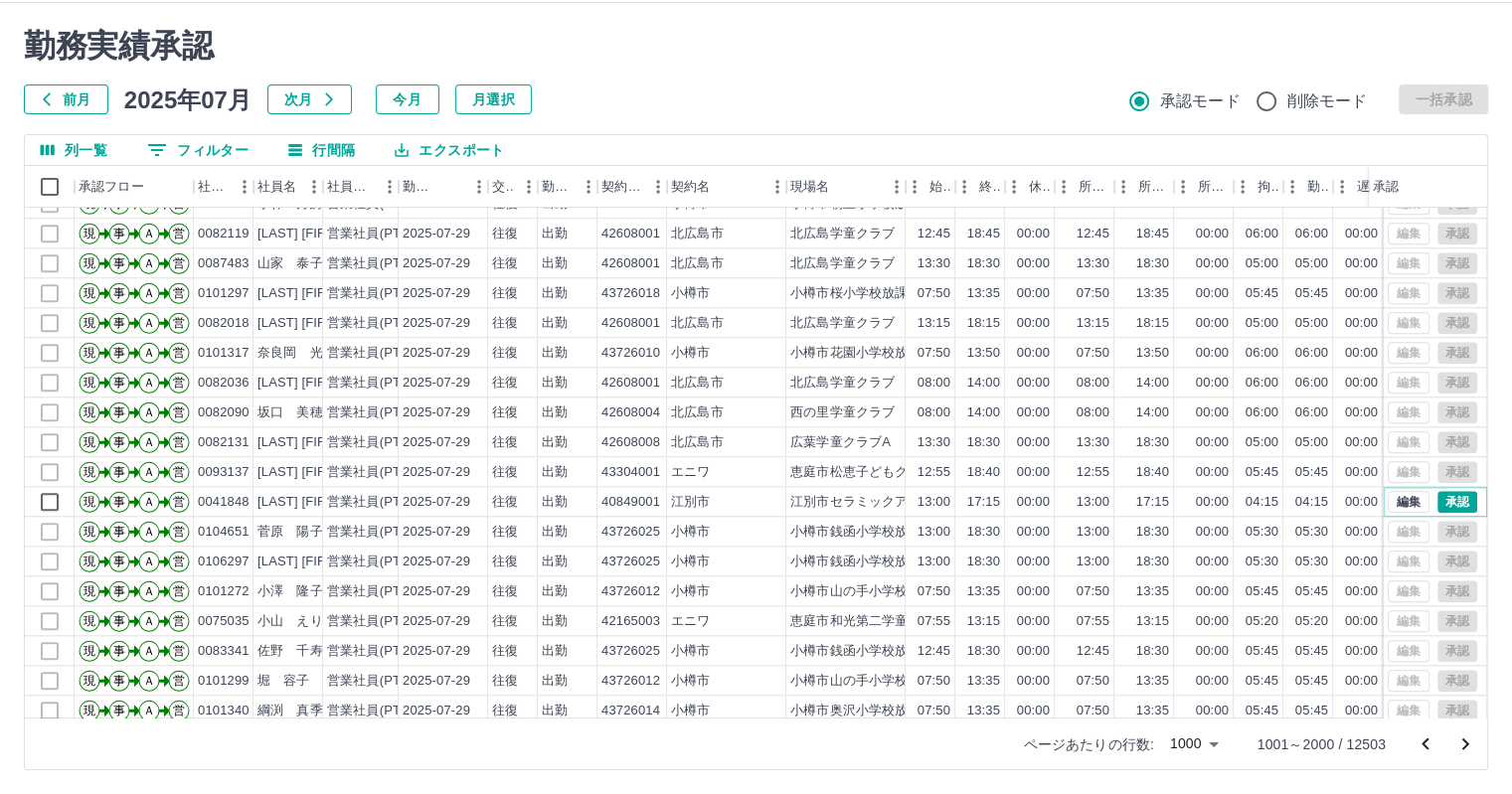 scroll, scrollTop: 2131, scrollLeft: 0, axis: vertical 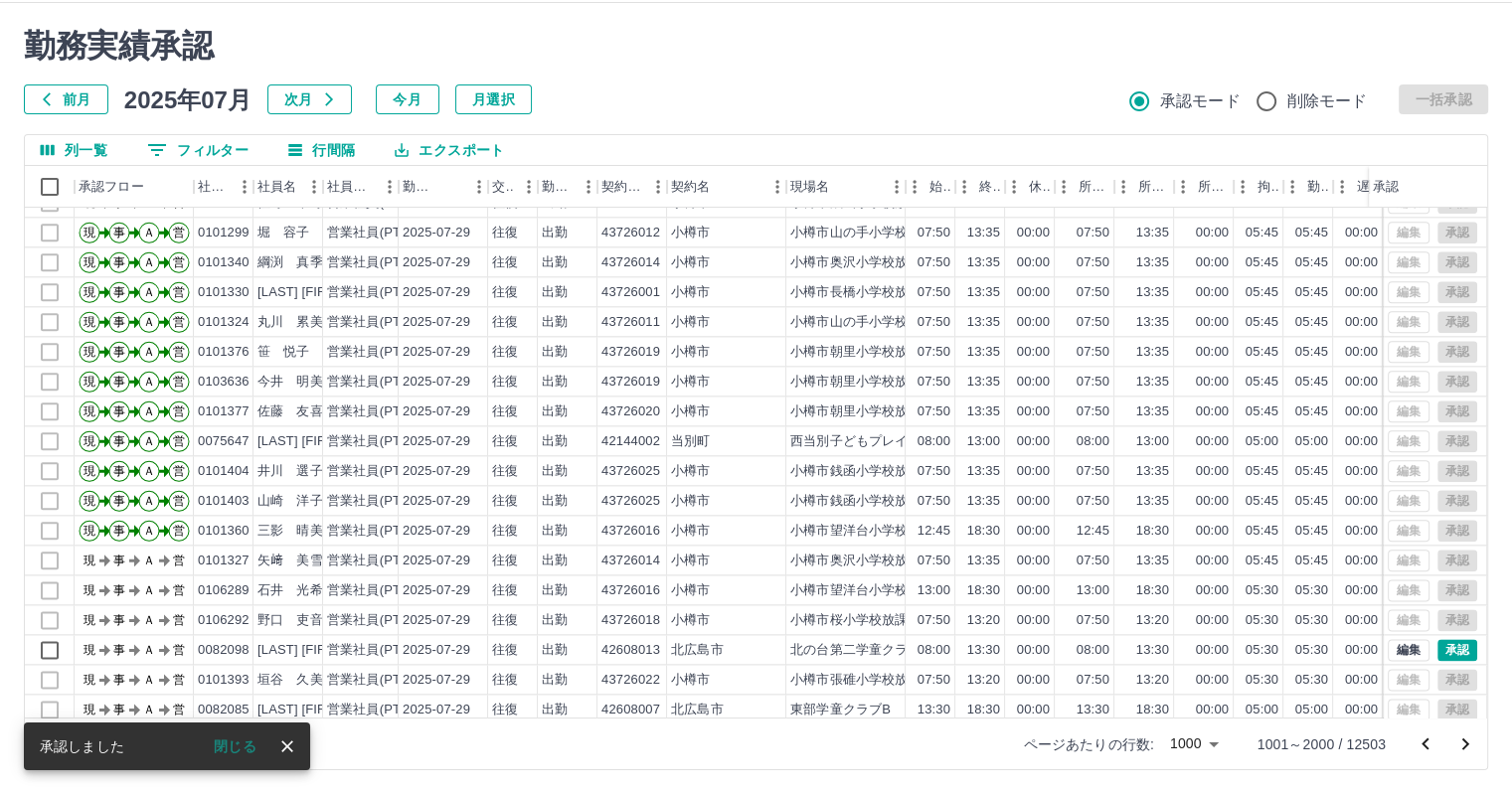 click 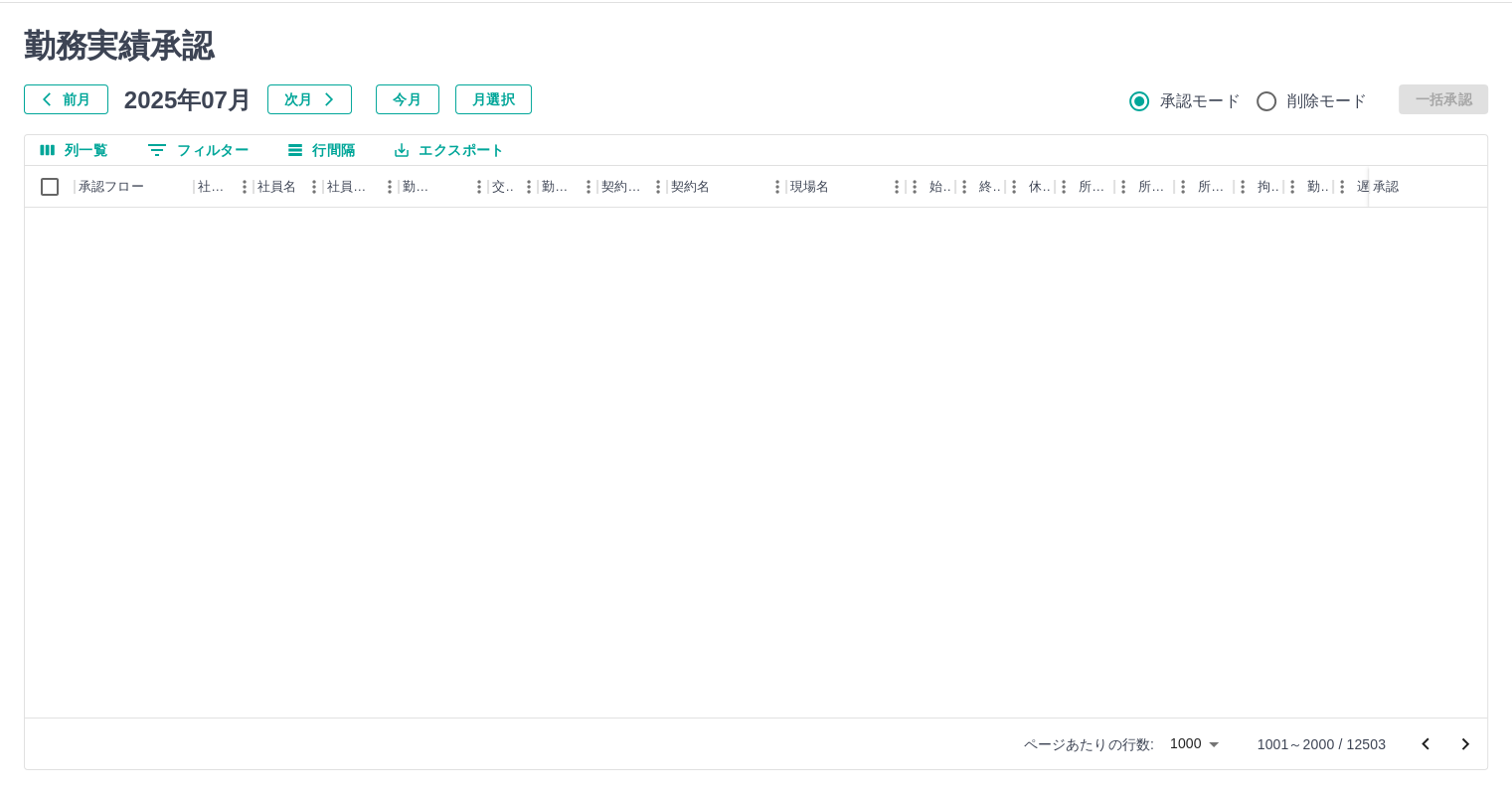 scroll, scrollTop: 3657, scrollLeft: 0, axis: vertical 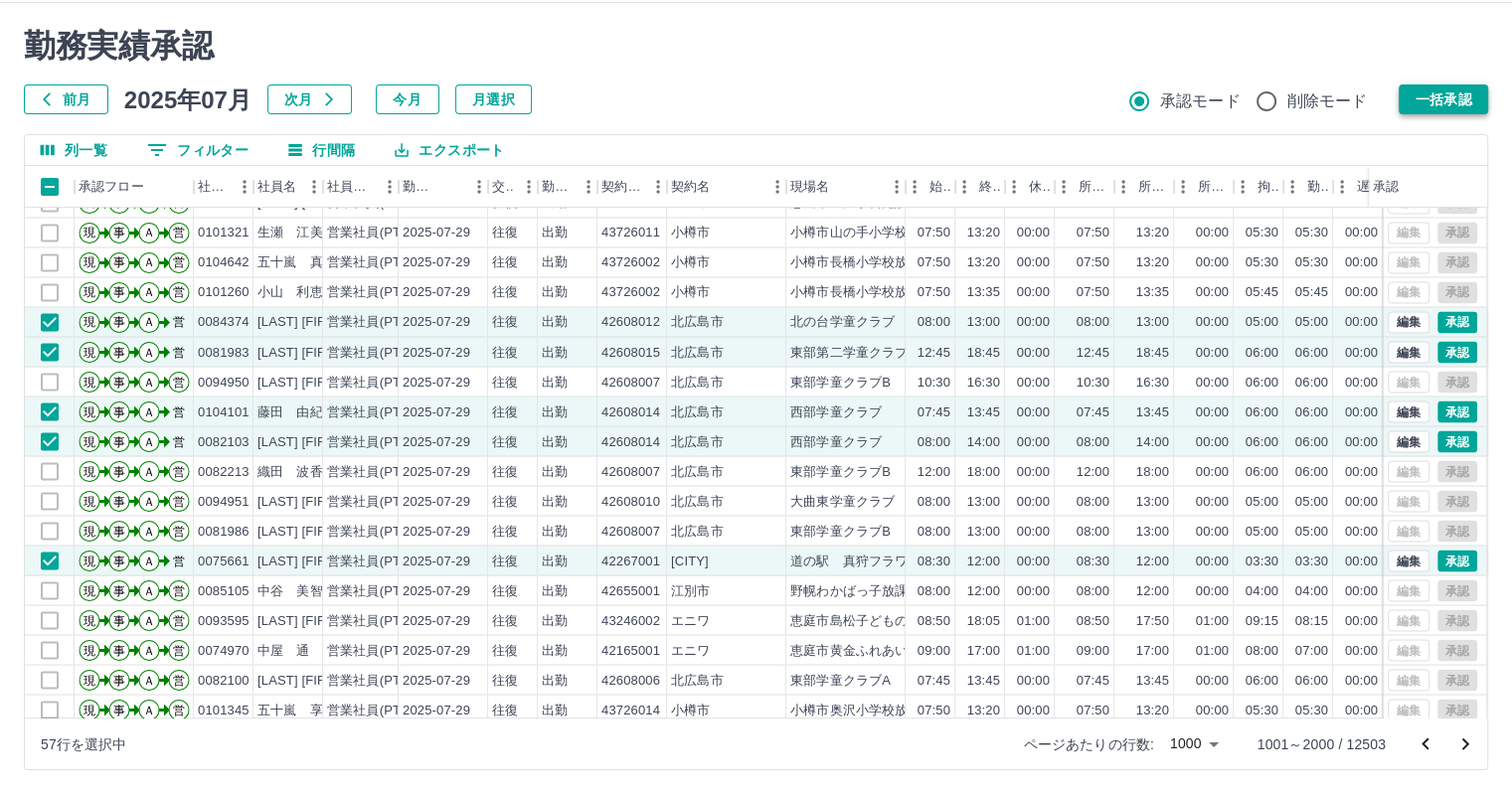 click on "一括承認" at bounding box center [1443, 99] 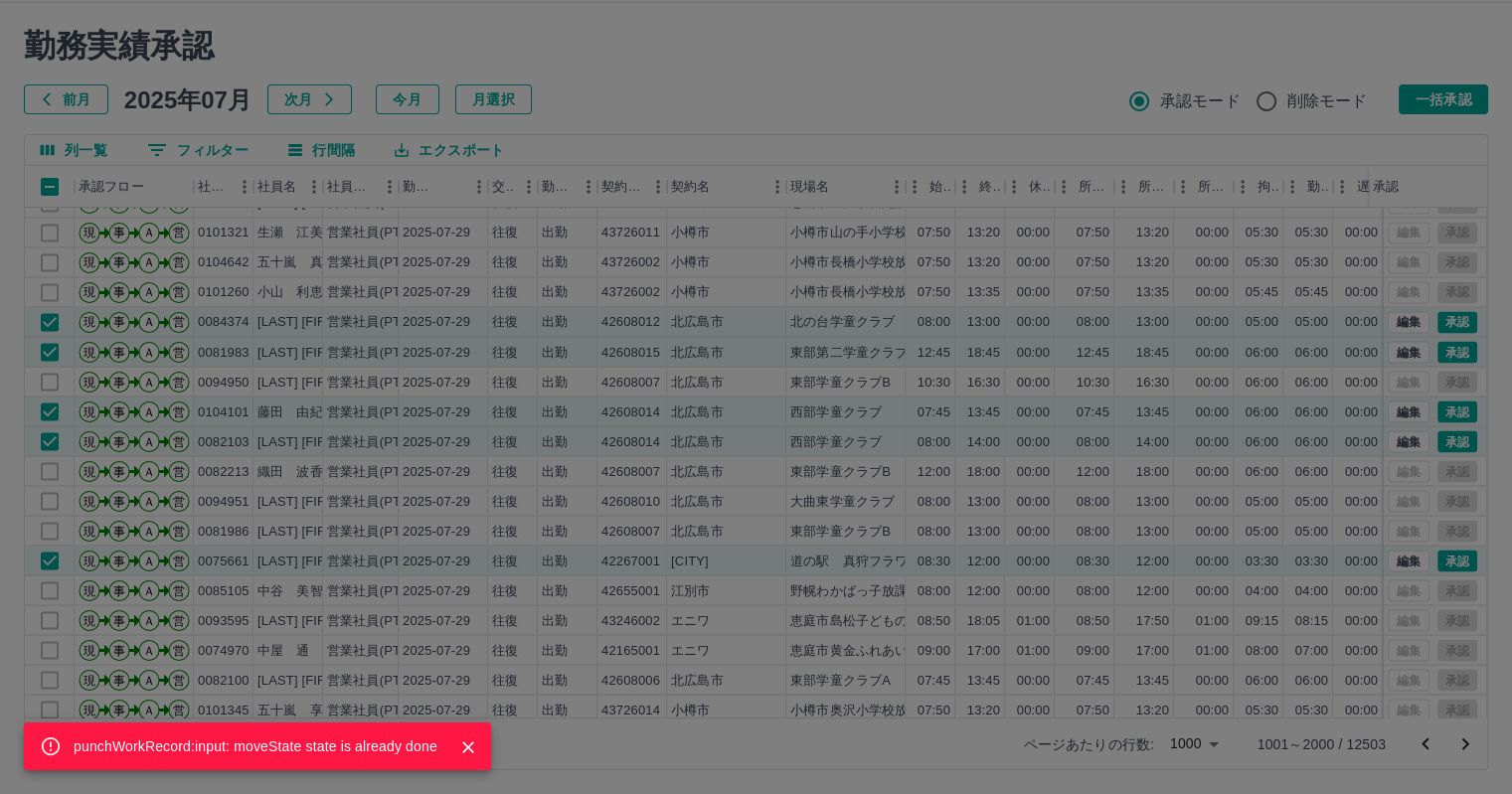 click on "punchWorkRecord:input: moveState state is already done" at bounding box center [257, 746] 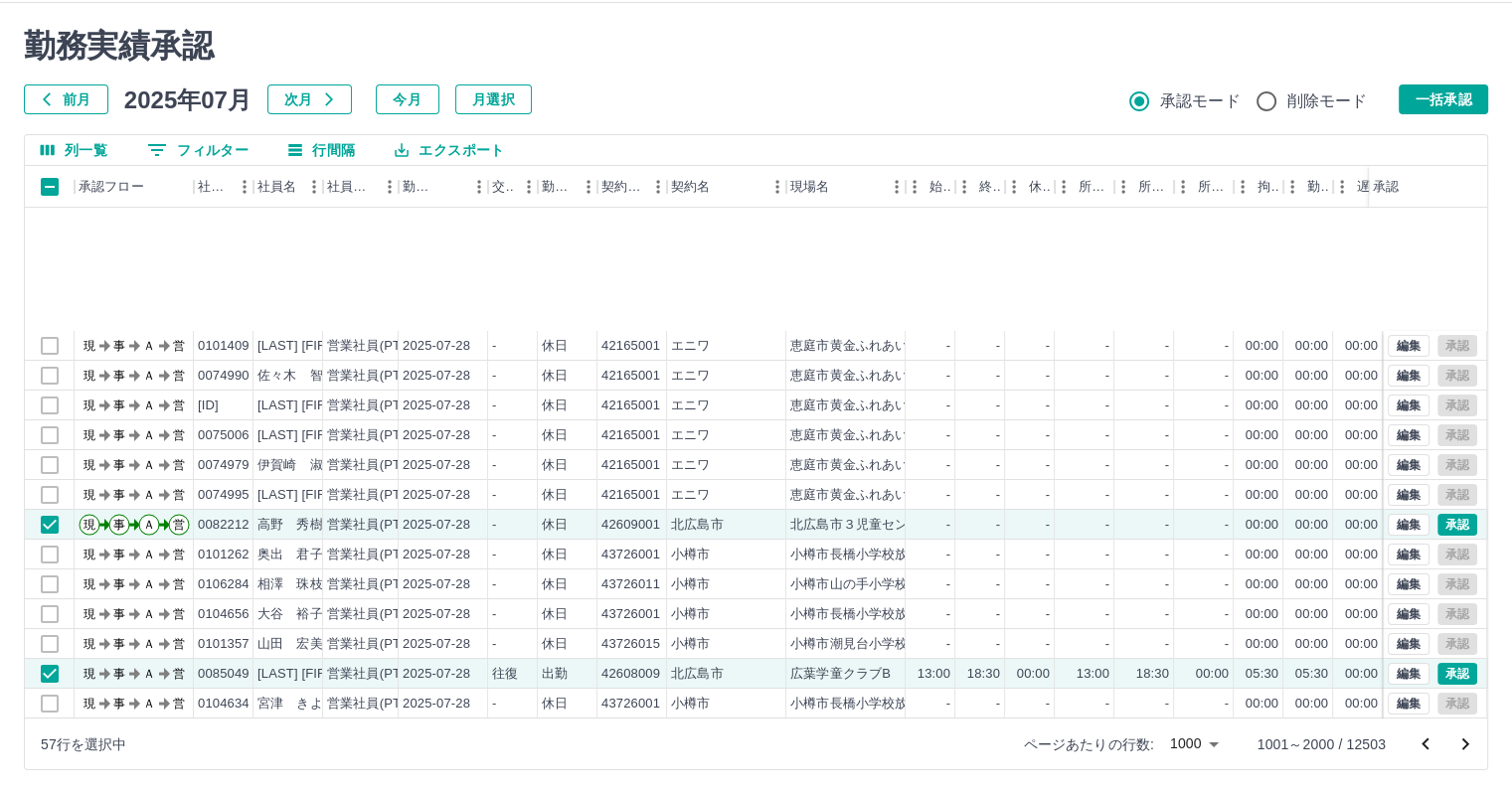 scroll, scrollTop: 7930, scrollLeft: 0, axis: vertical 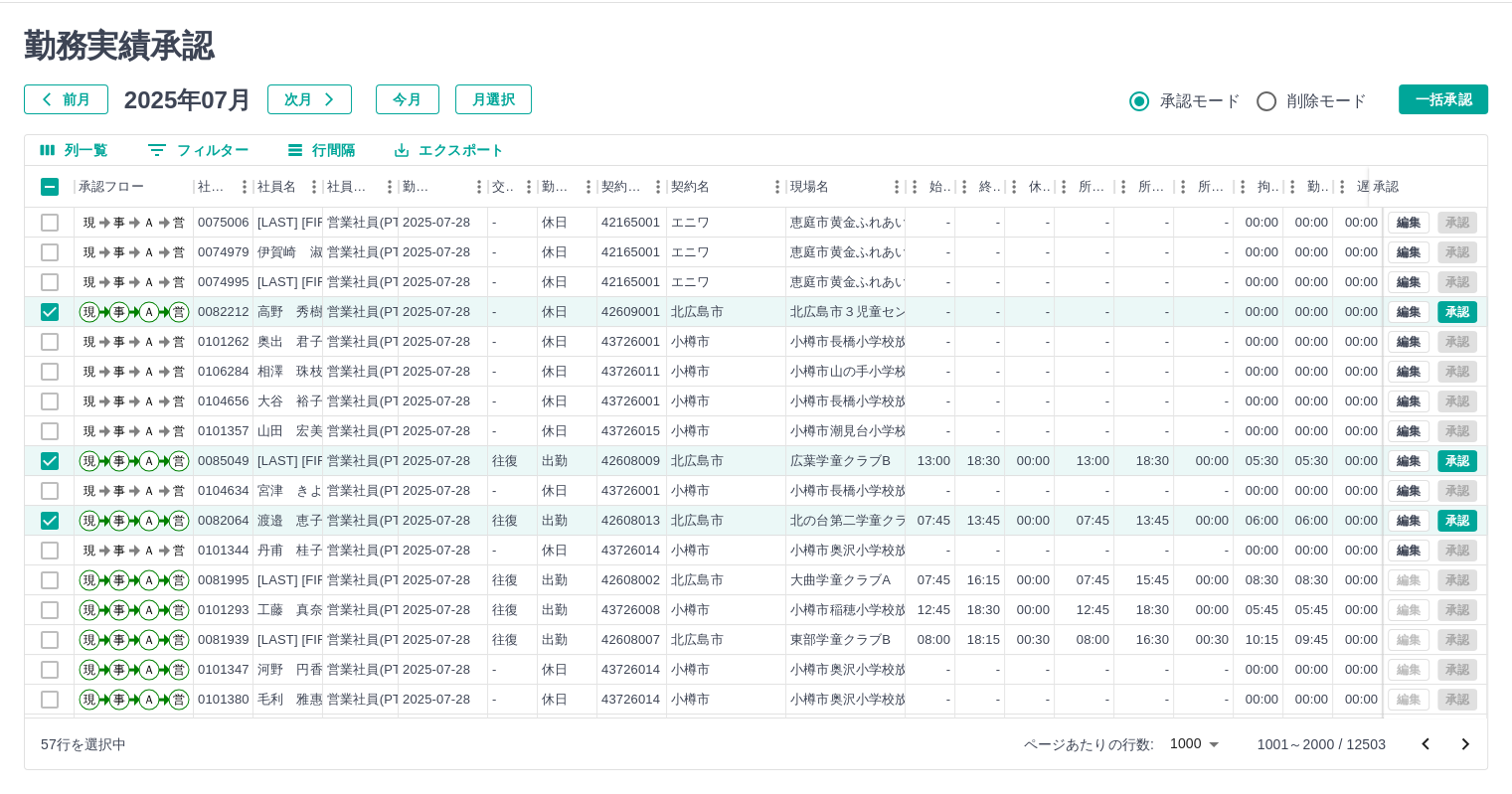 click 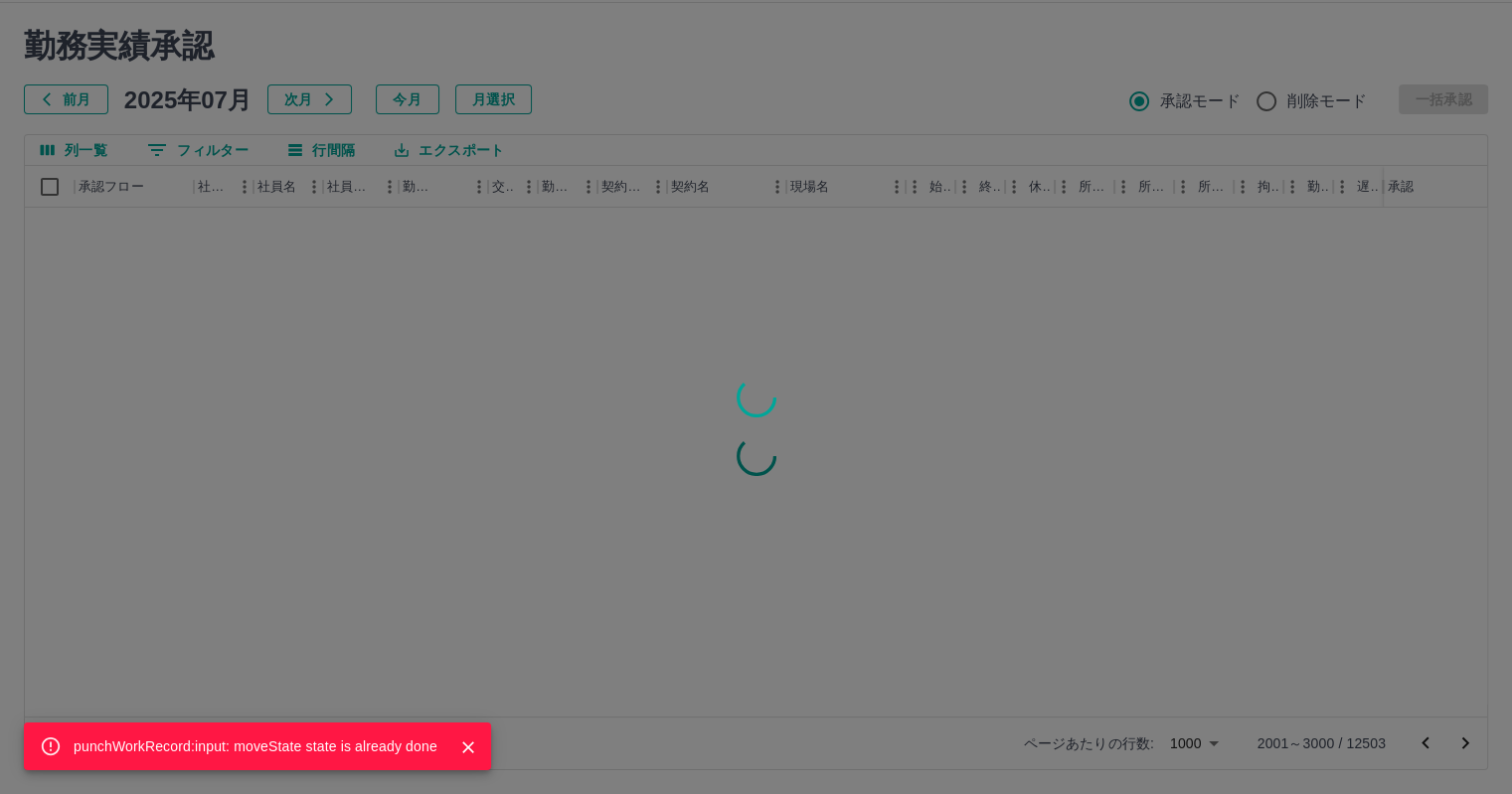 scroll, scrollTop: 0, scrollLeft: 0, axis: both 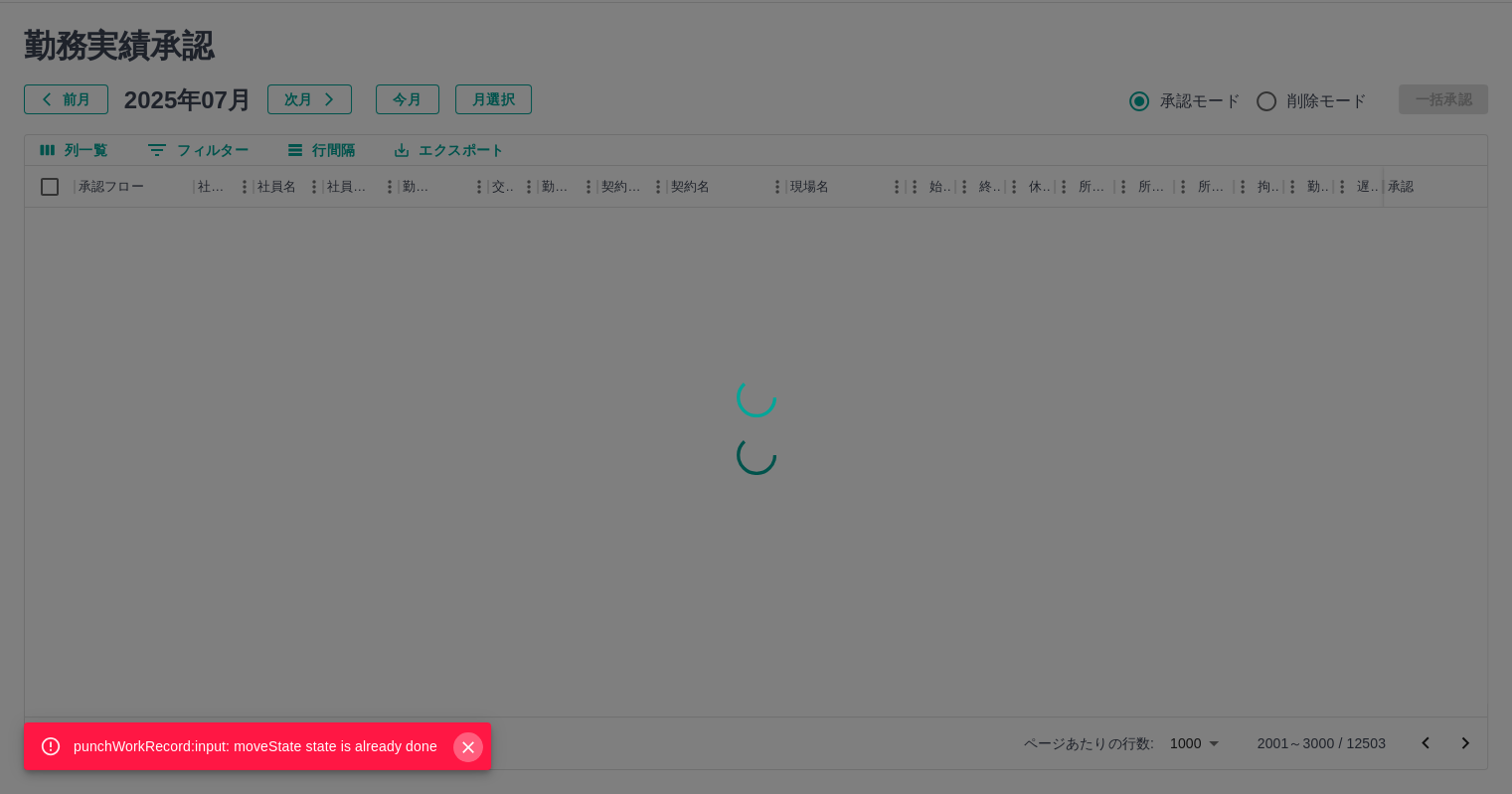 click 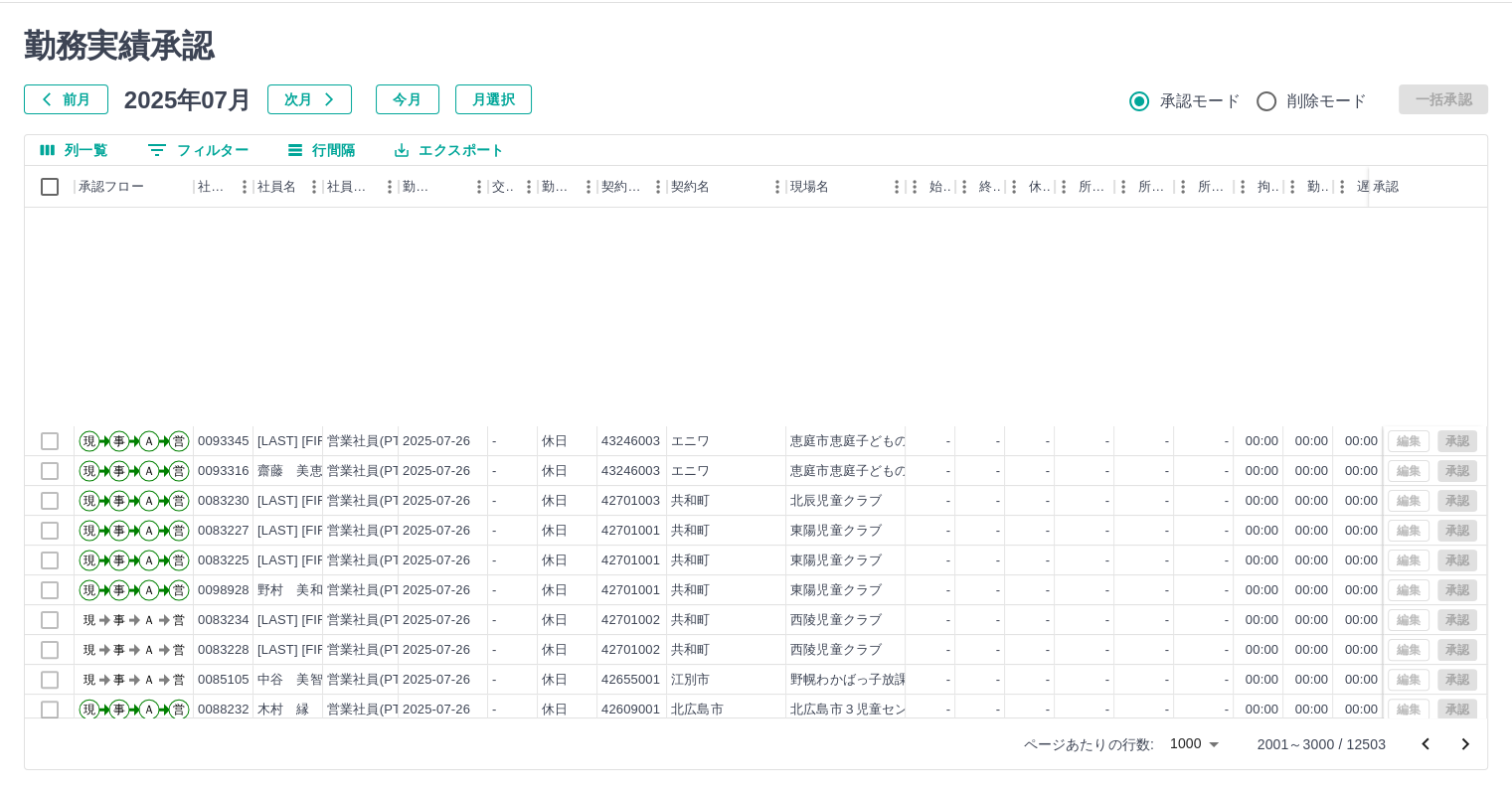 scroll, scrollTop: 795, scrollLeft: 0, axis: vertical 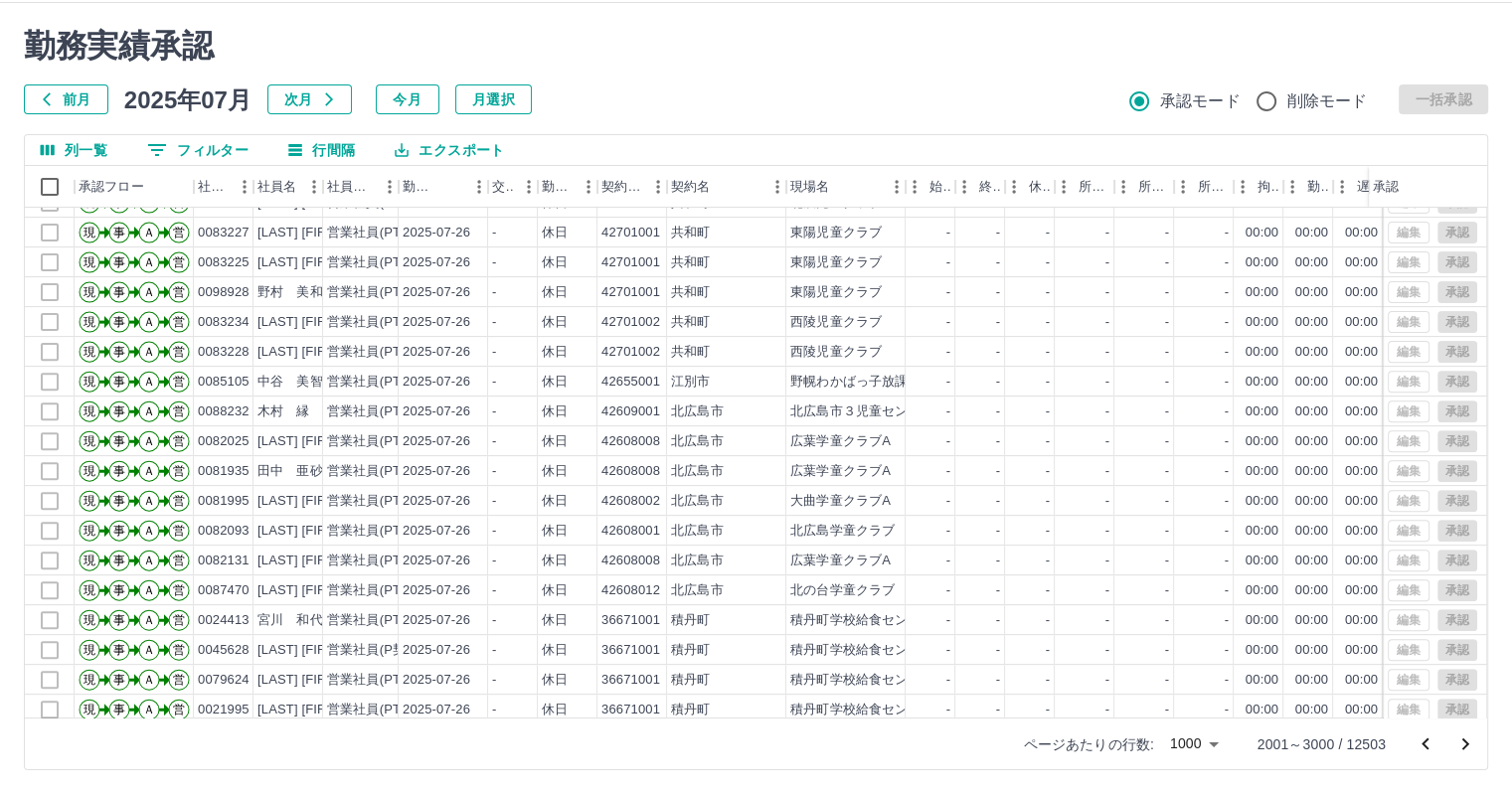click 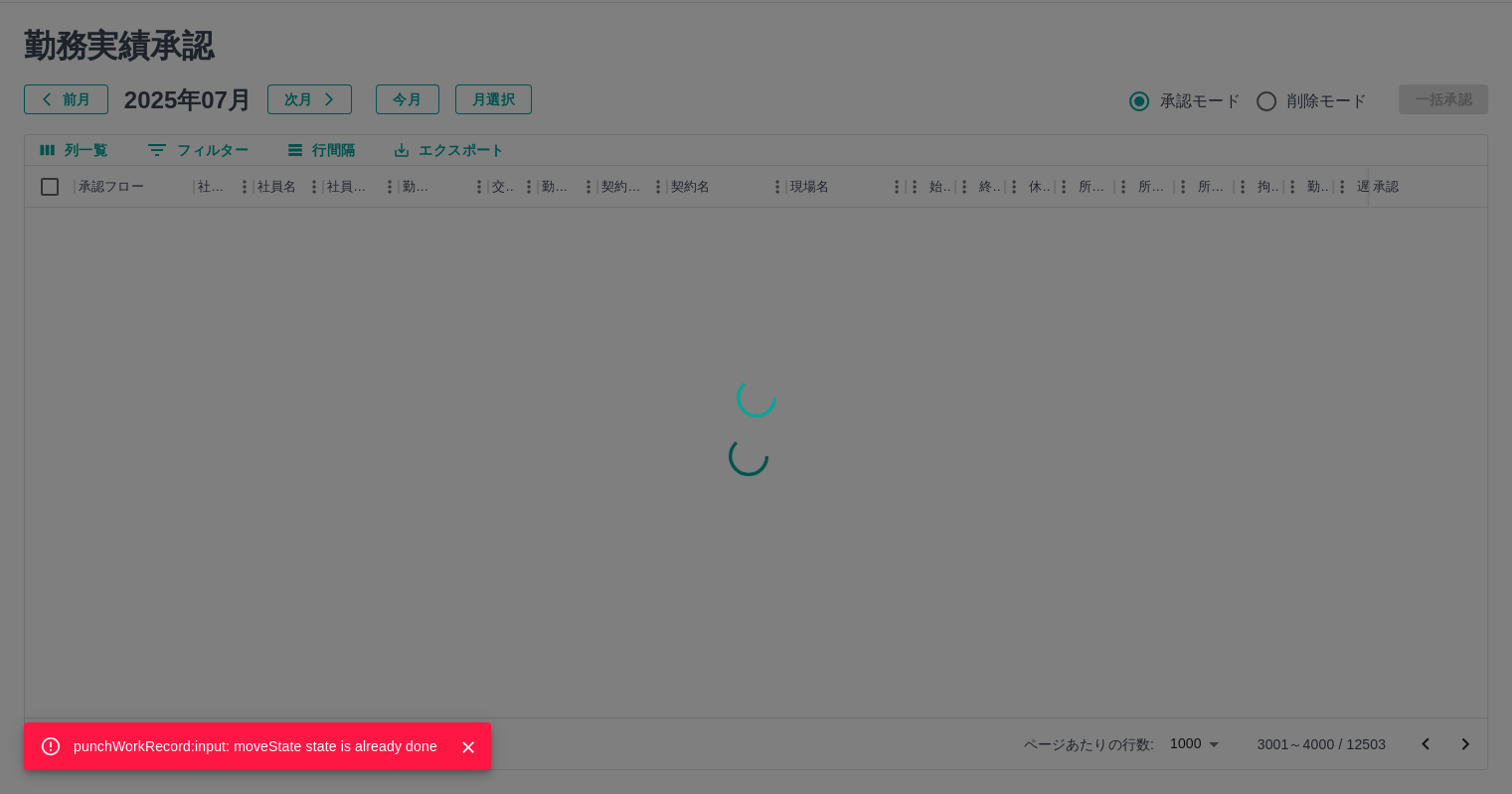scroll, scrollTop: 0, scrollLeft: 0, axis: both 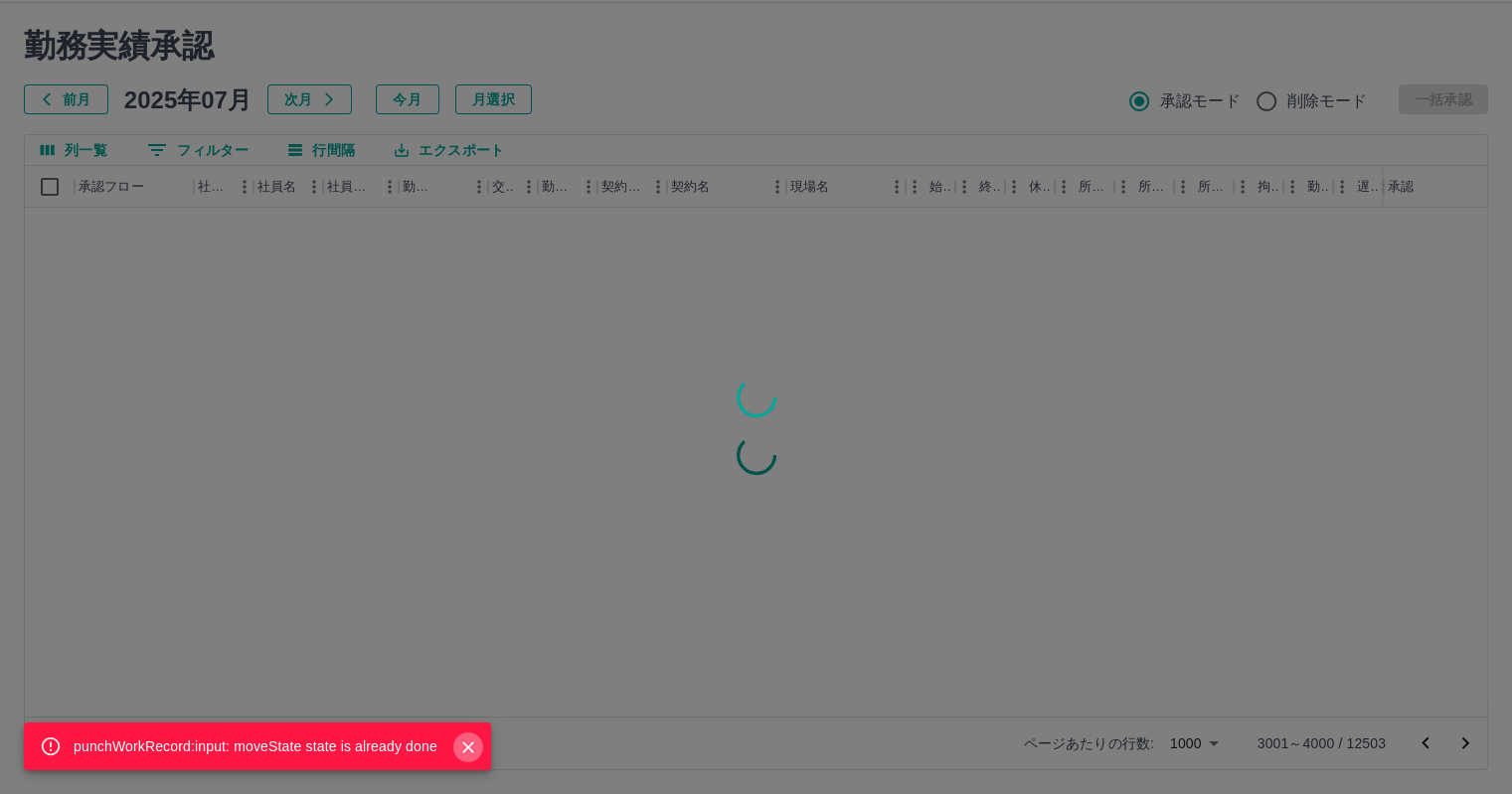 click 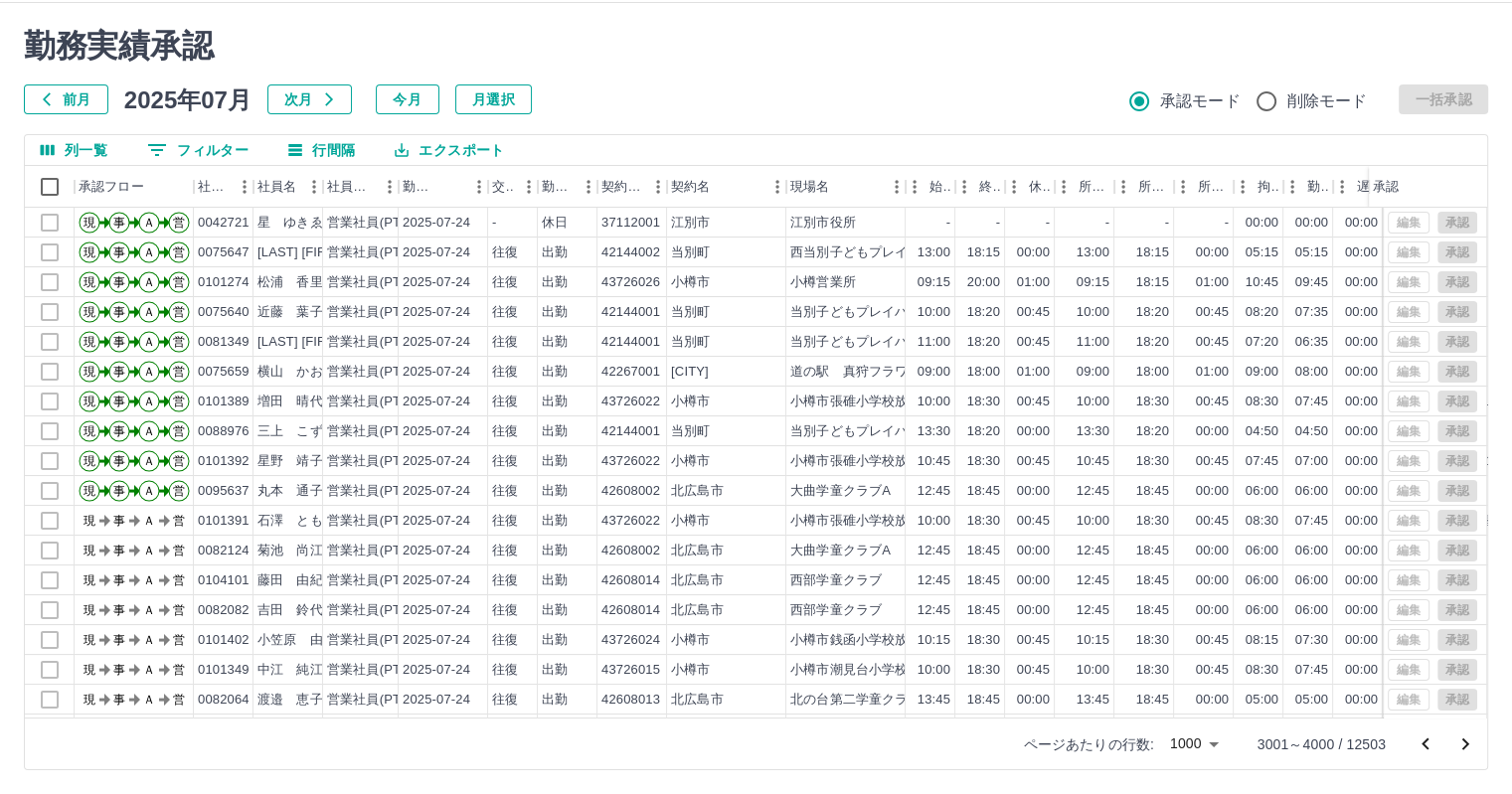scroll, scrollTop: 397, scrollLeft: 0, axis: vertical 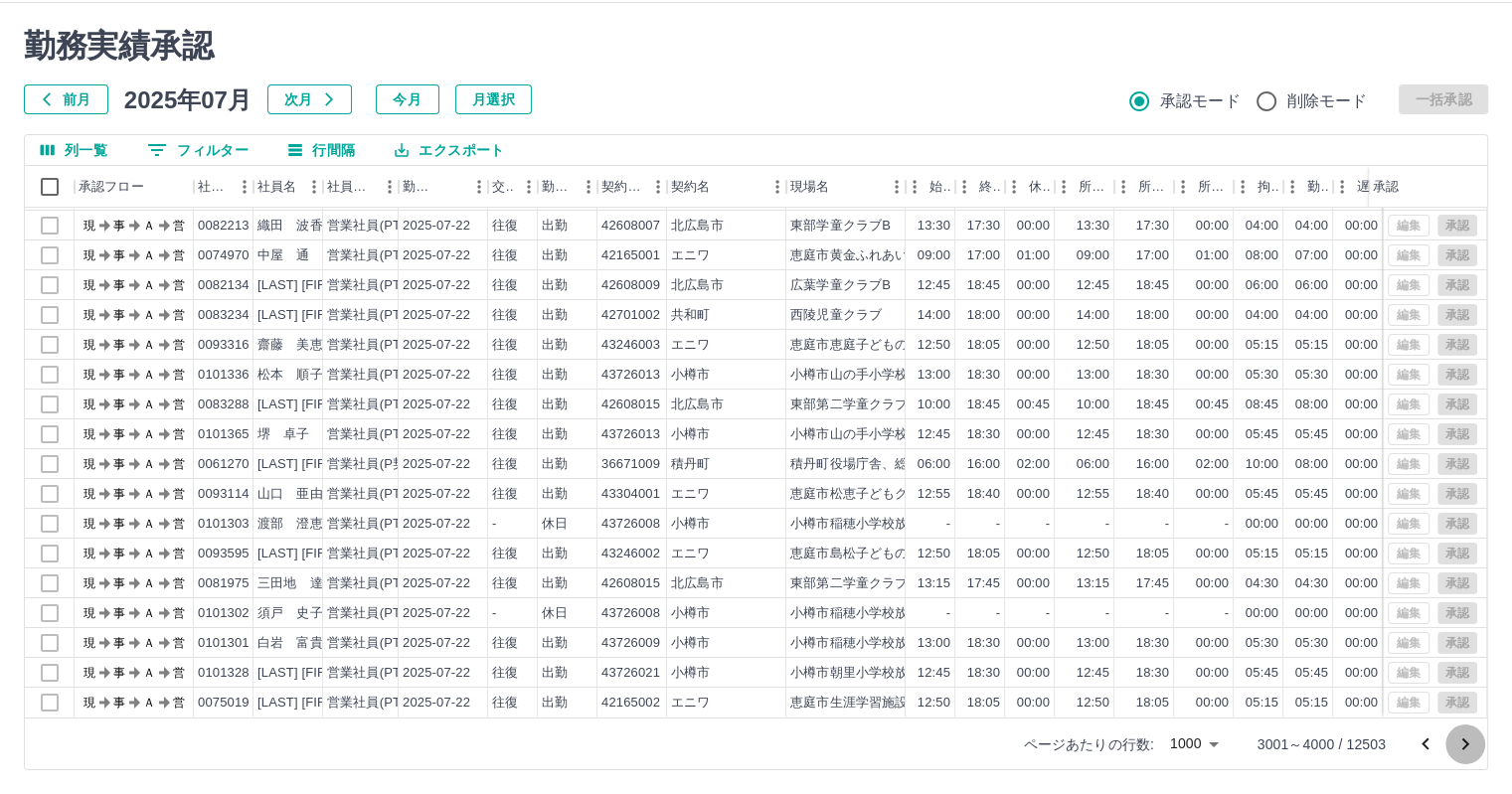 click 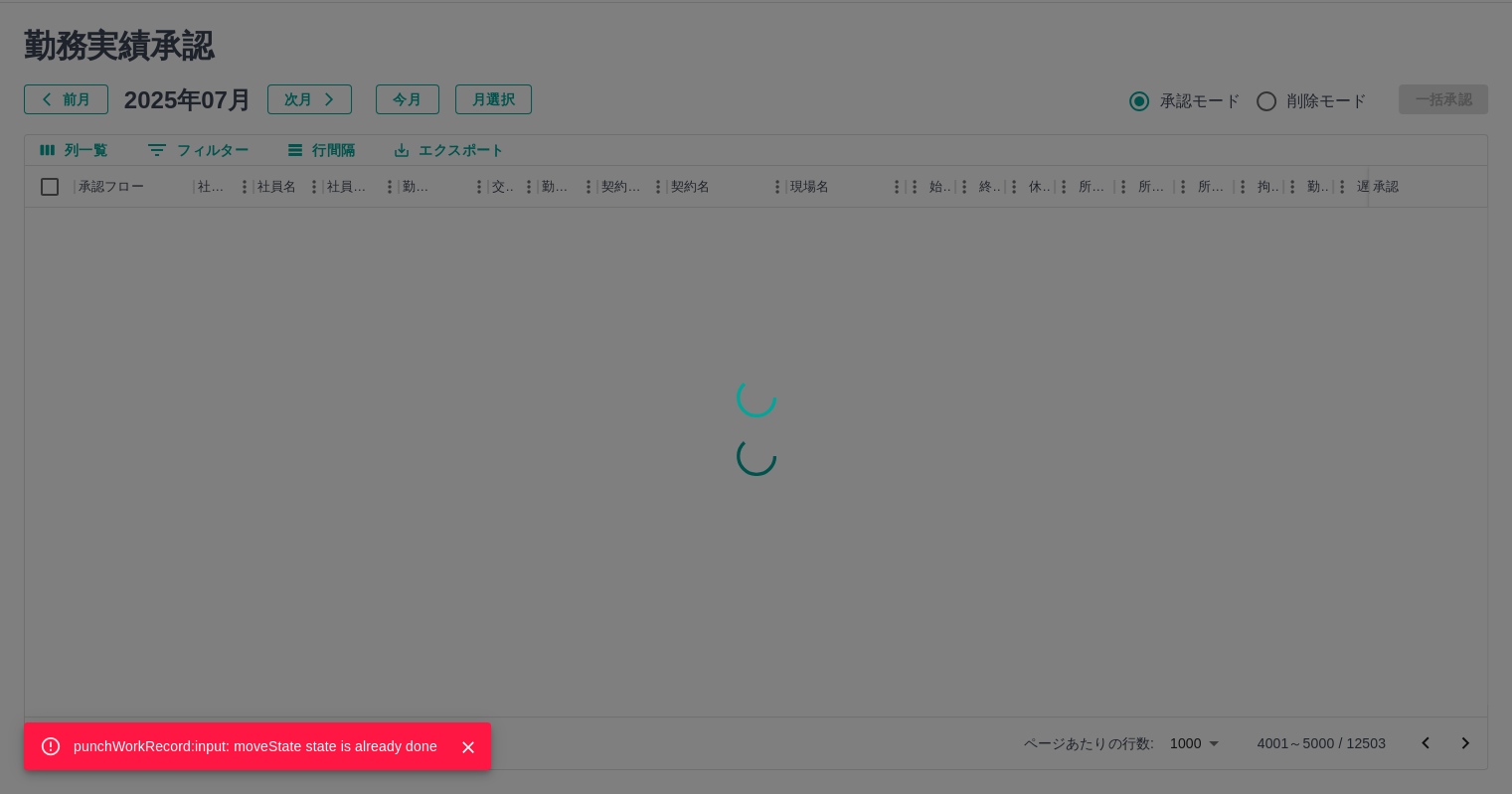 scroll, scrollTop: 0, scrollLeft: 0, axis: both 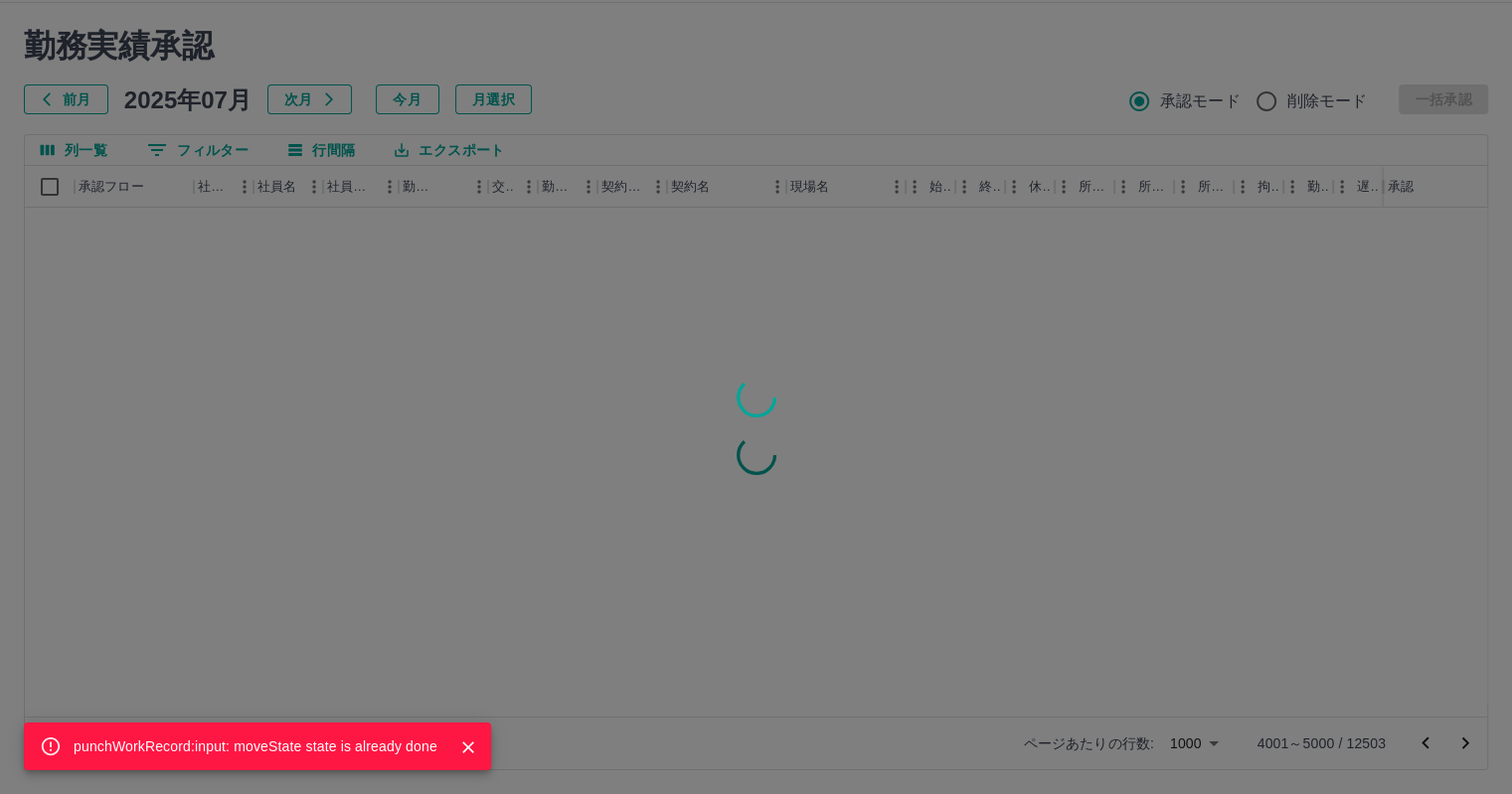 click 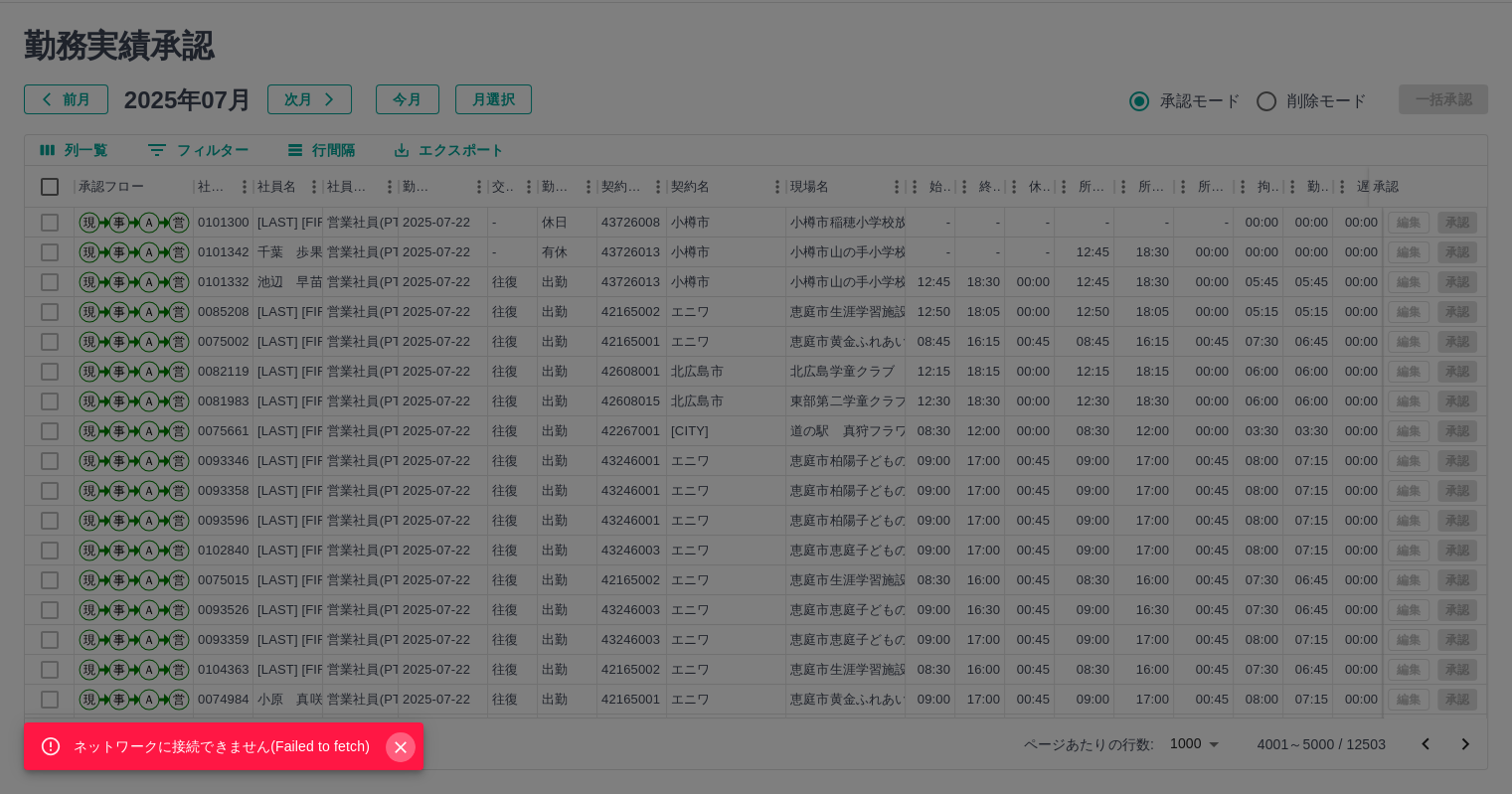 click 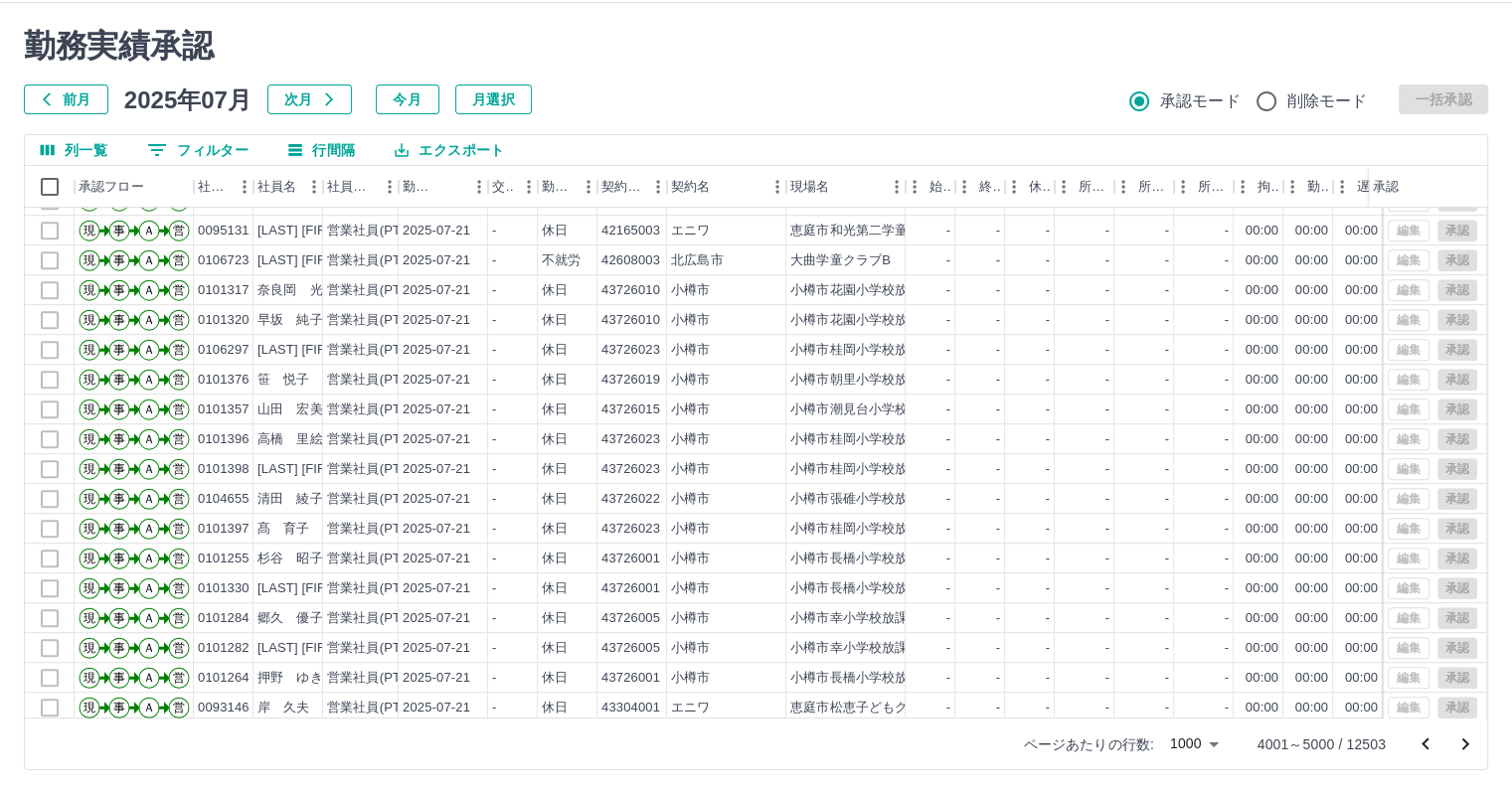 scroll, scrollTop: 1292, scrollLeft: 0, axis: vertical 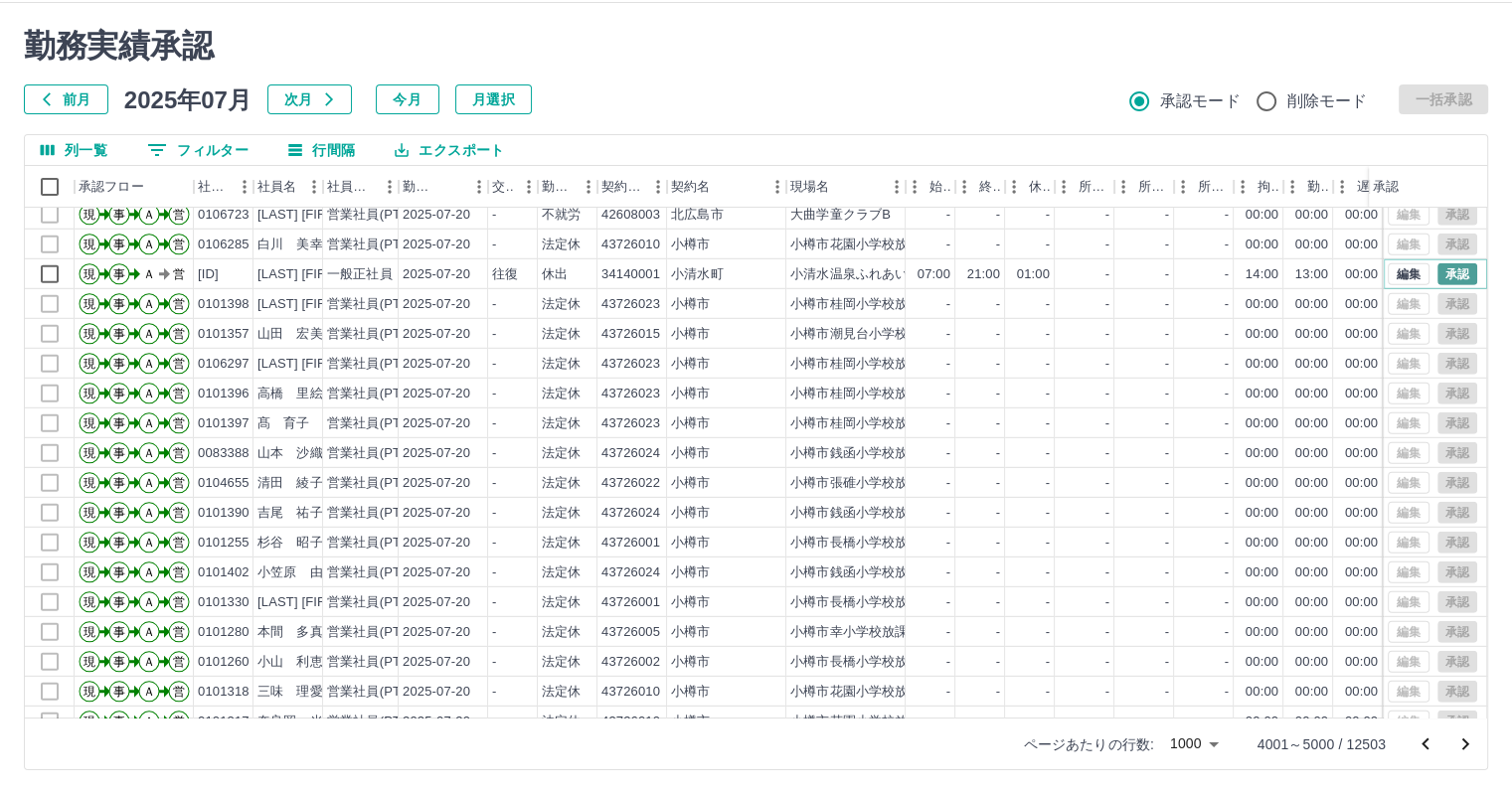 click on "承認" at bounding box center (1457, 274) 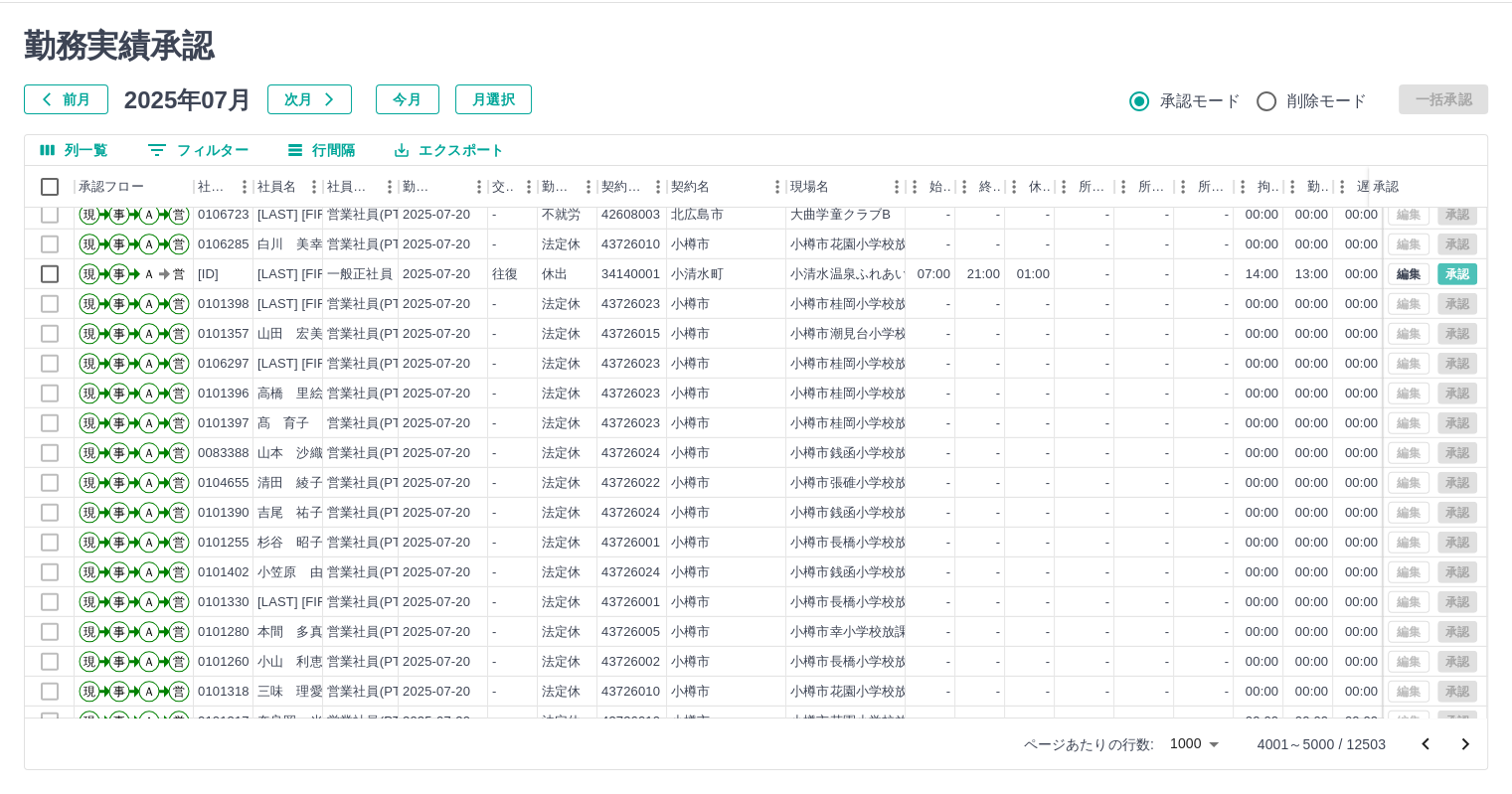 click on "ネットワークに接続できません( Failed to fetch )" at bounding box center [756, 397] 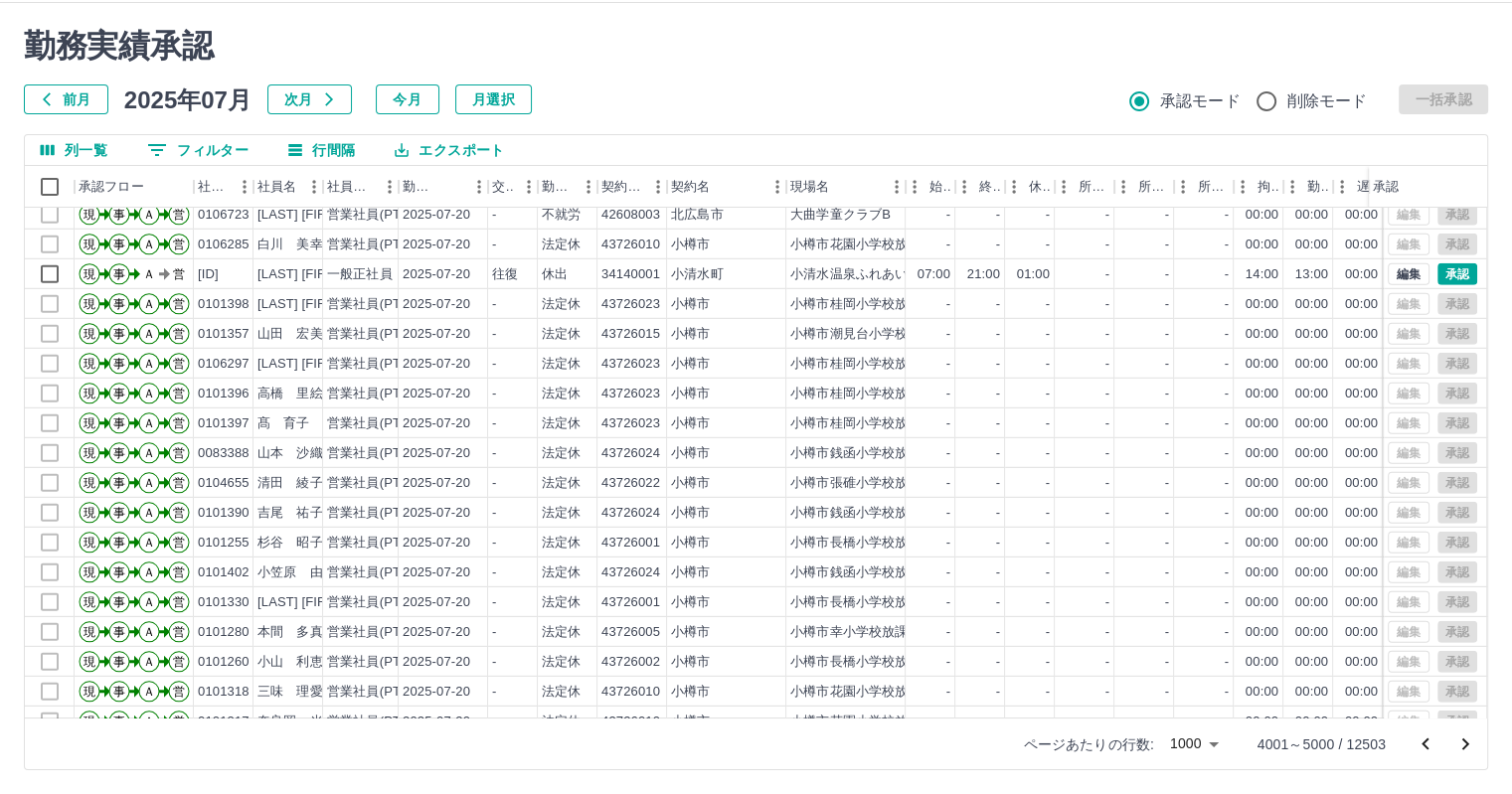 click on "ネットワークに接続できません( Failed to fetch )" at bounding box center [756, 397] 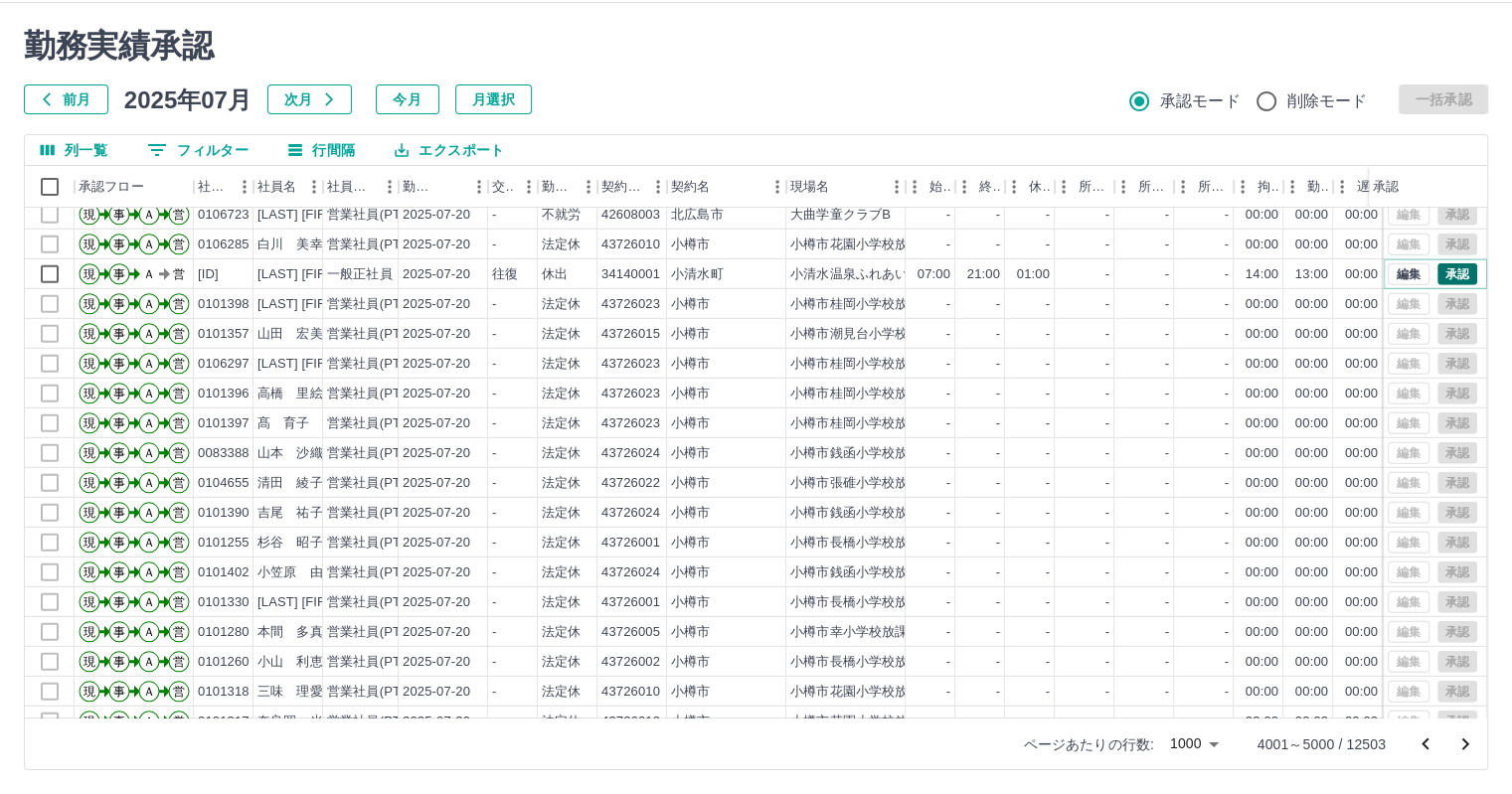 click on "承認" at bounding box center (1457, 274) 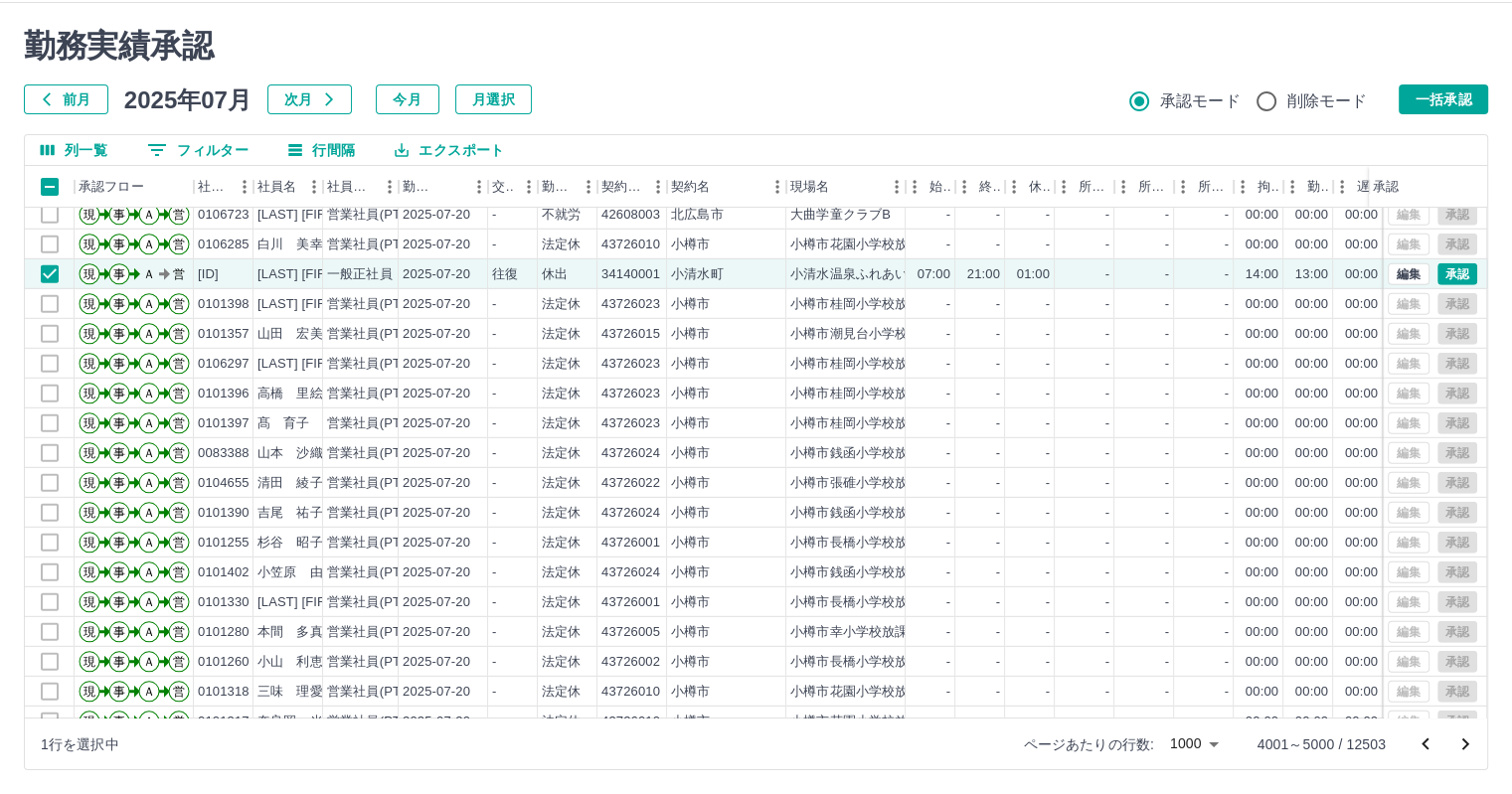 click on "ネットワークに接続できません( Failed to fetch )" at bounding box center (756, 397) 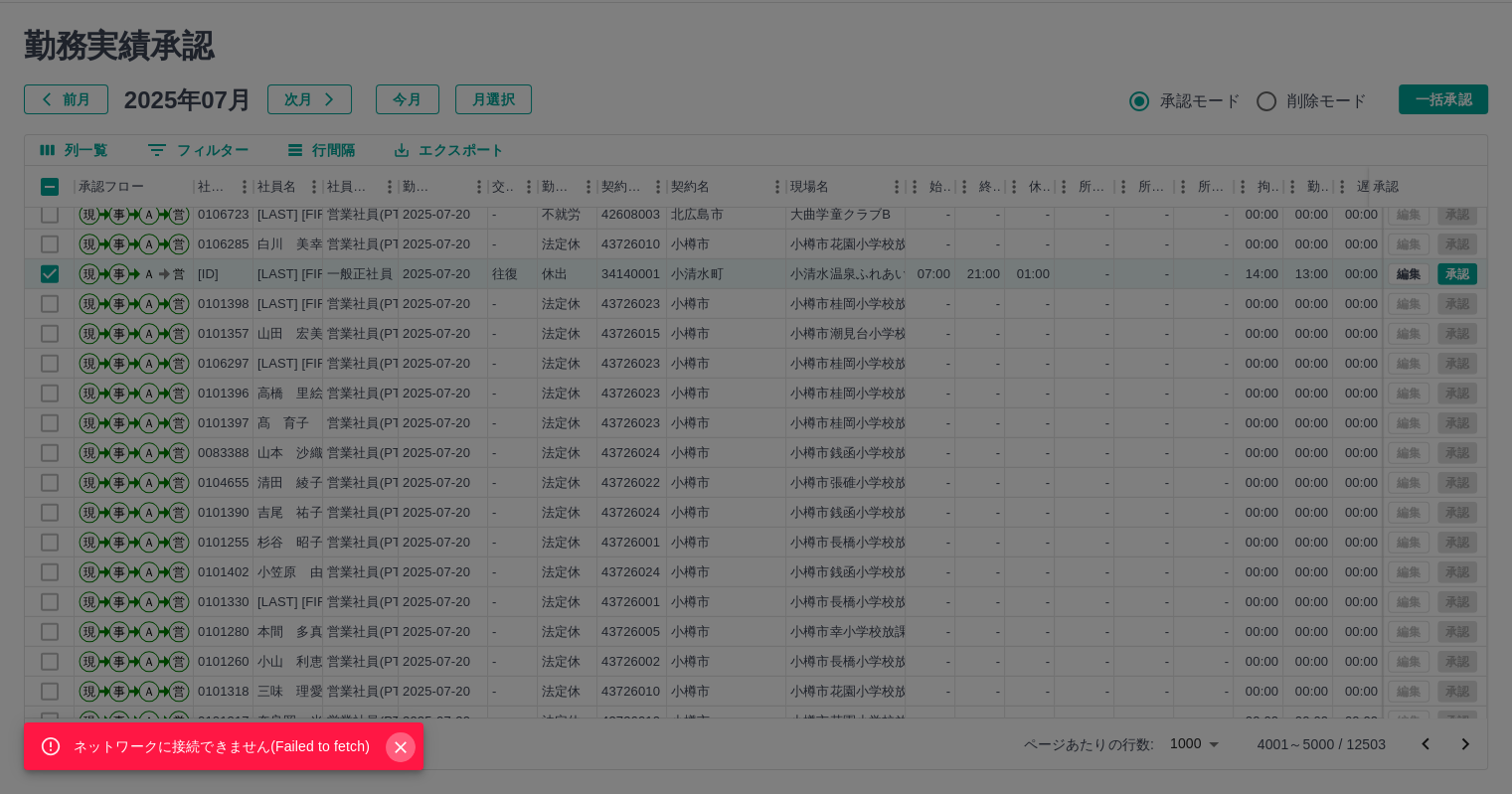 click 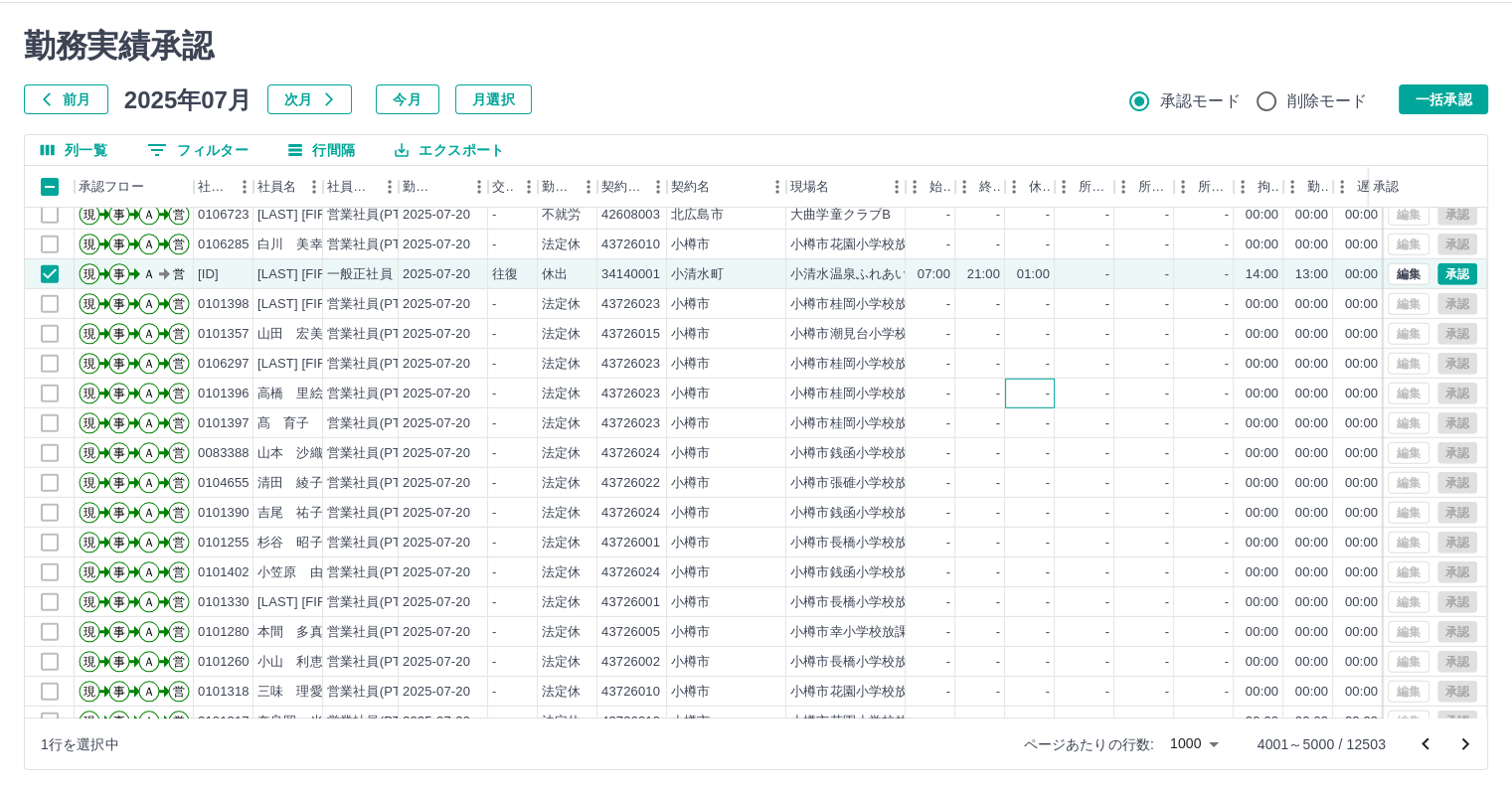 click on "-" at bounding box center (1030, 394) 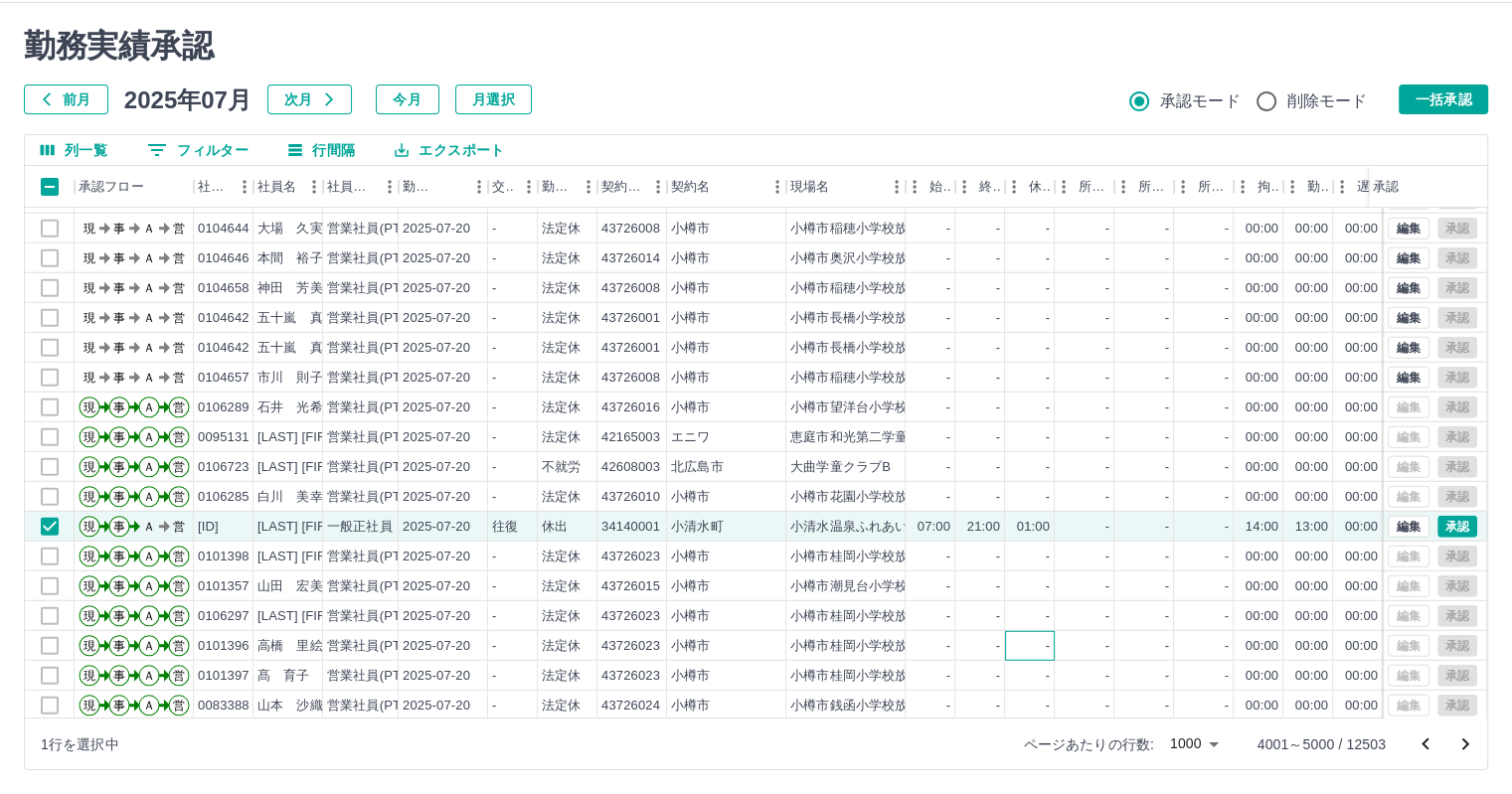 scroll, scrollTop: 13218, scrollLeft: 0, axis: vertical 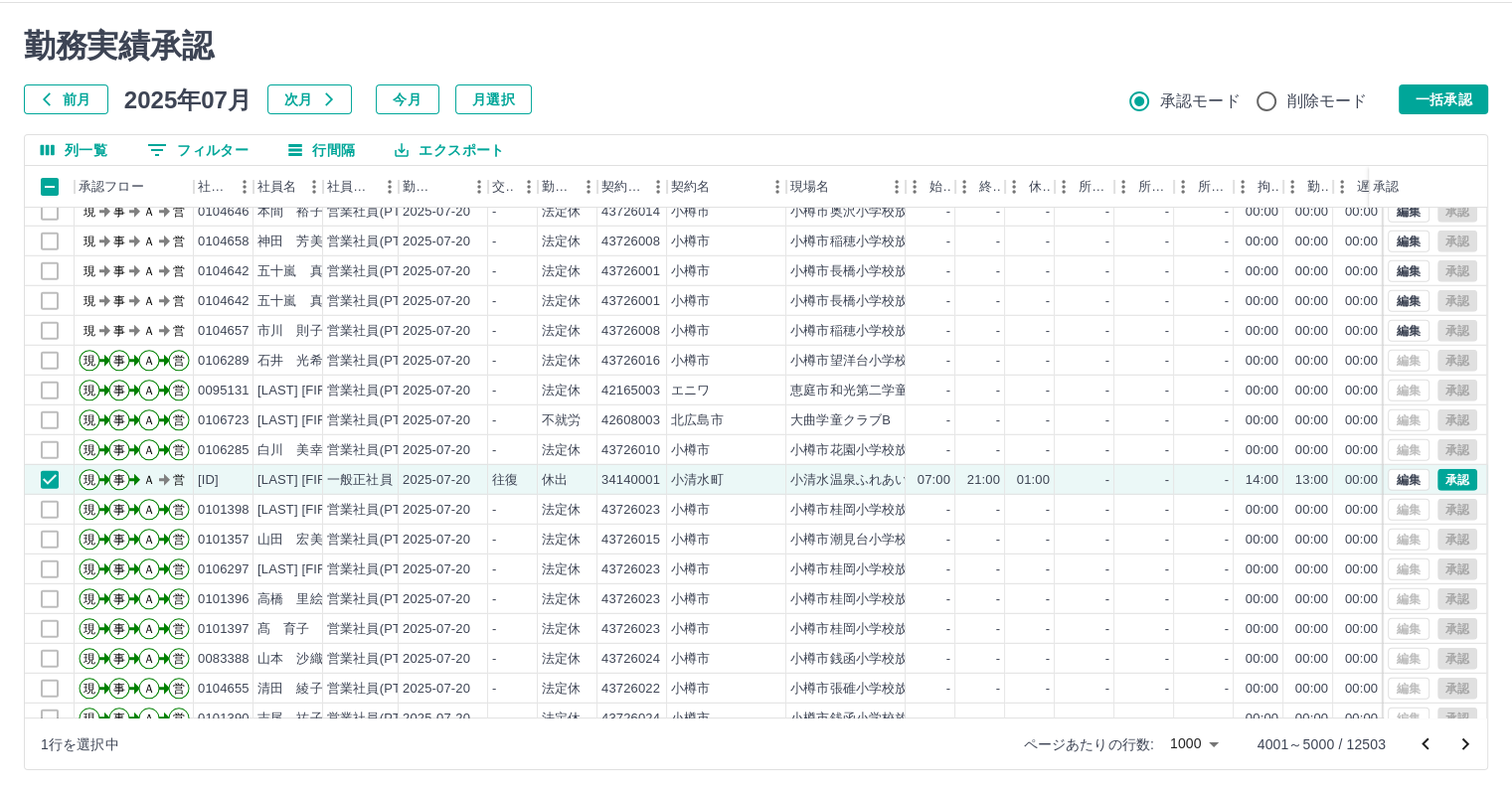 click 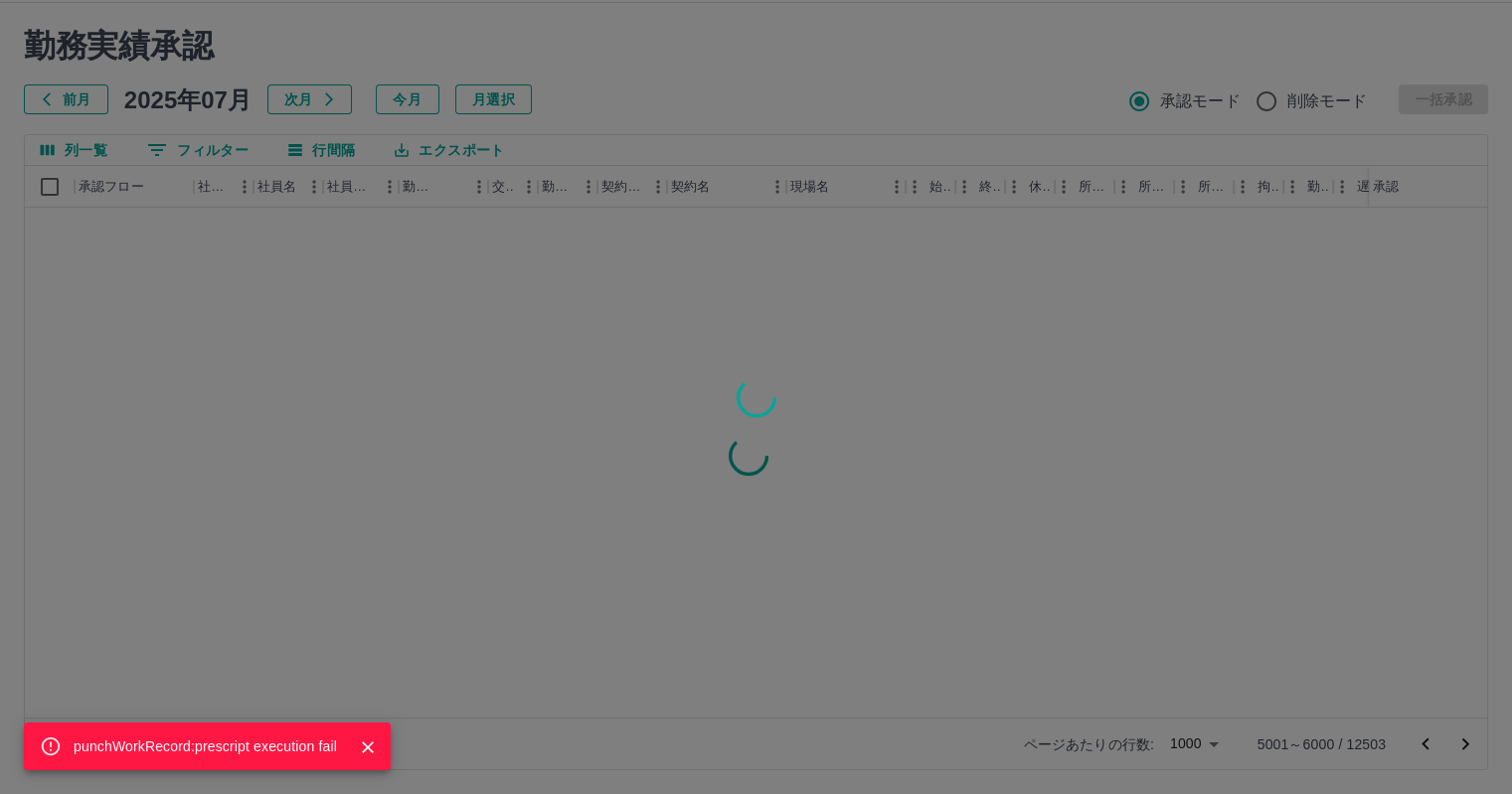 scroll, scrollTop: 0, scrollLeft: 0, axis: both 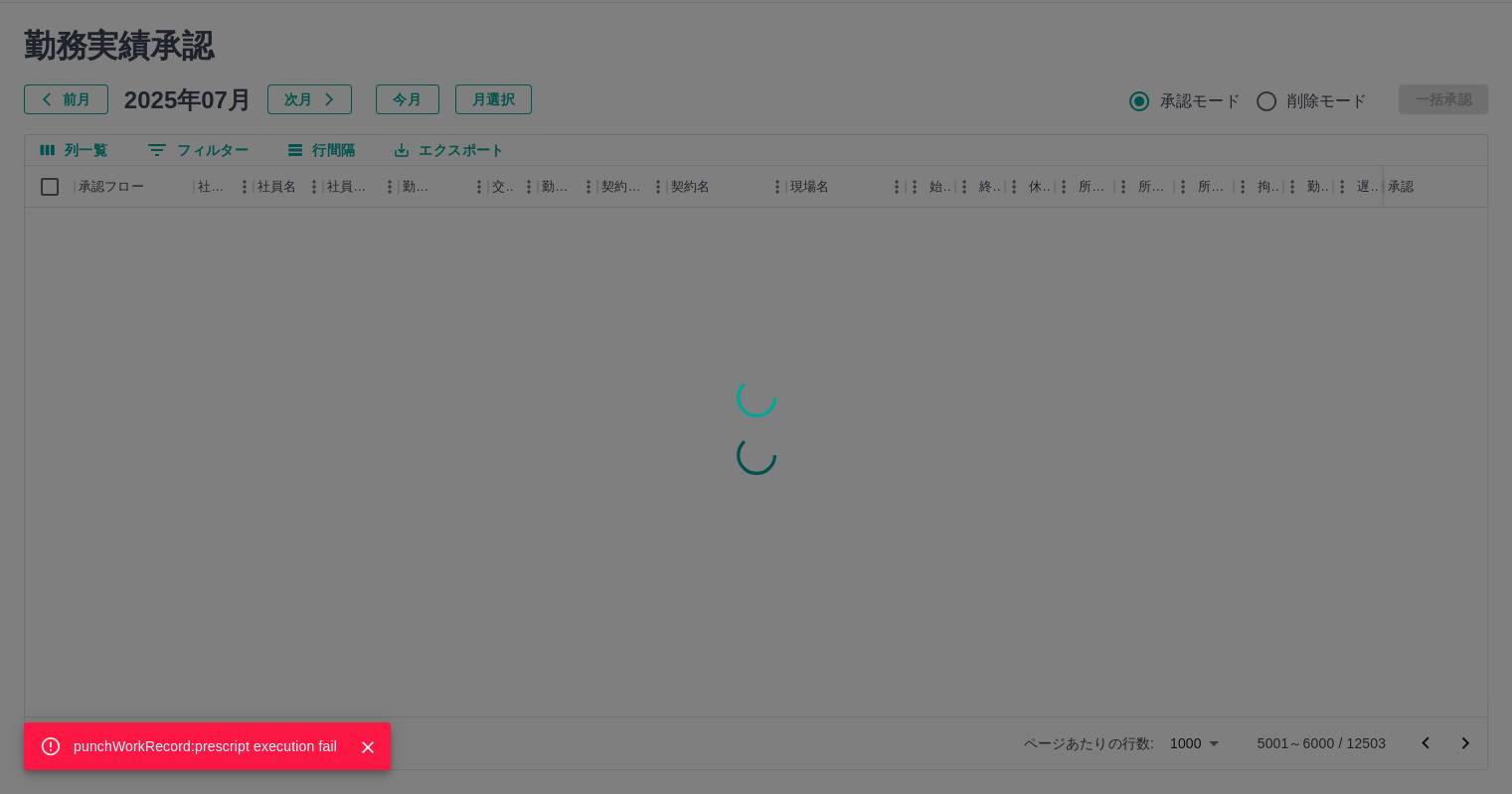 click 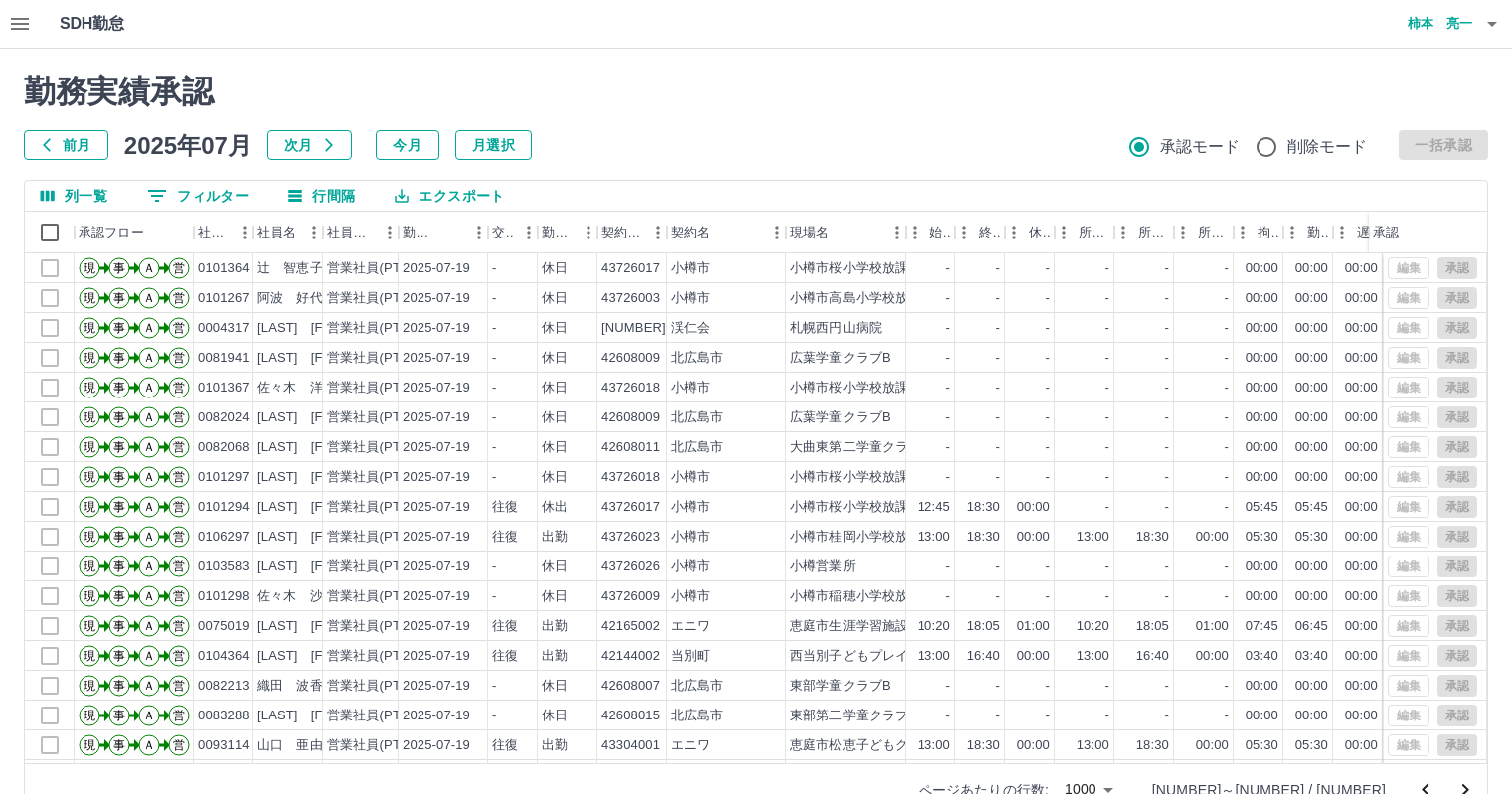 scroll, scrollTop: 46, scrollLeft: 0, axis: vertical 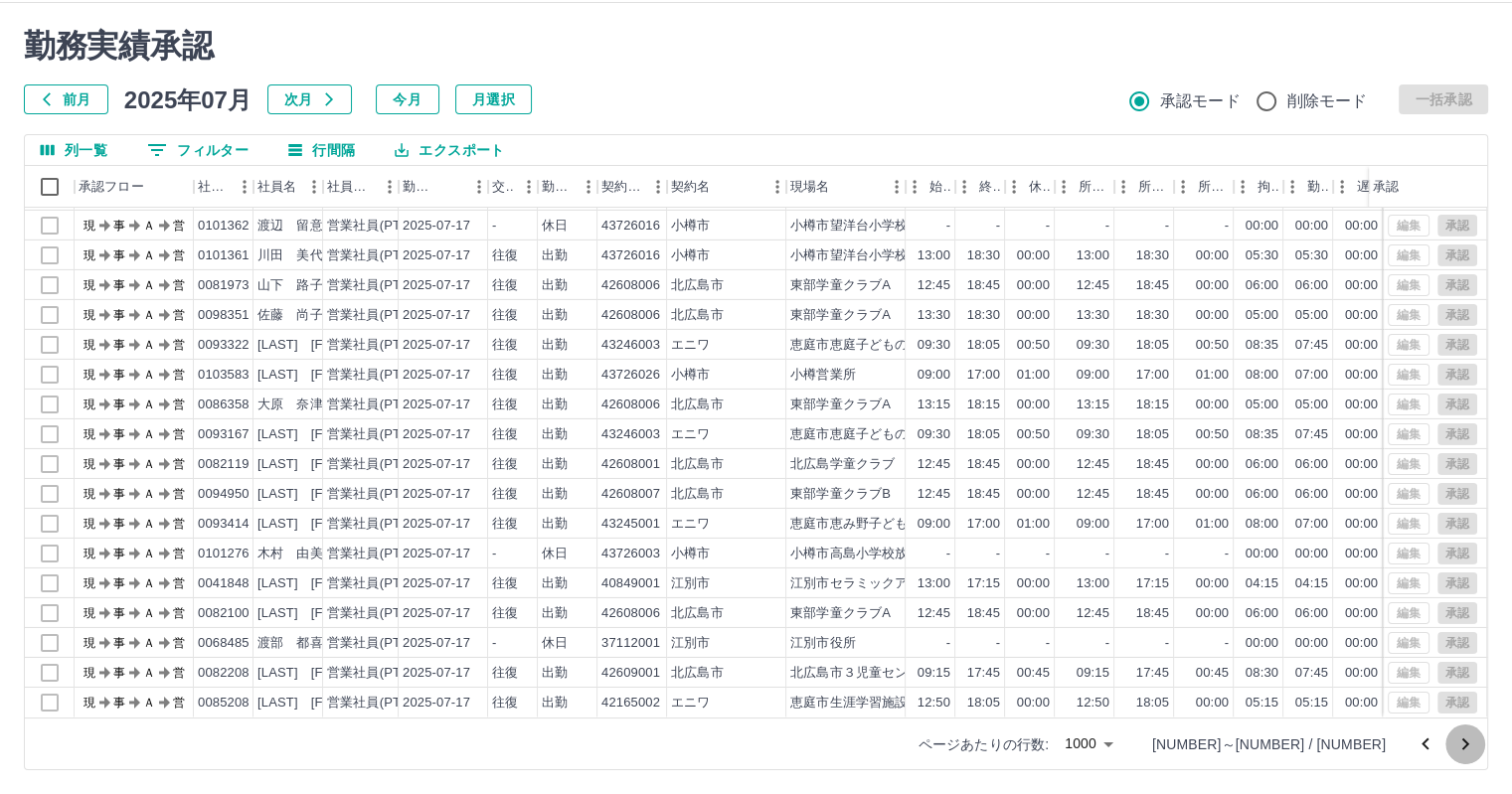 click 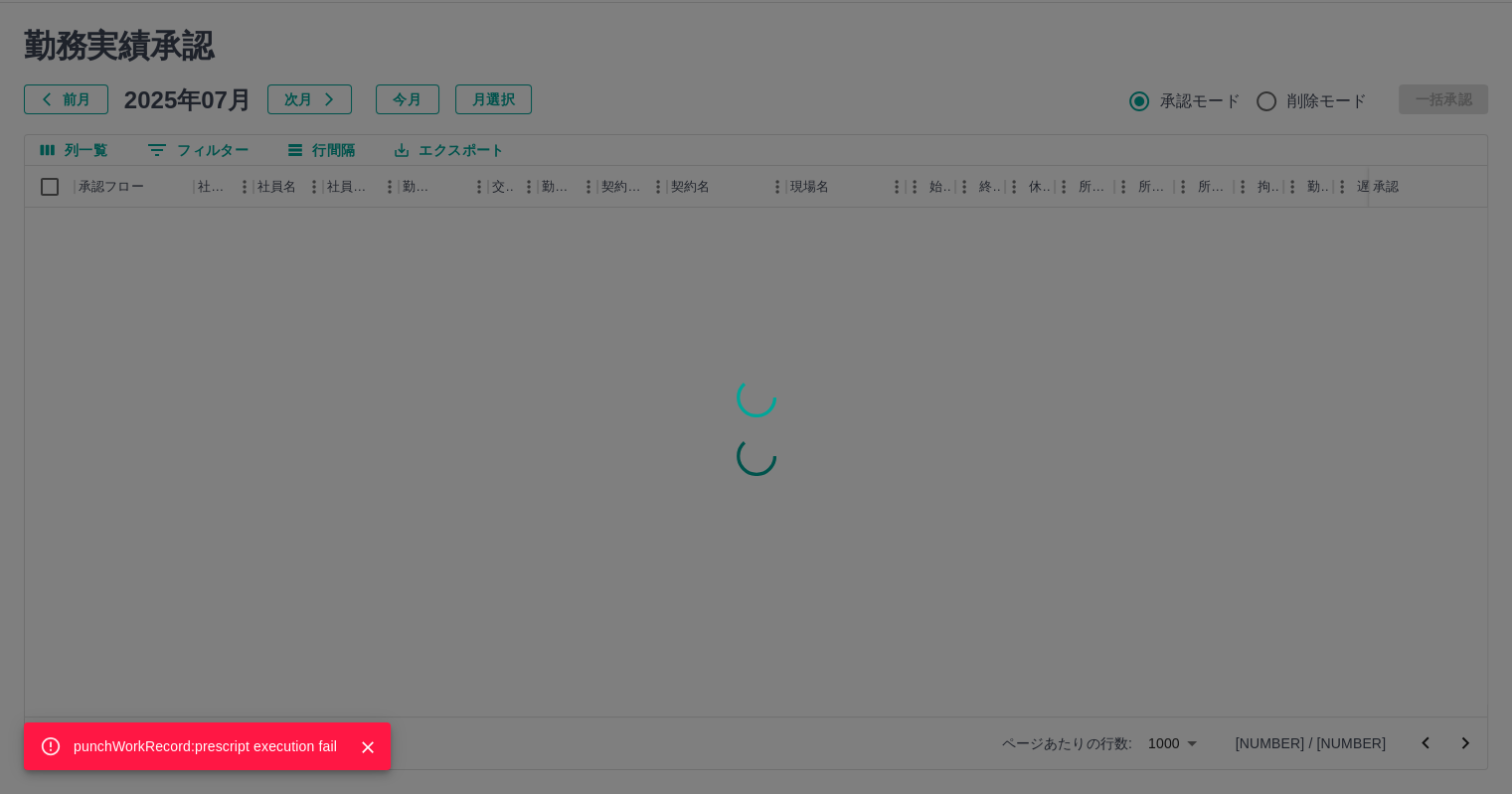 scroll, scrollTop: 0, scrollLeft: 0, axis: both 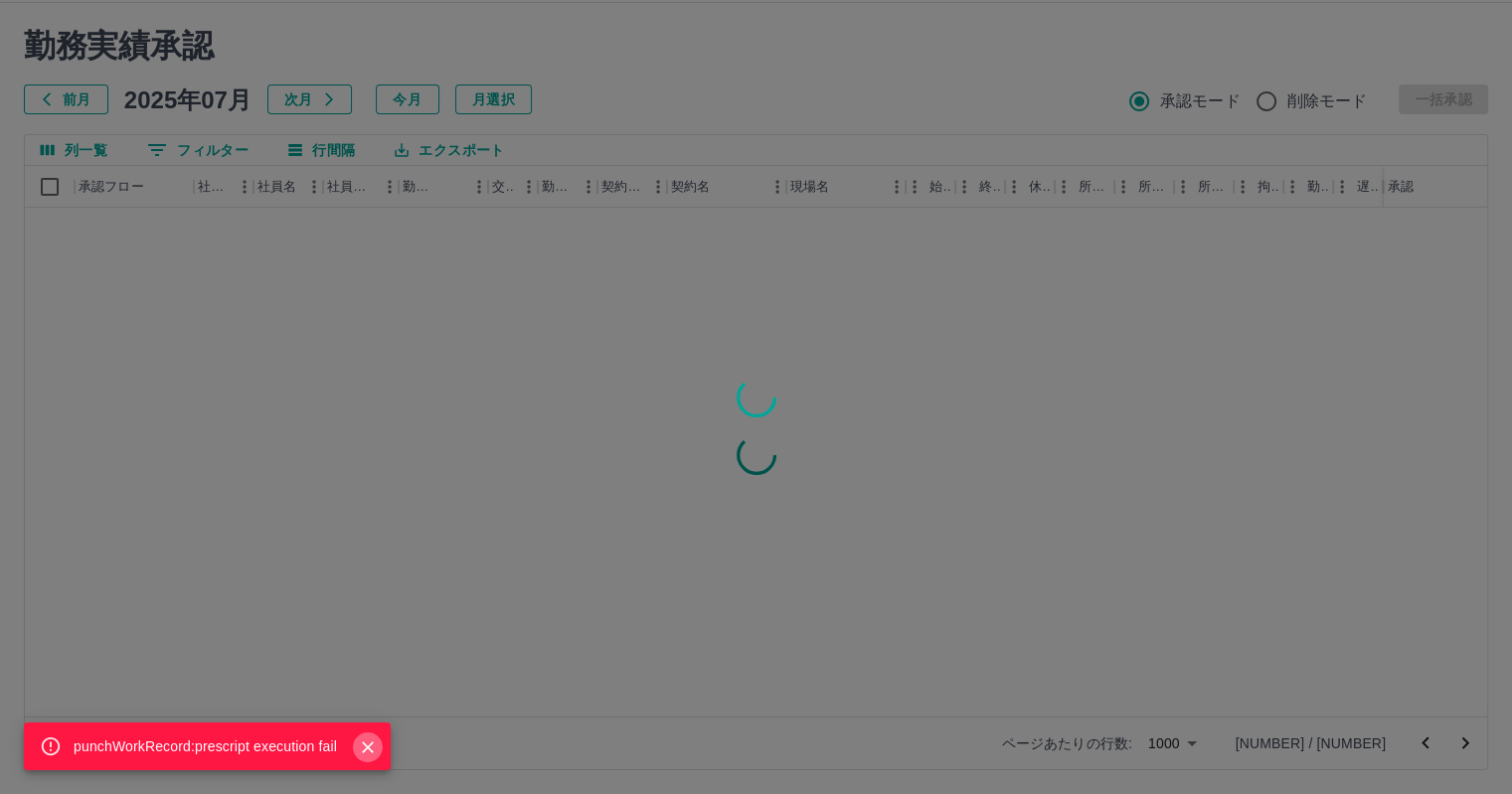 click 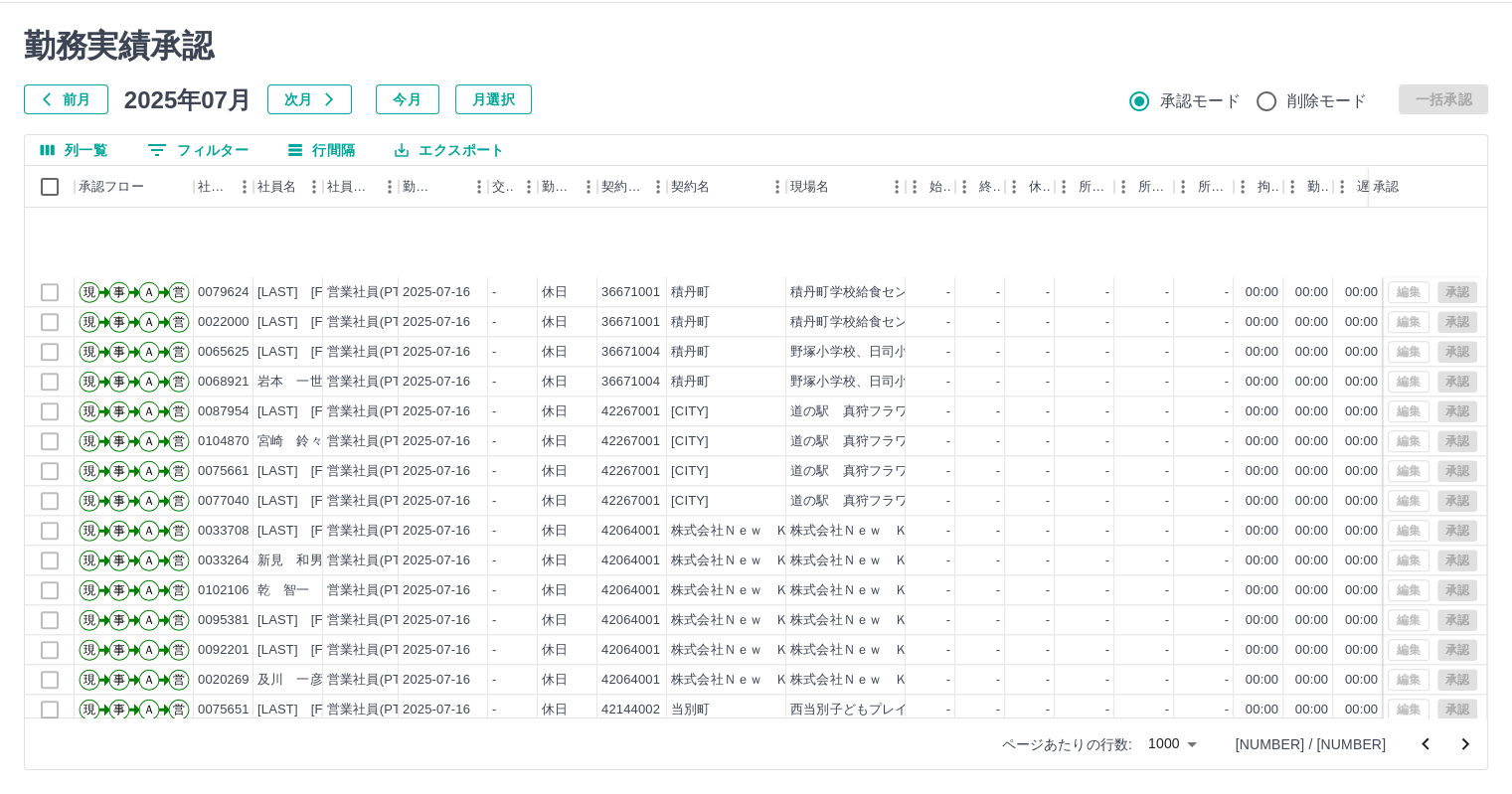 scroll, scrollTop: 2484, scrollLeft: 0, axis: vertical 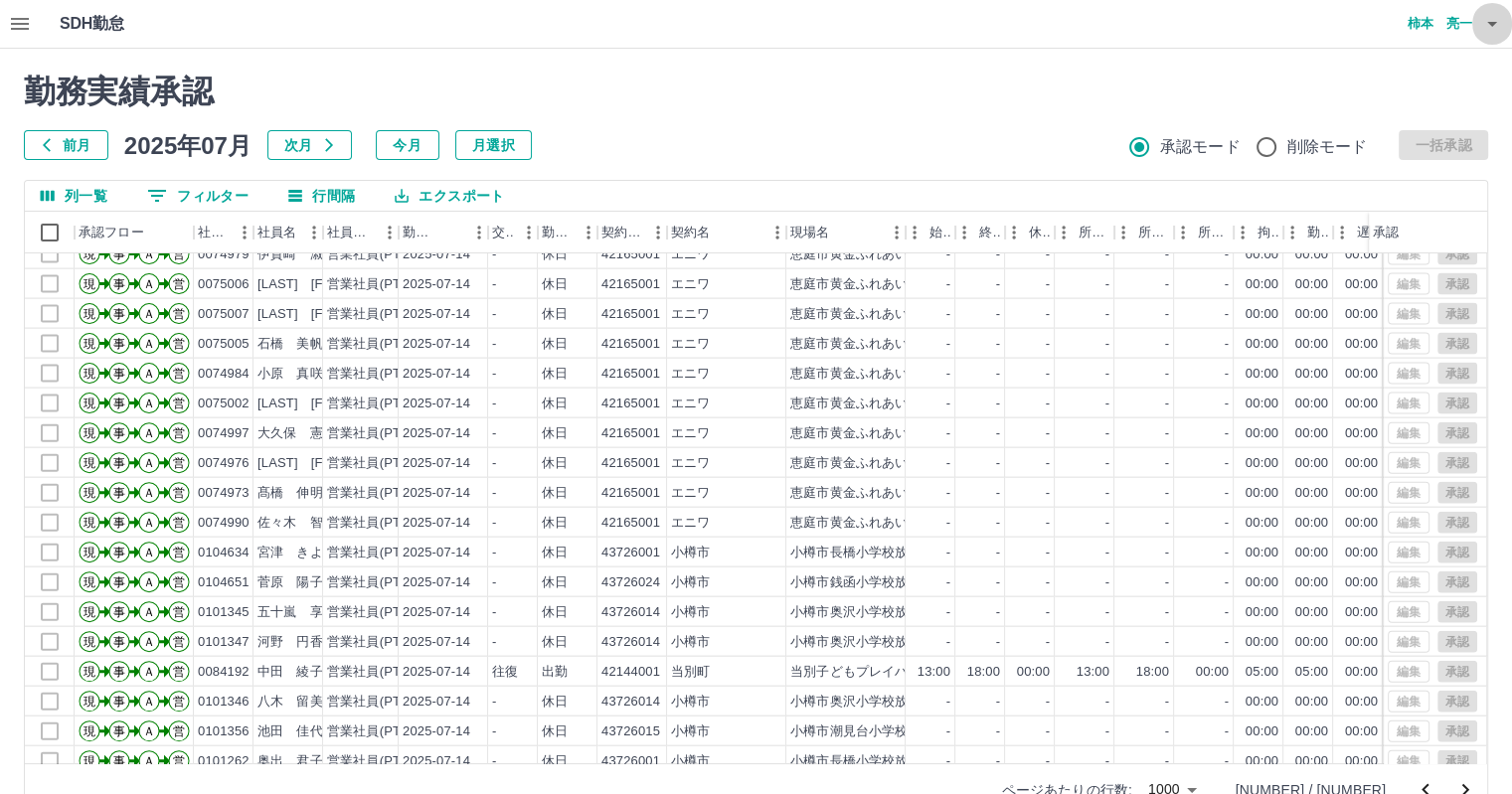 click 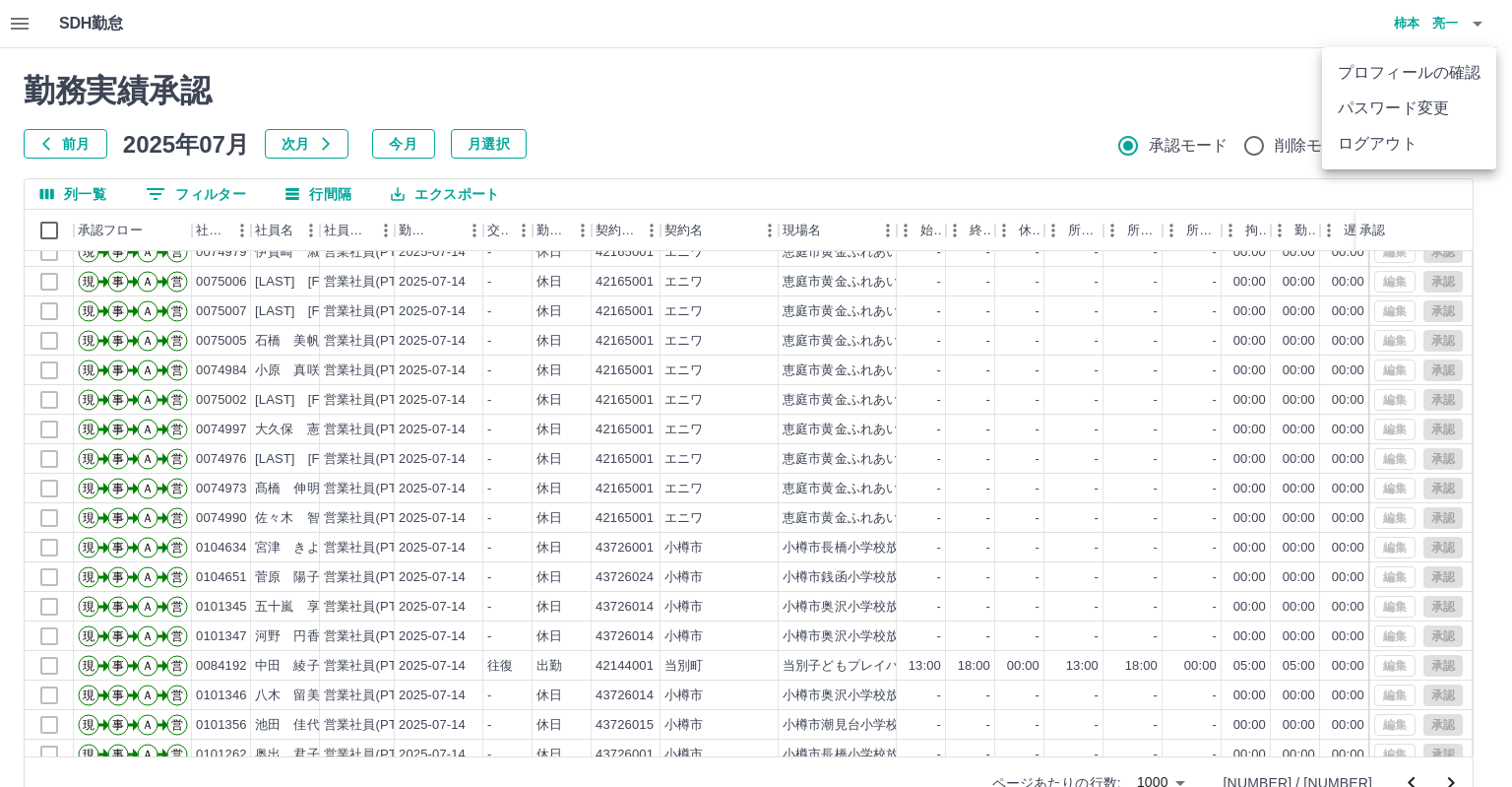 click on "ログアウト" at bounding box center [1409, 144] 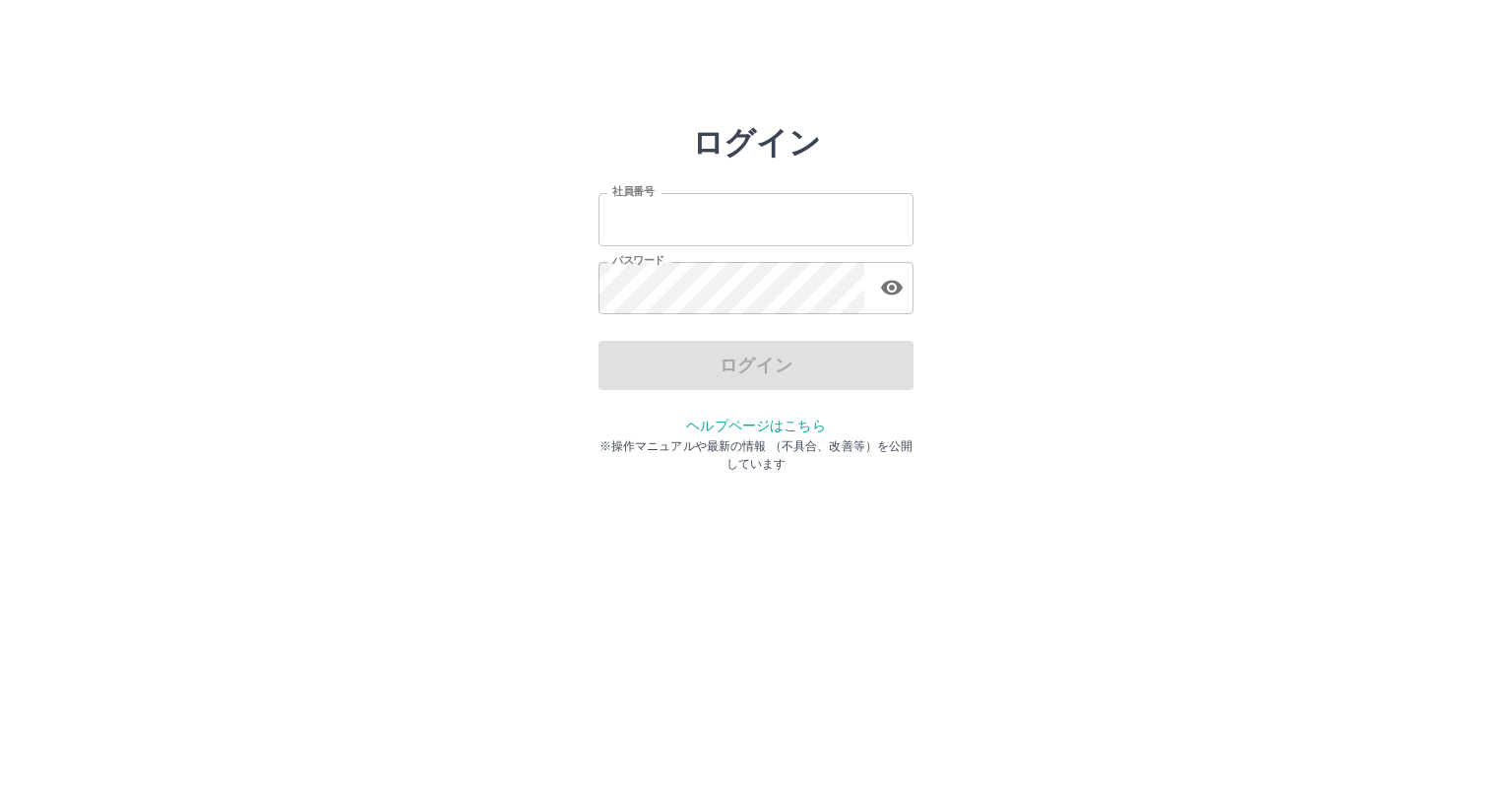 scroll, scrollTop: 0, scrollLeft: 0, axis: both 